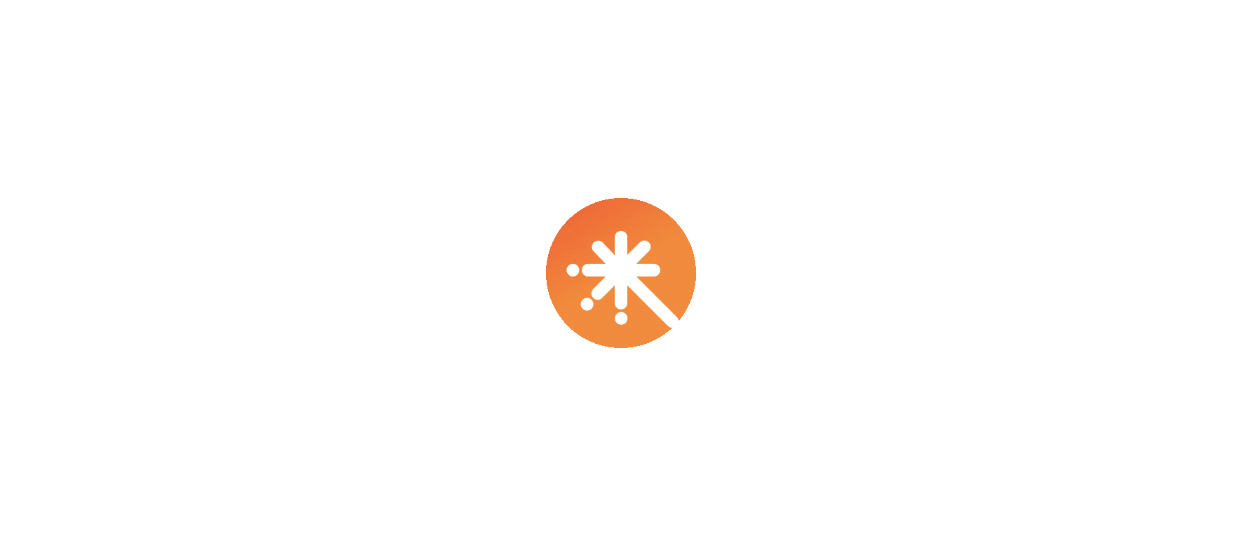 scroll, scrollTop: 0, scrollLeft: 0, axis: both 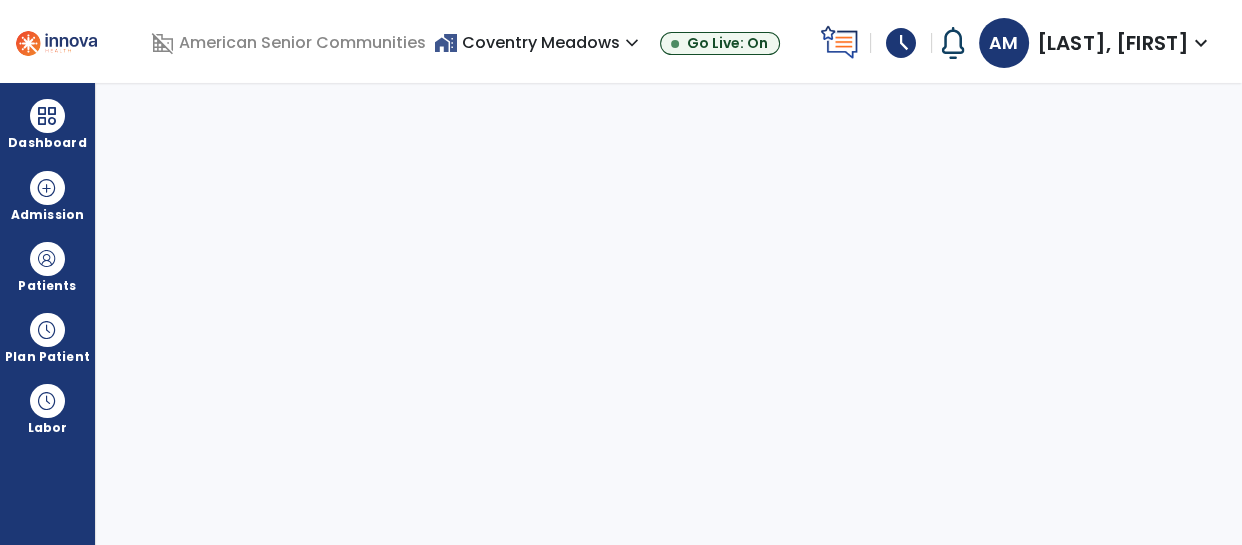 select on "****" 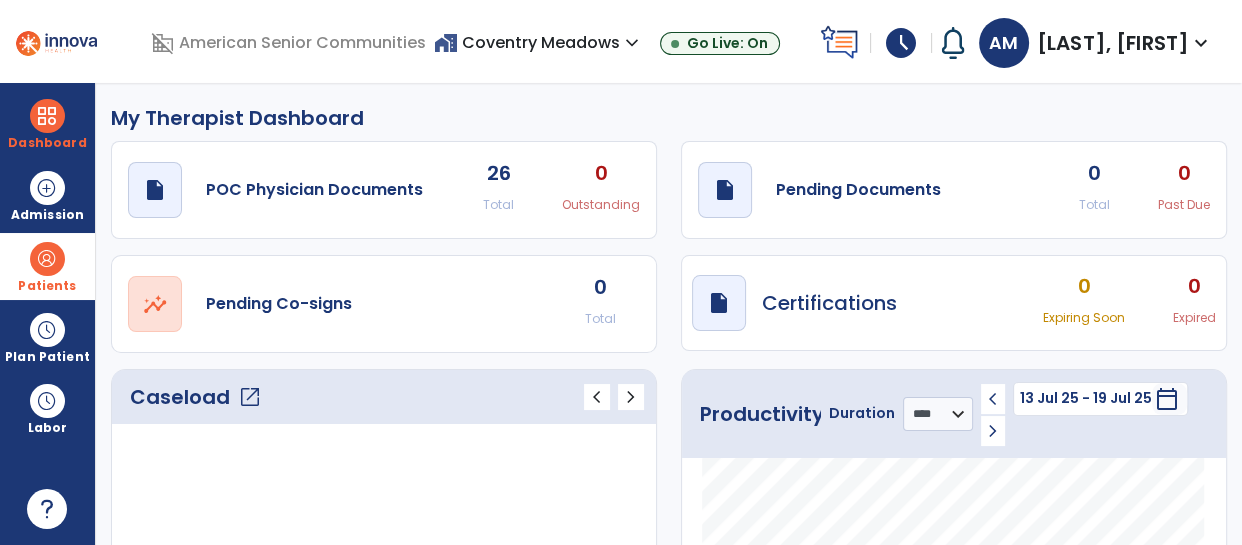 click at bounding box center (47, 259) 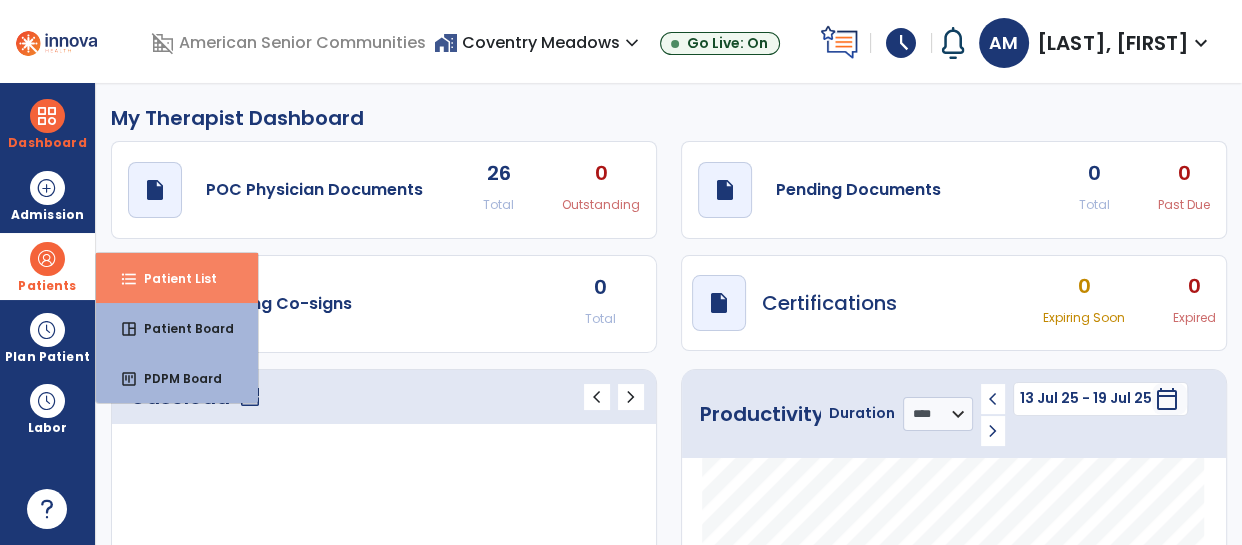 click on "Patient List" at bounding box center (172, 278) 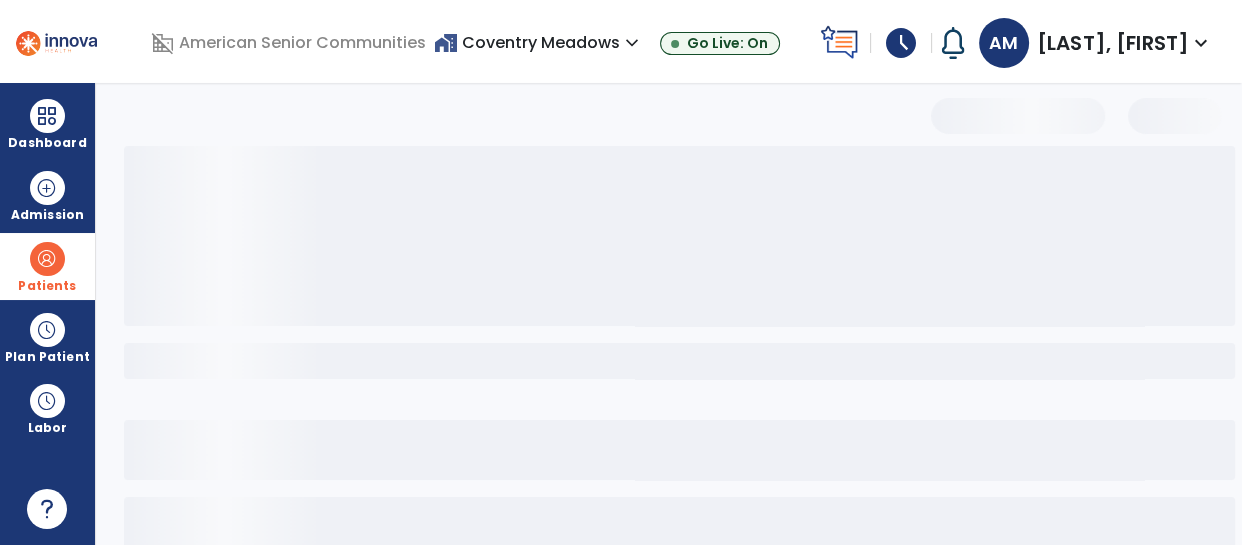 select on "***" 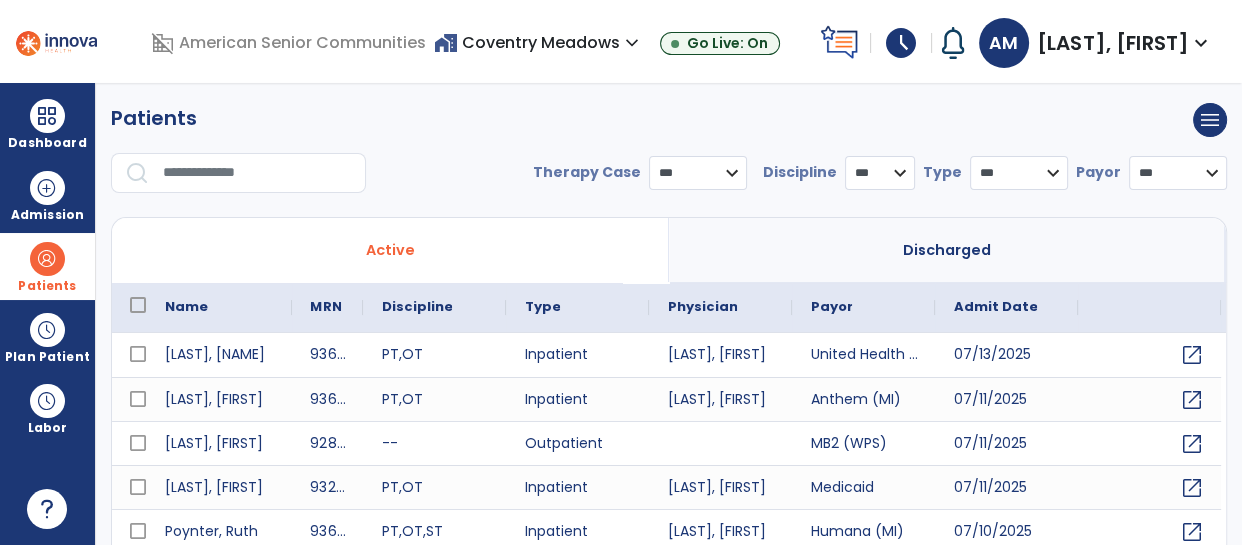 click on "expand_more" at bounding box center (1201, 43) 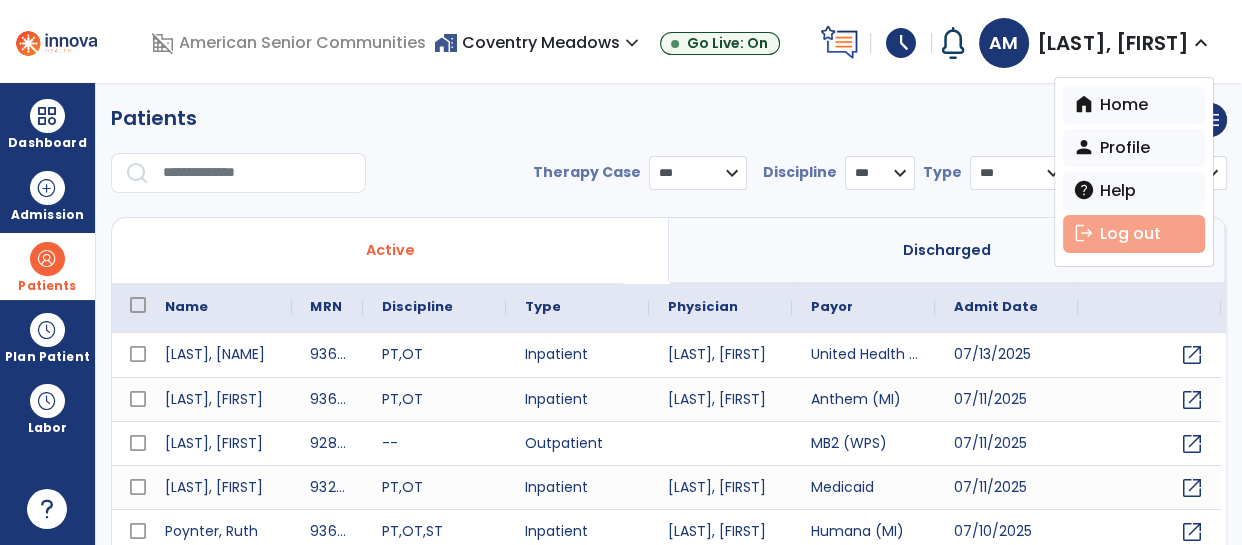 click on "logout   Log out" at bounding box center (1134, 234) 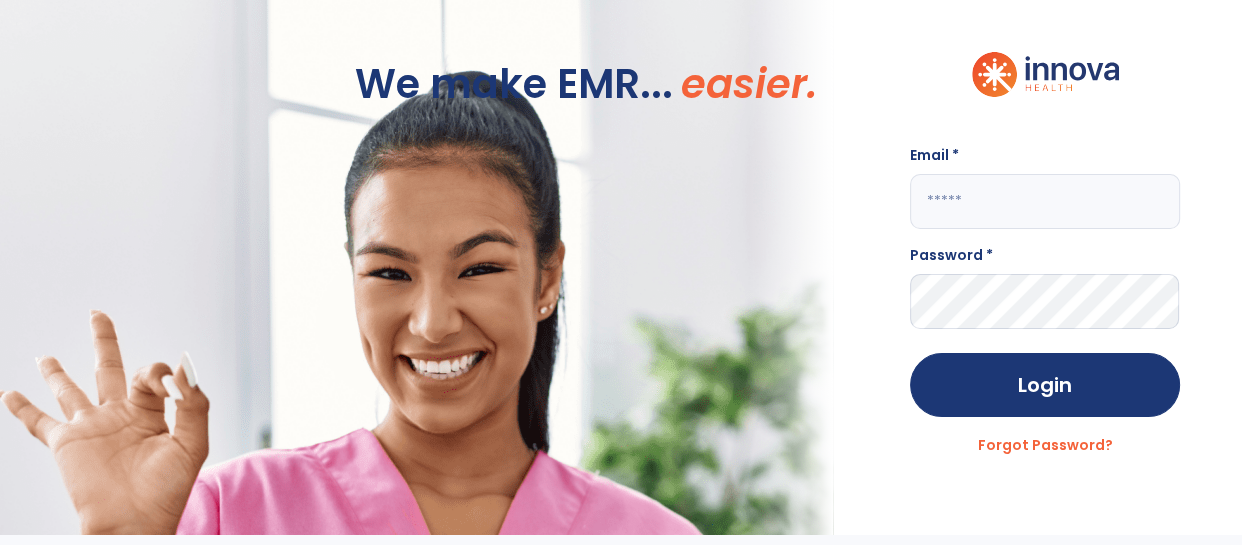 click 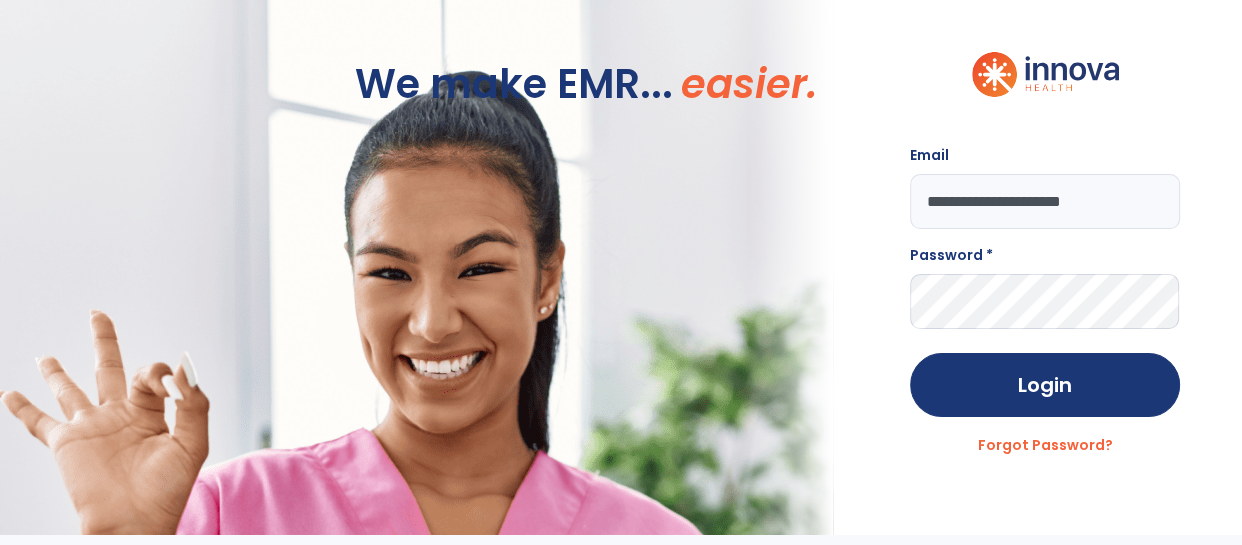 type on "**********" 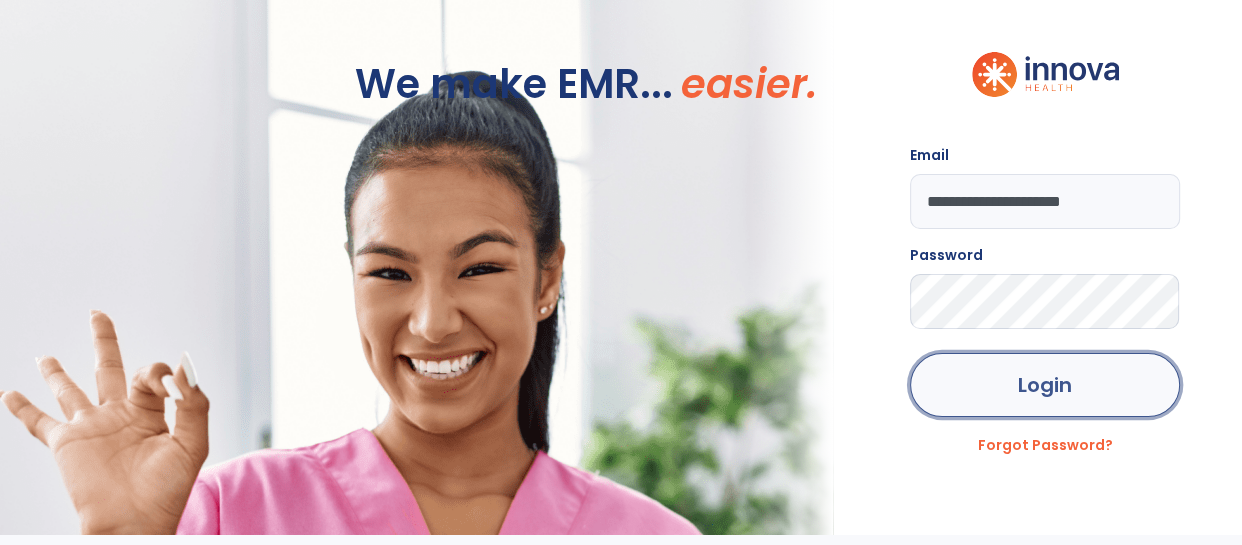 click on "Login" 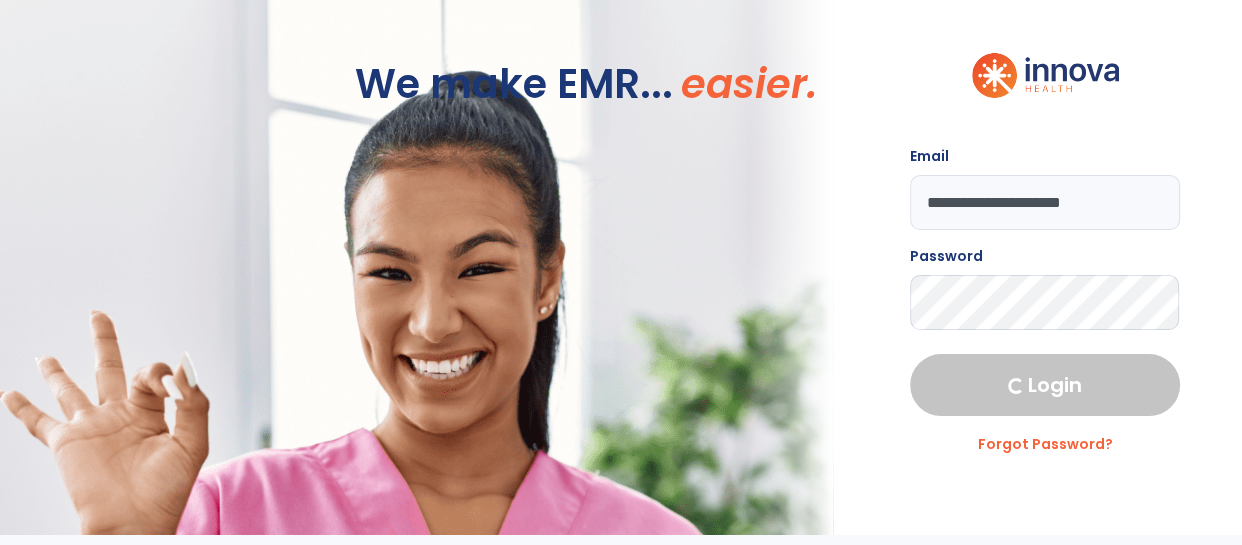 select on "****" 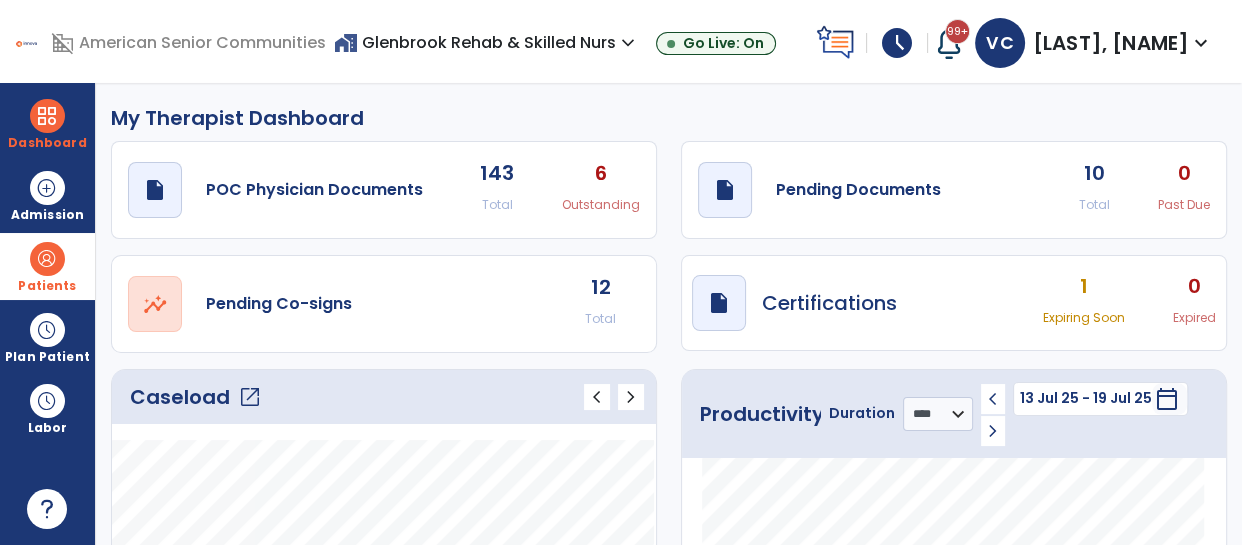 click at bounding box center [47, 259] 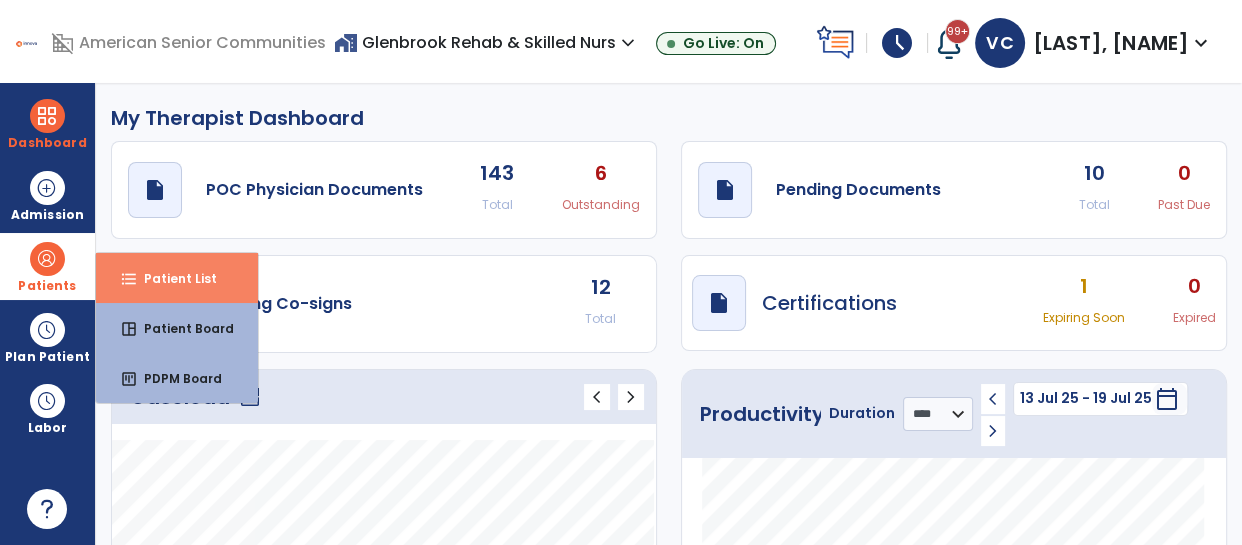 click on "Patient List" at bounding box center [172, 278] 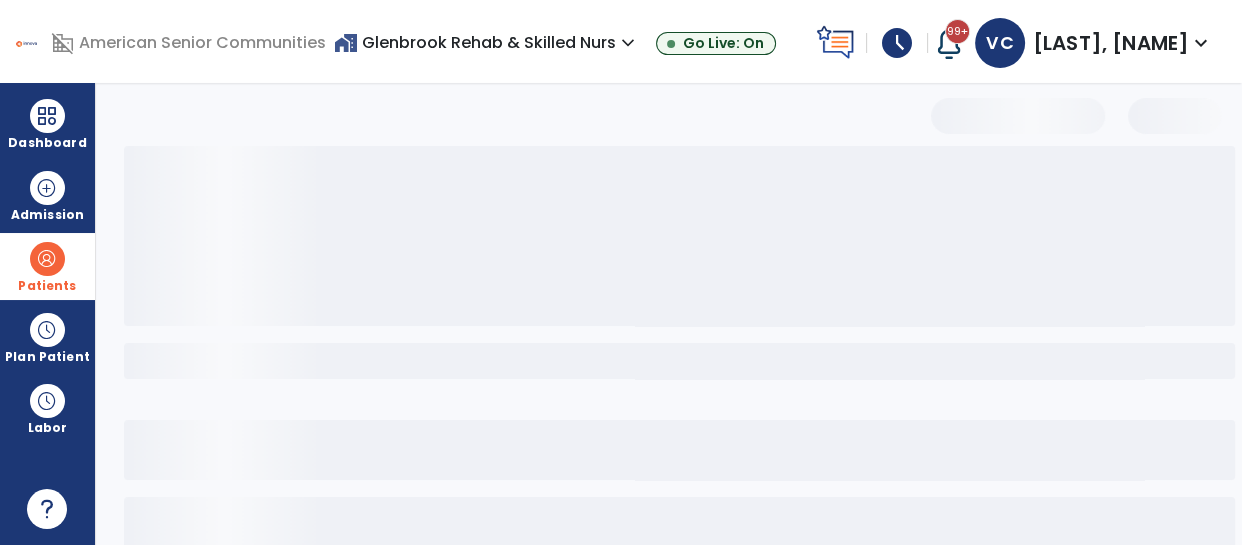 select on "***" 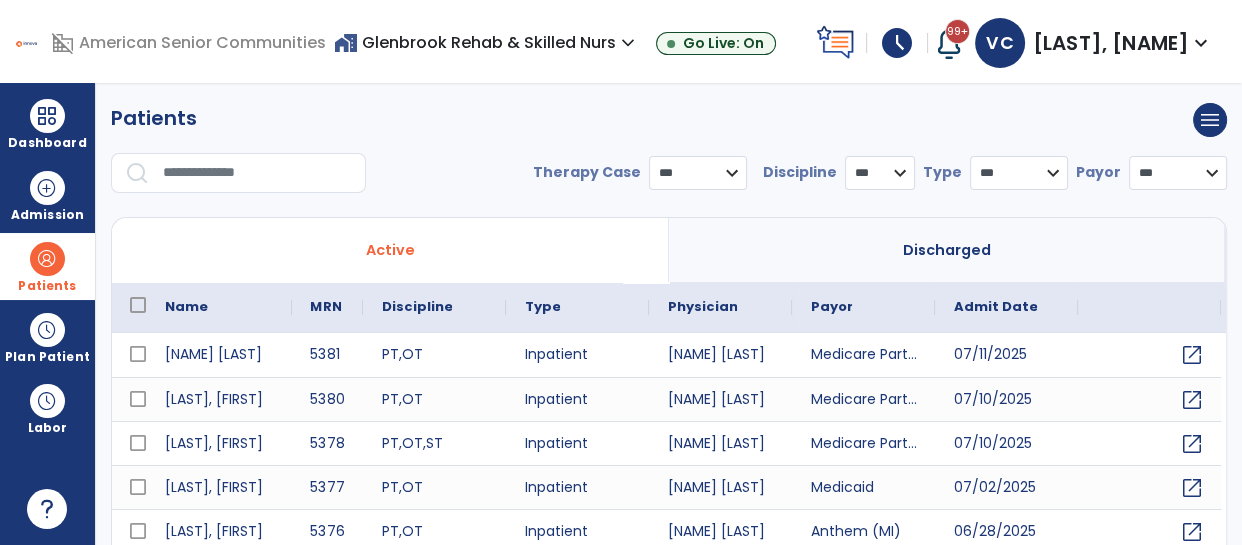 click at bounding box center (257, 173) 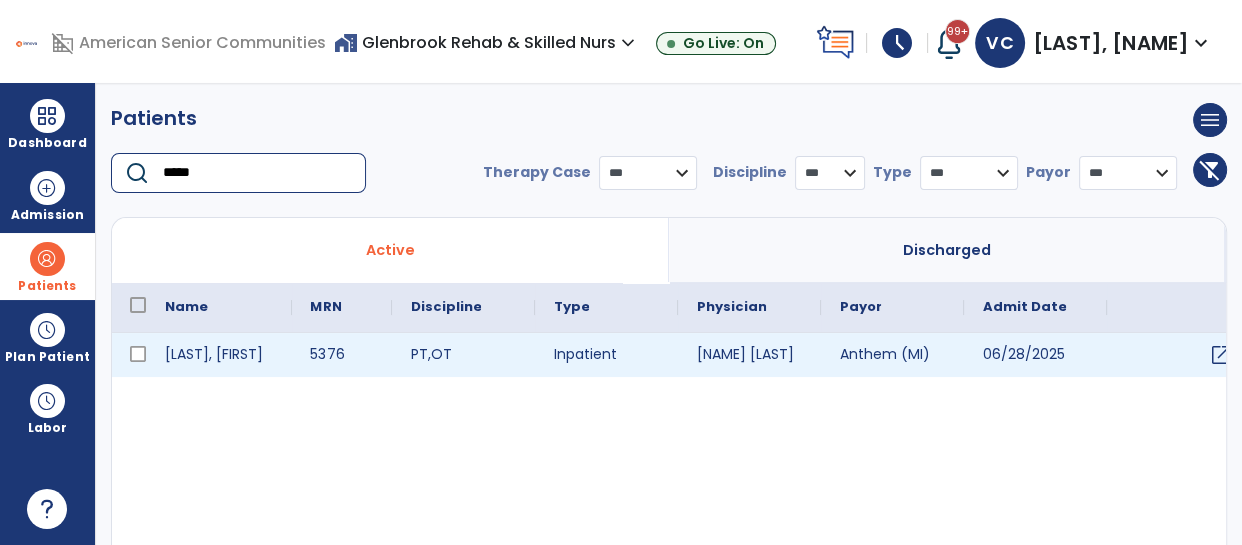 type on "*****" 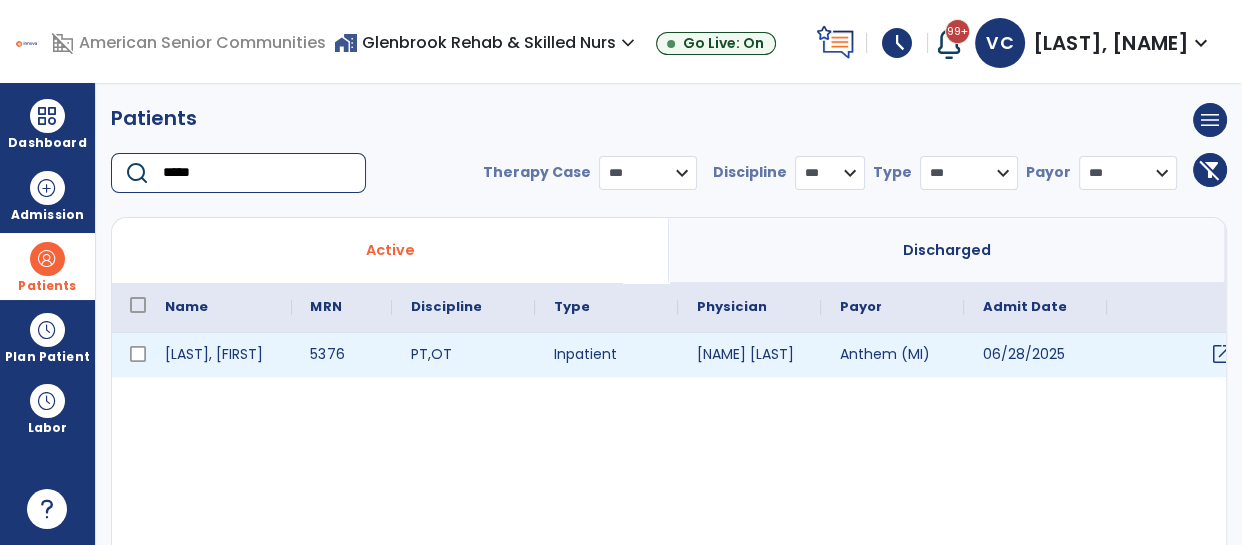 click on "open_in_new" at bounding box center [1221, 354] 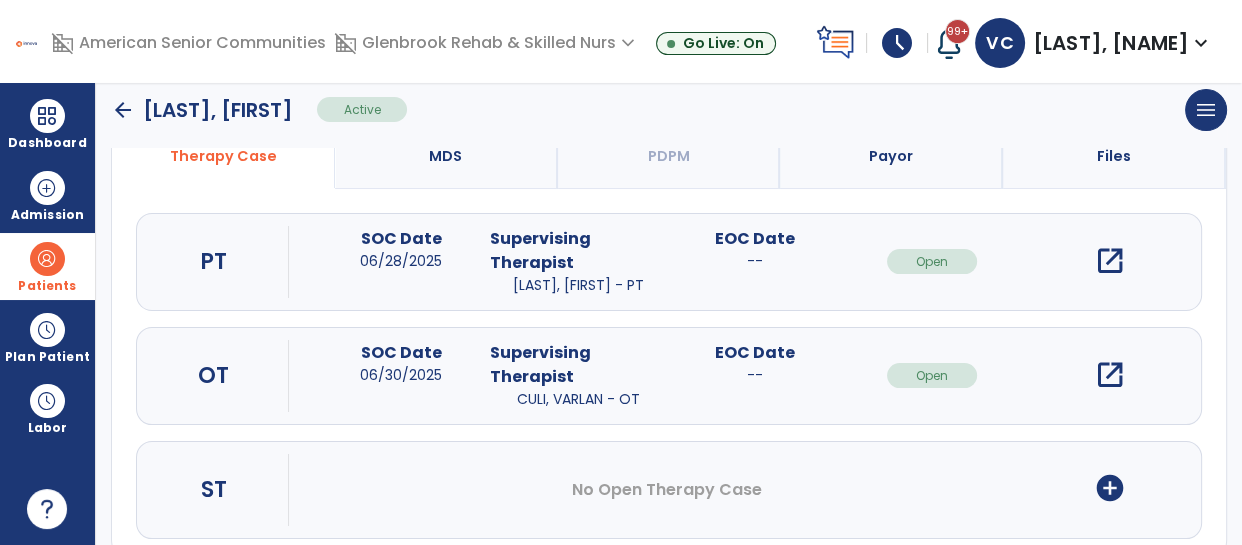 scroll, scrollTop: 189, scrollLeft: 0, axis: vertical 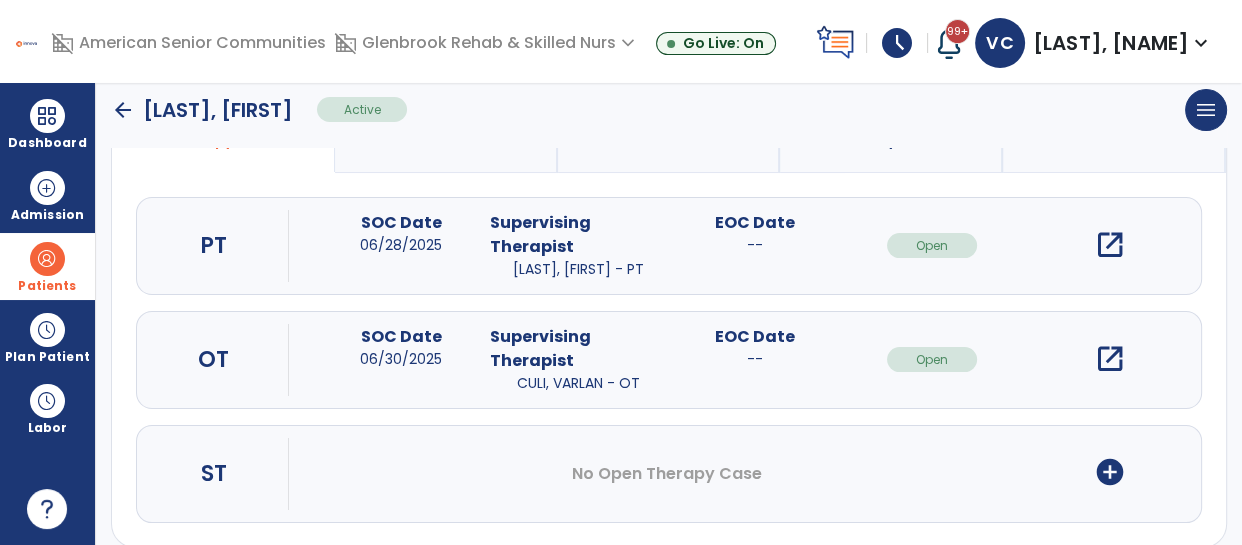click on "open_in_new" at bounding box center (1109, 359) 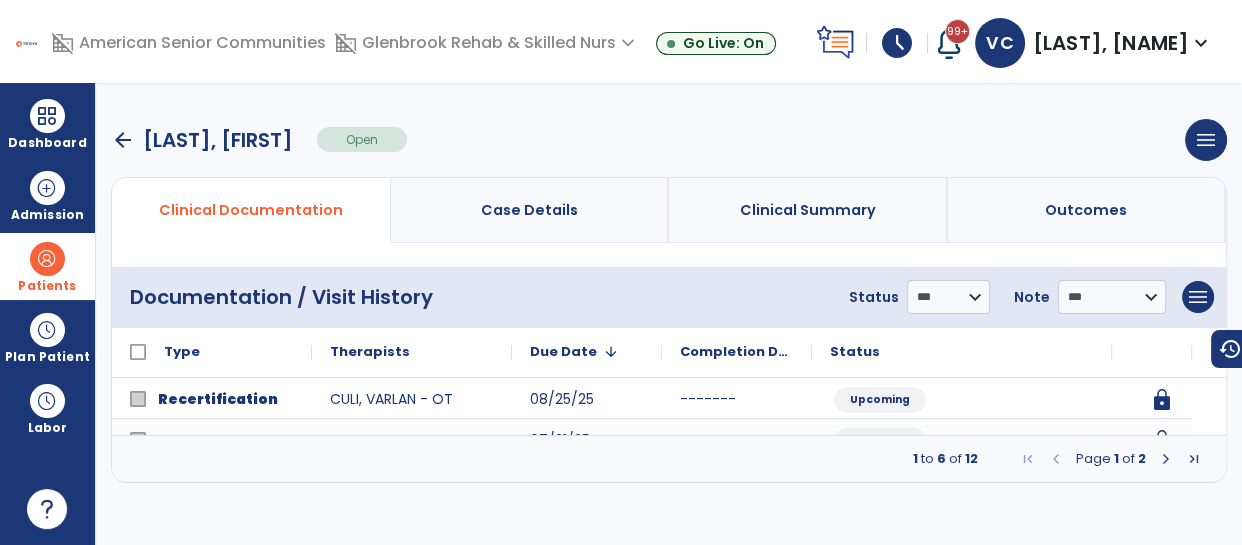 scroll, scrollTop: 0, scrollLeft: 0, axis: both 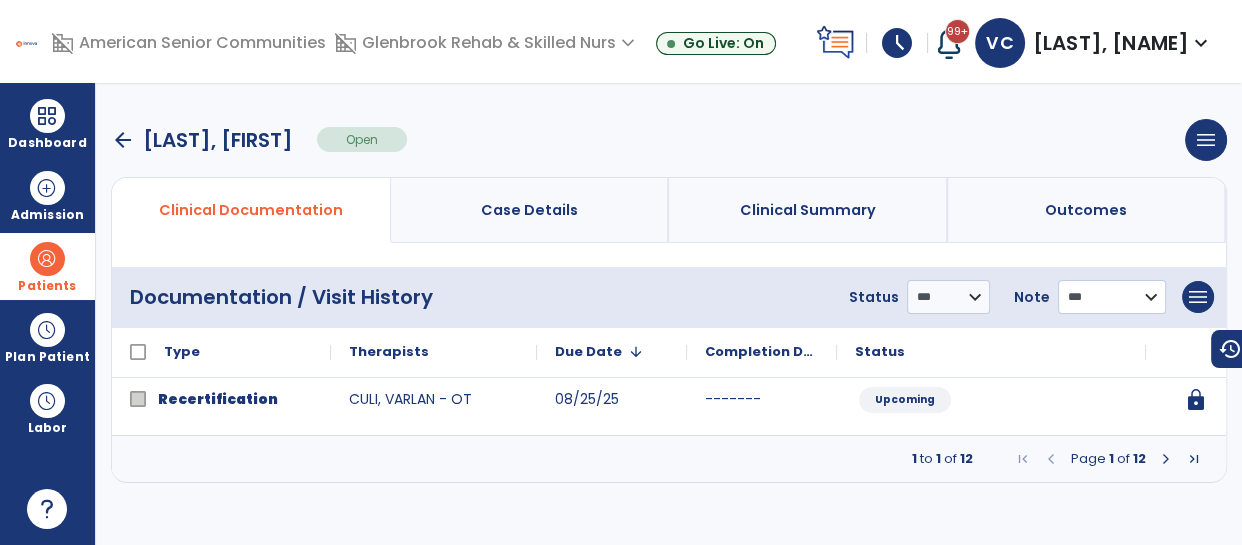 click on "**********" at bounding box center (948, 297) 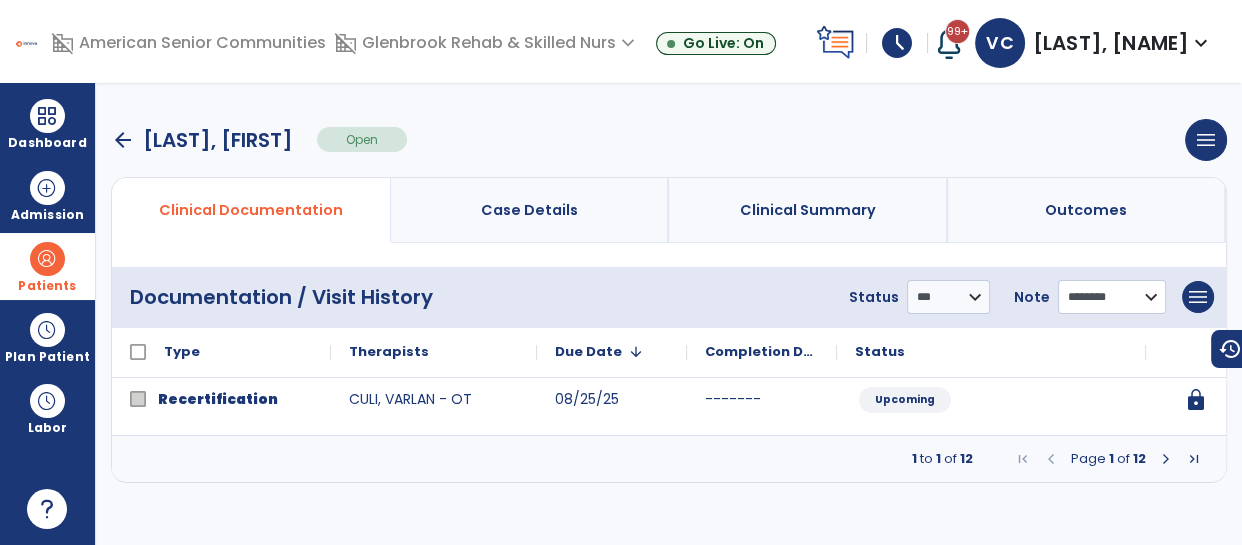 click on "**********" at bounding box center (948, 297) 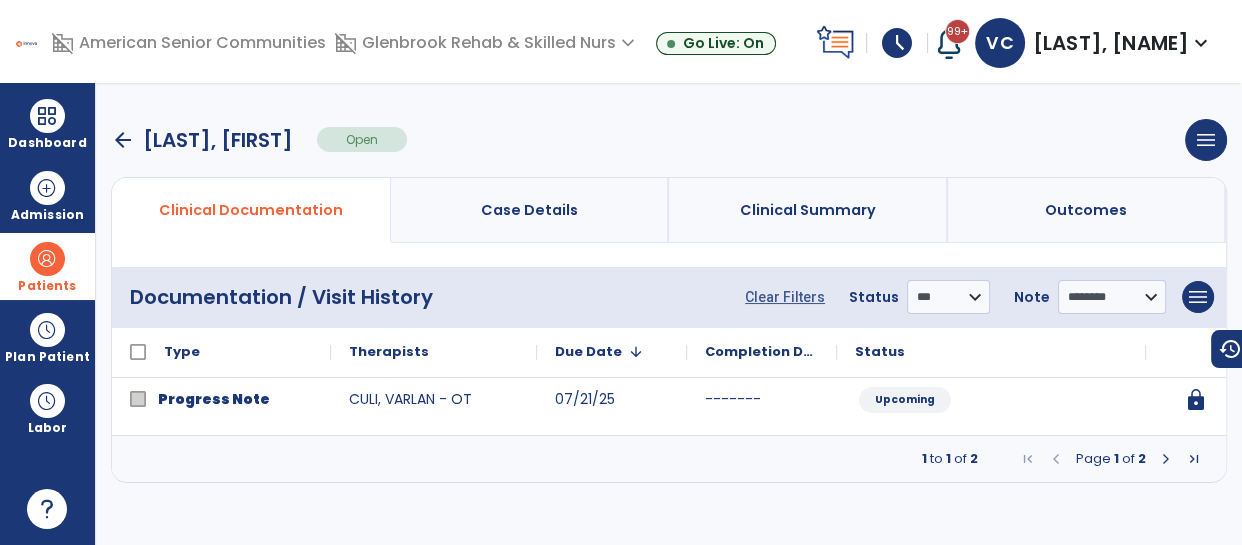 click at bounding box center (1166, 459) 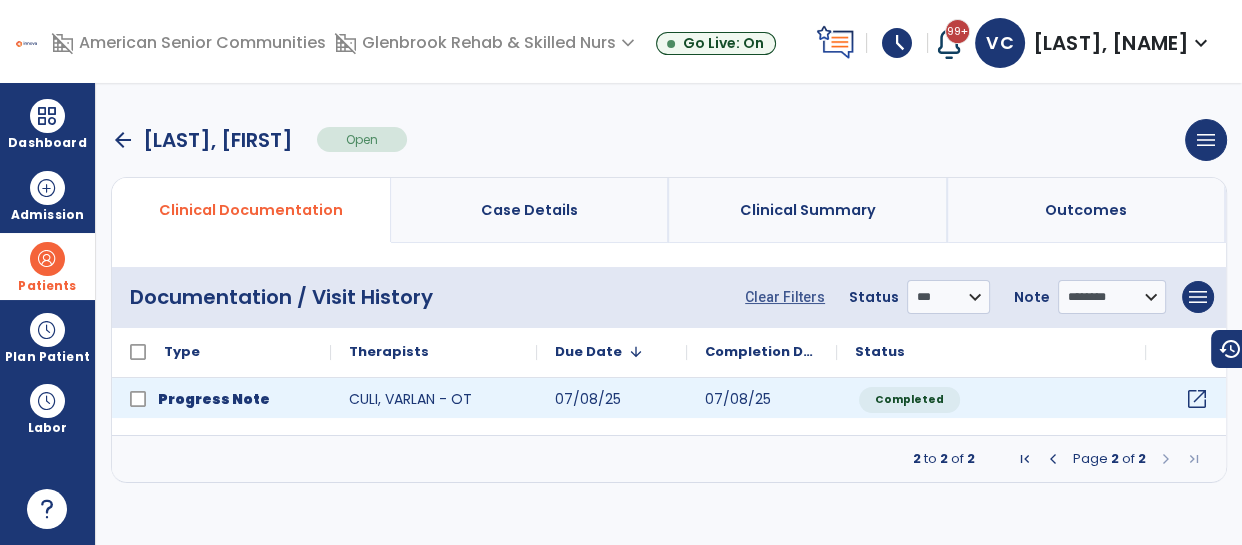 click on "open_in_new" 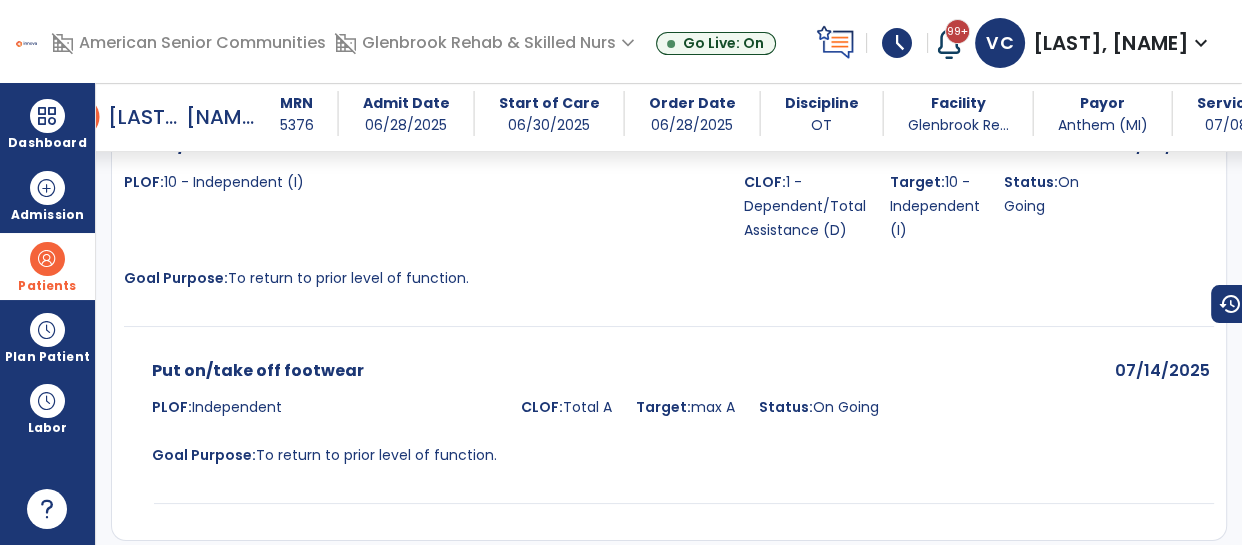 scroll, scrollTop: 2920, scrollLeft: 0, axis: vertical 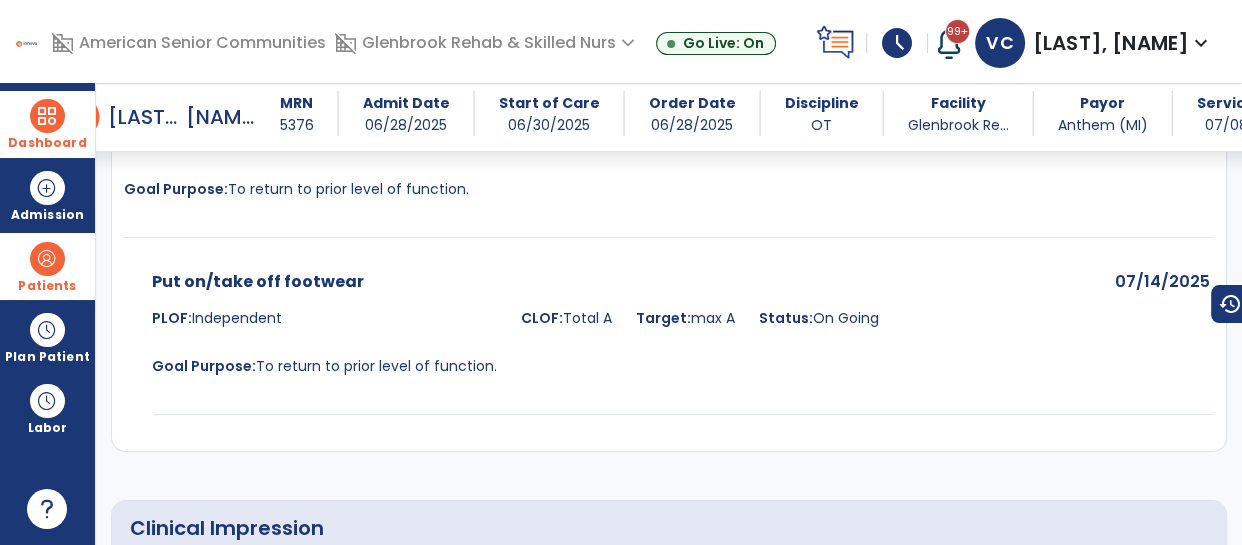 click at bounding box center [47, 116] 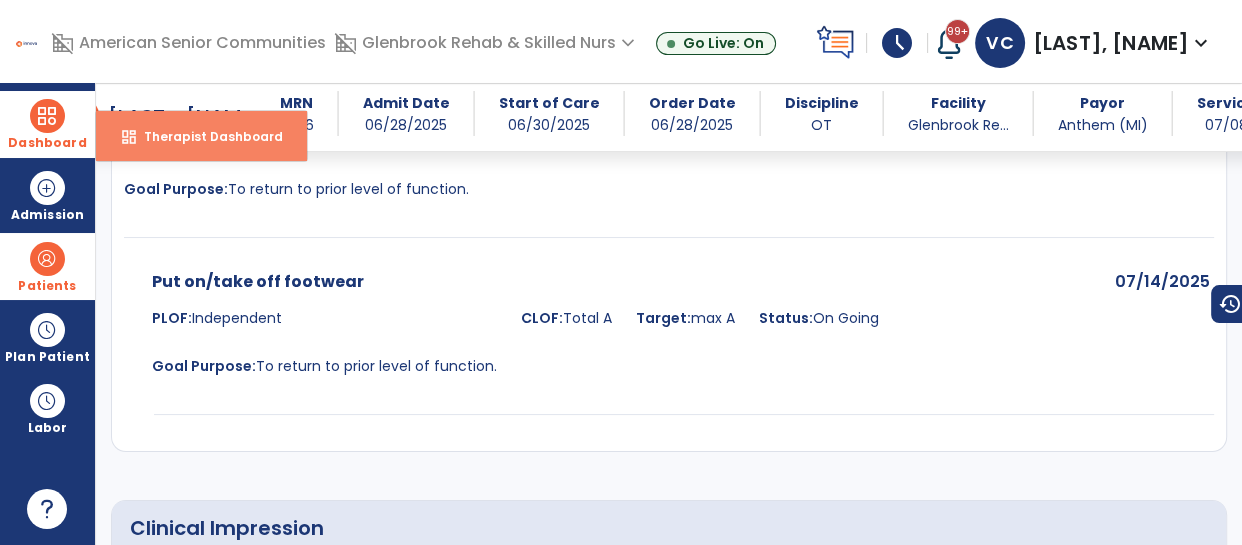 click on "Therapist Dashboard" at bounding box center (205, 136) 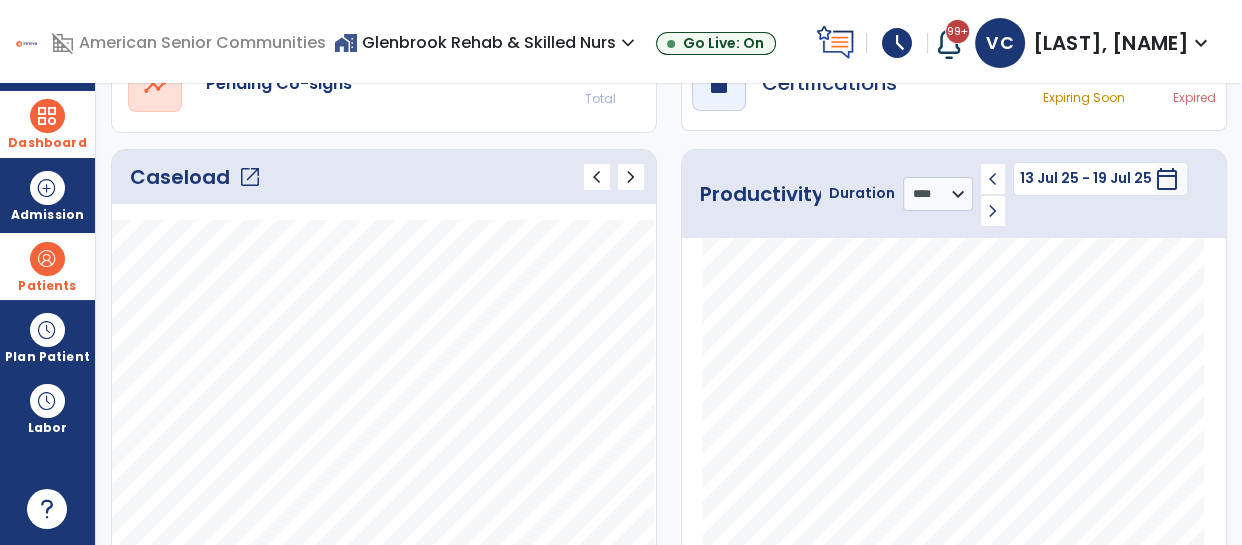 scroll, scrollTop: 219, scrollLeft: 0, axis: vertical 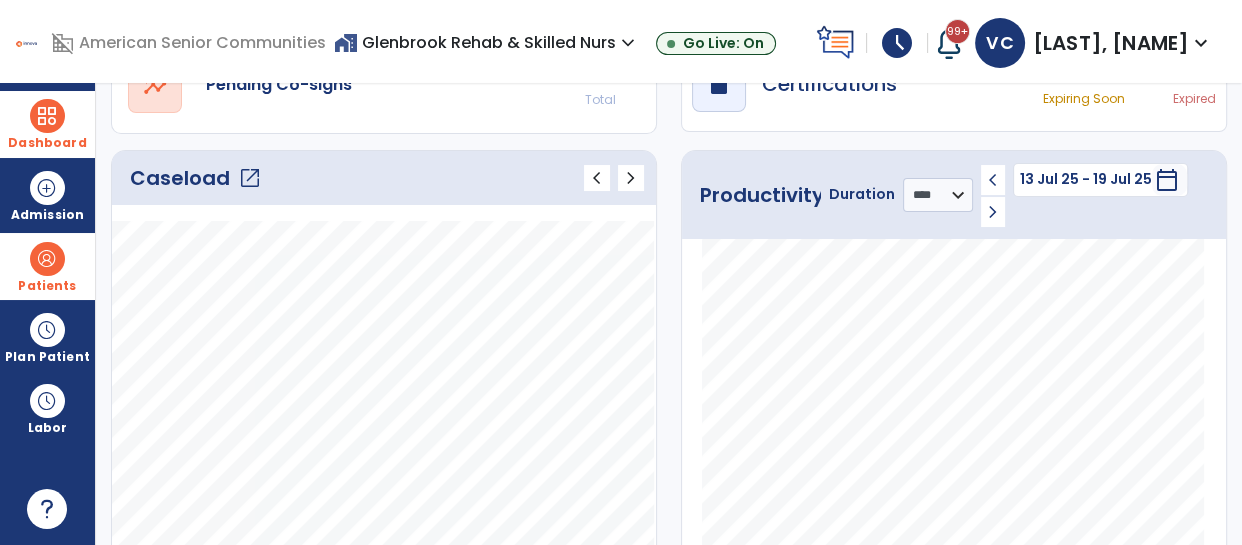click on "open_in_new" 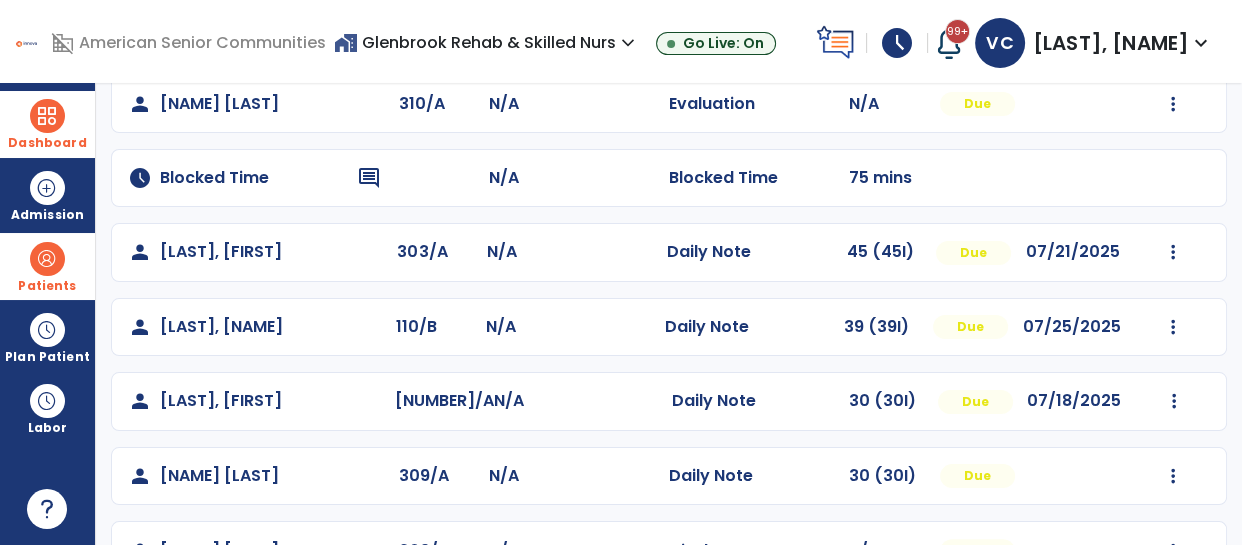 scroll, scrollTop: 566, scrollLeft: 0, axis: vertical 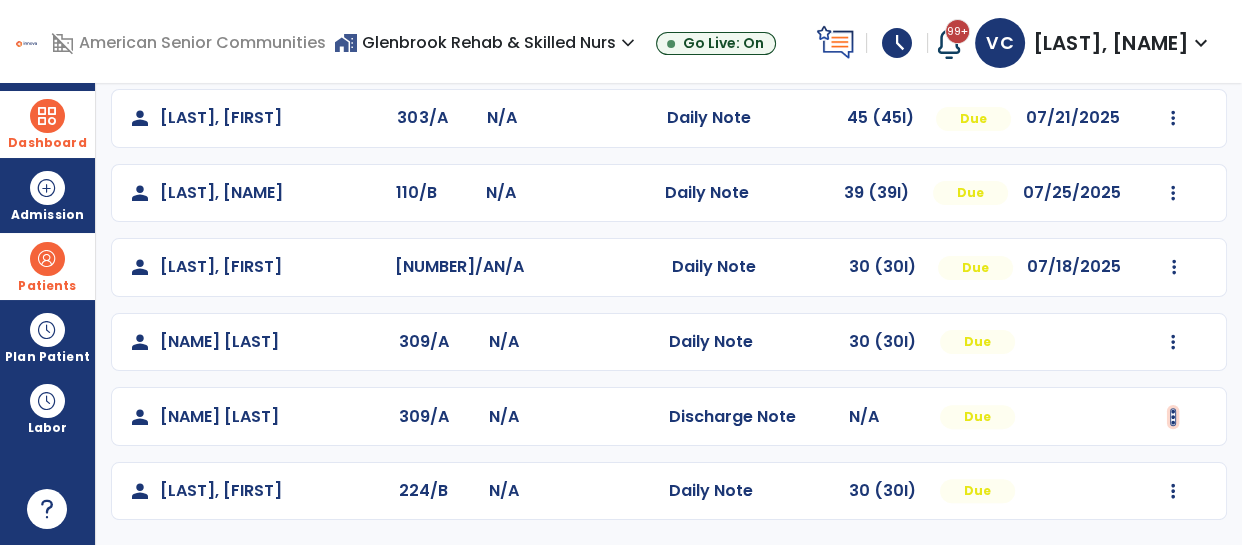 click at bounding box center (1173, -254) 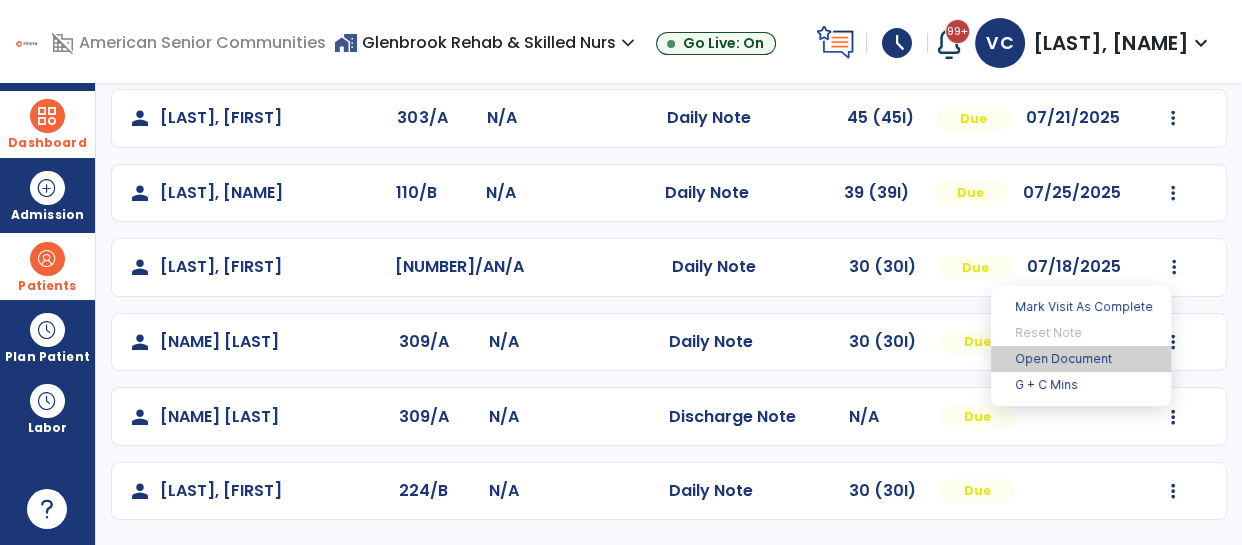 click on "Open Document" at bounding box center (1081, 359) 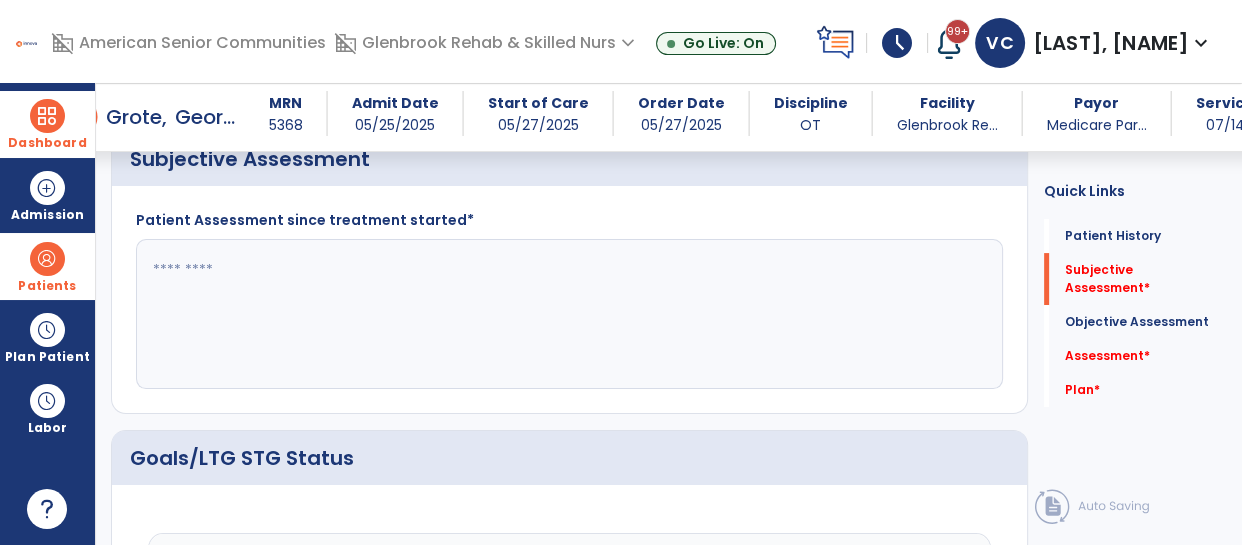 scroll, scrollTop: 372, scrollLeft: 0, axis: vertical 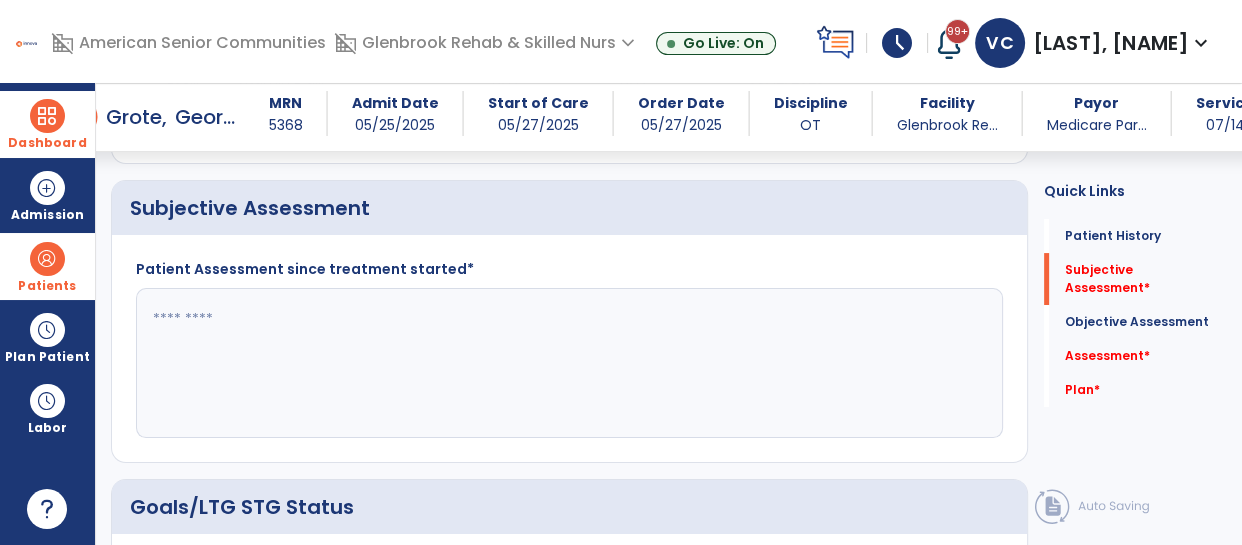 click 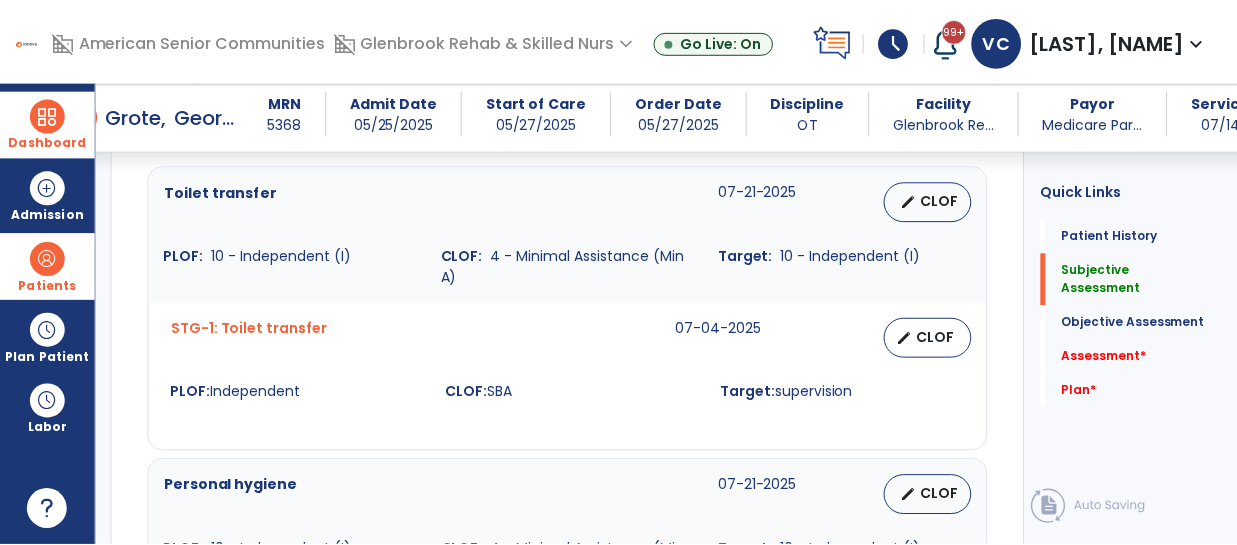scroll, scrollTop: 789, scrollLeft: 0, axis: vertical 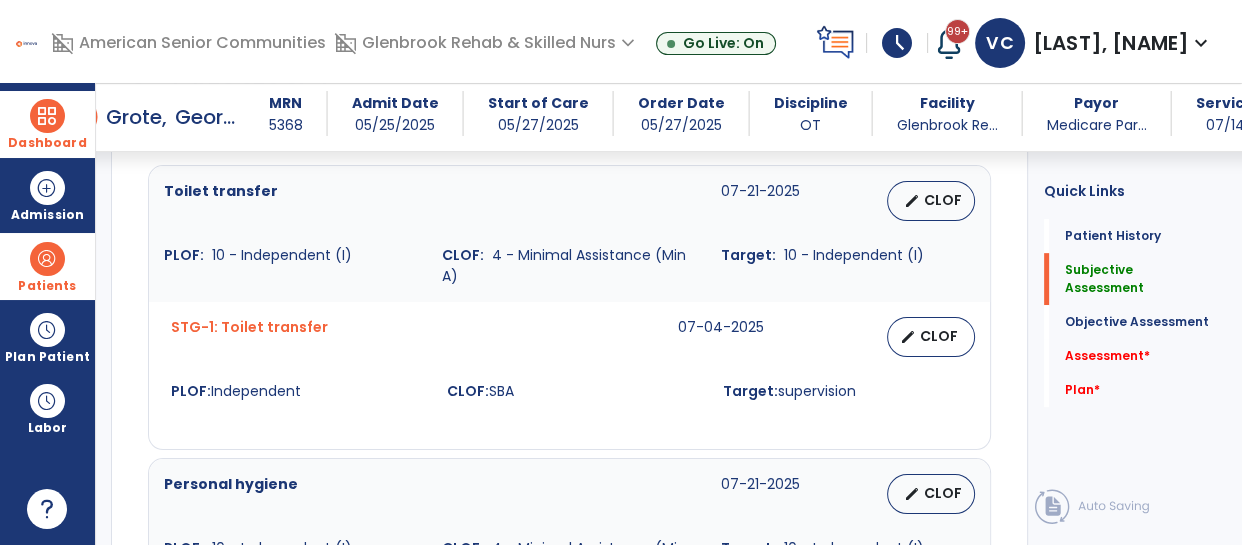 type on "**********" 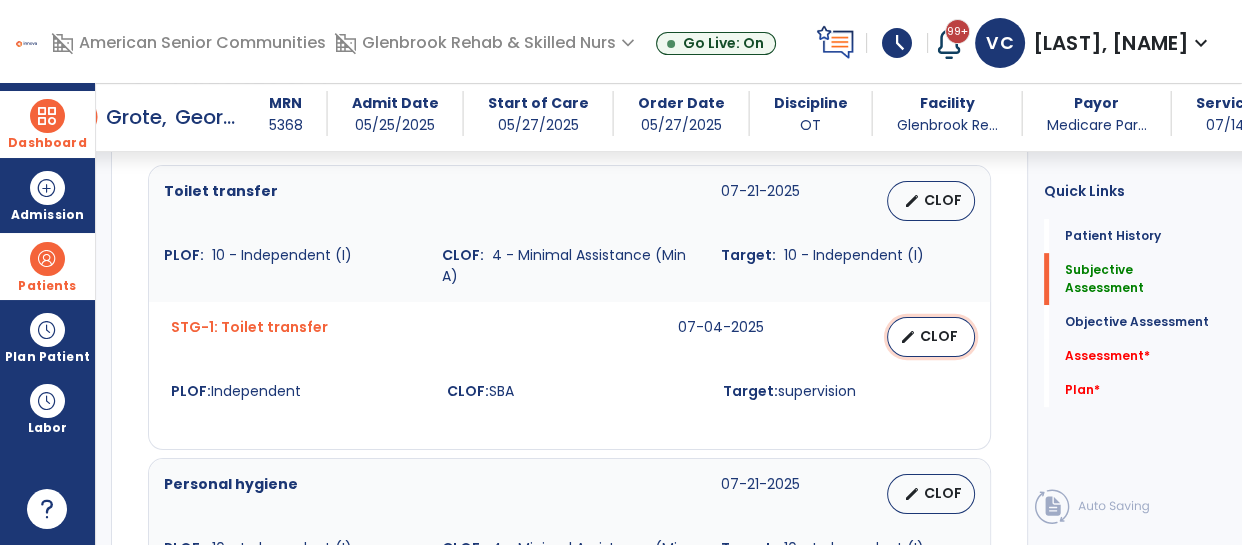 click on "CLOF" at bounding box center [939, 336] 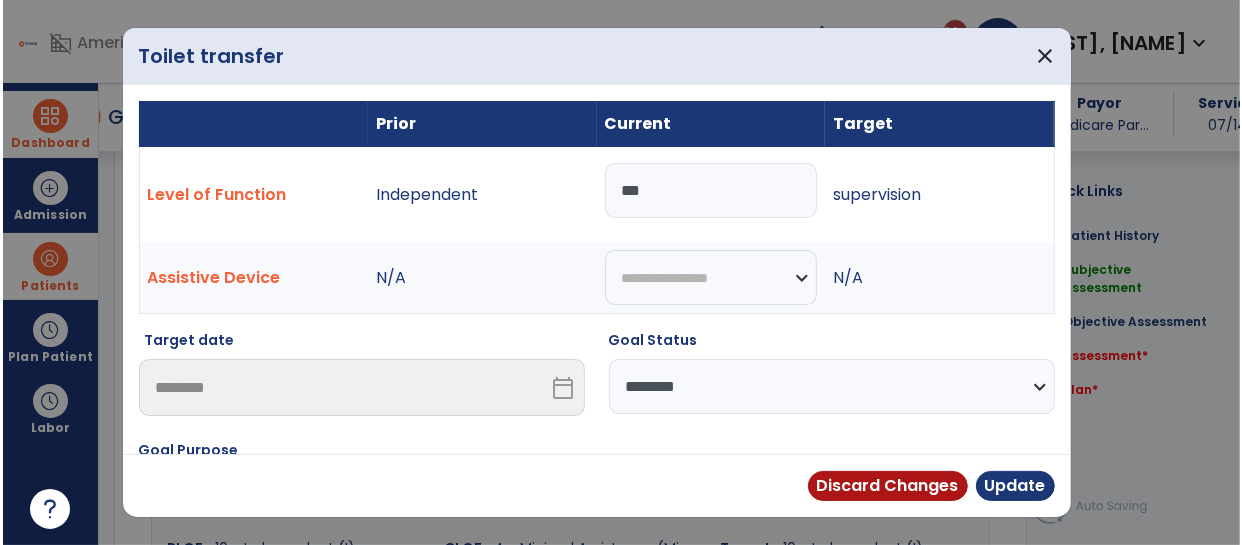 scroll, scrollTop: 789, scrollLeft: 0, axis: vertical 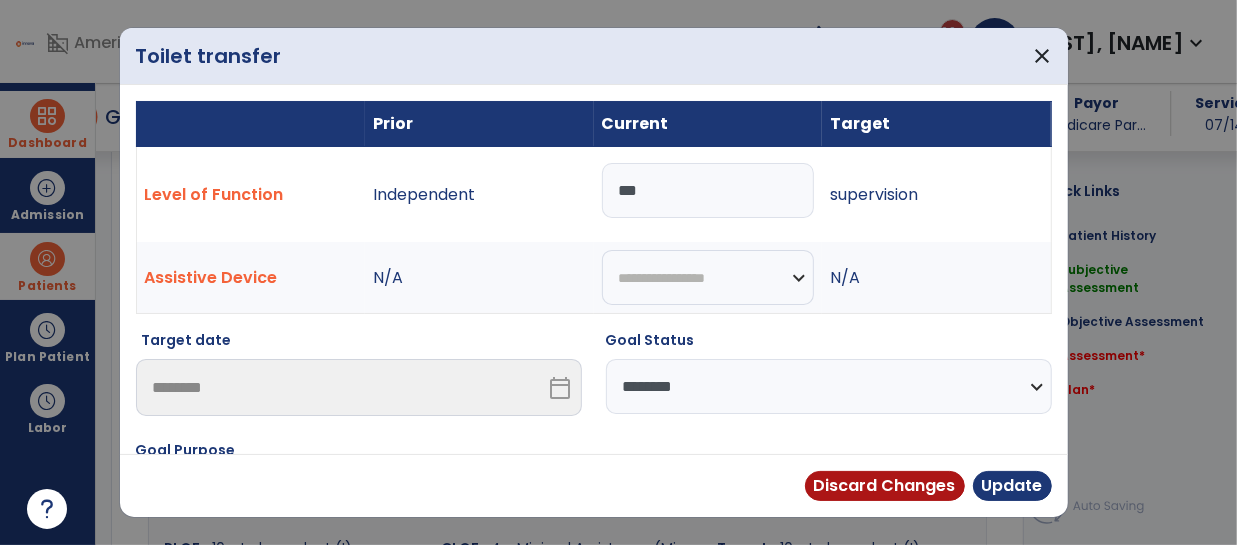 click on "***" at bounding box center [708, 190] 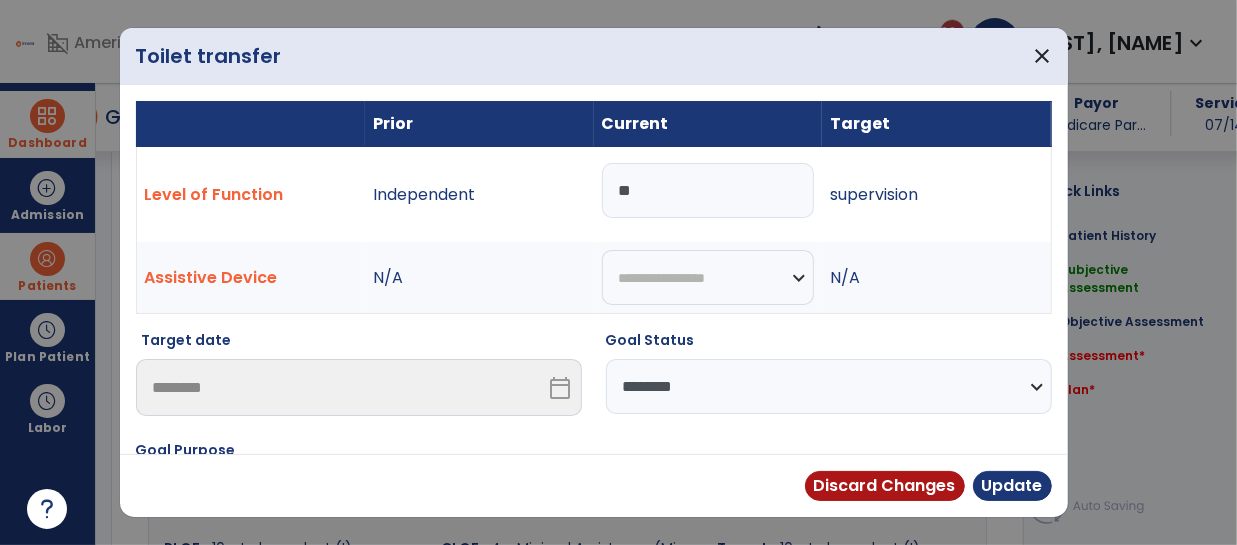 type on "*" 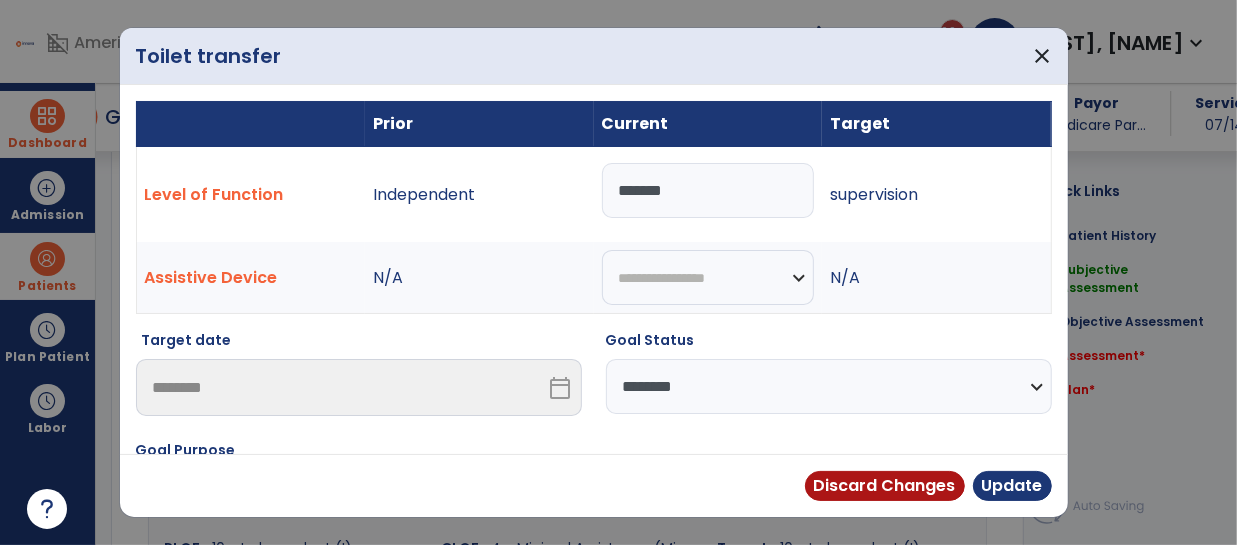 type on "*******" 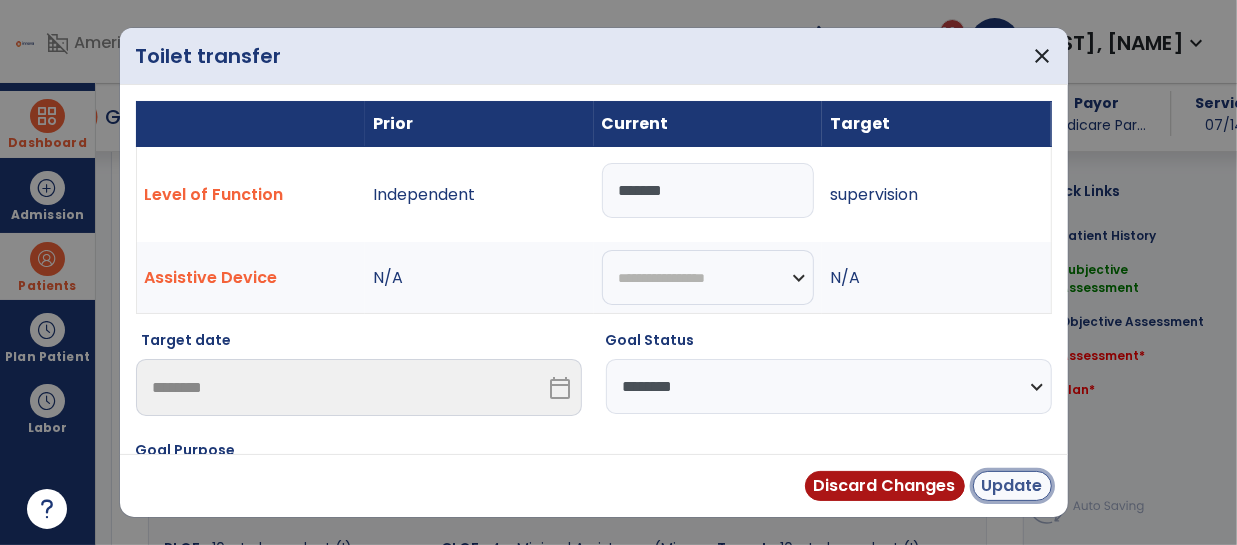 click on "Update" at bounding box center (1012, 486) 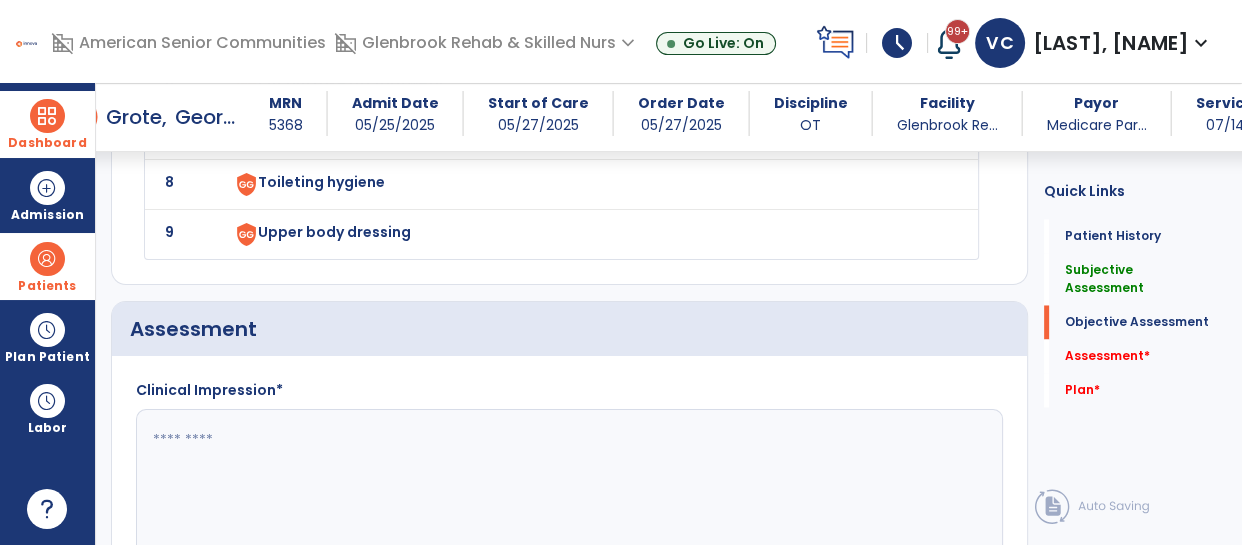 scroll, scrollTop: 2967, scrollLeft: 0, axis: vertical 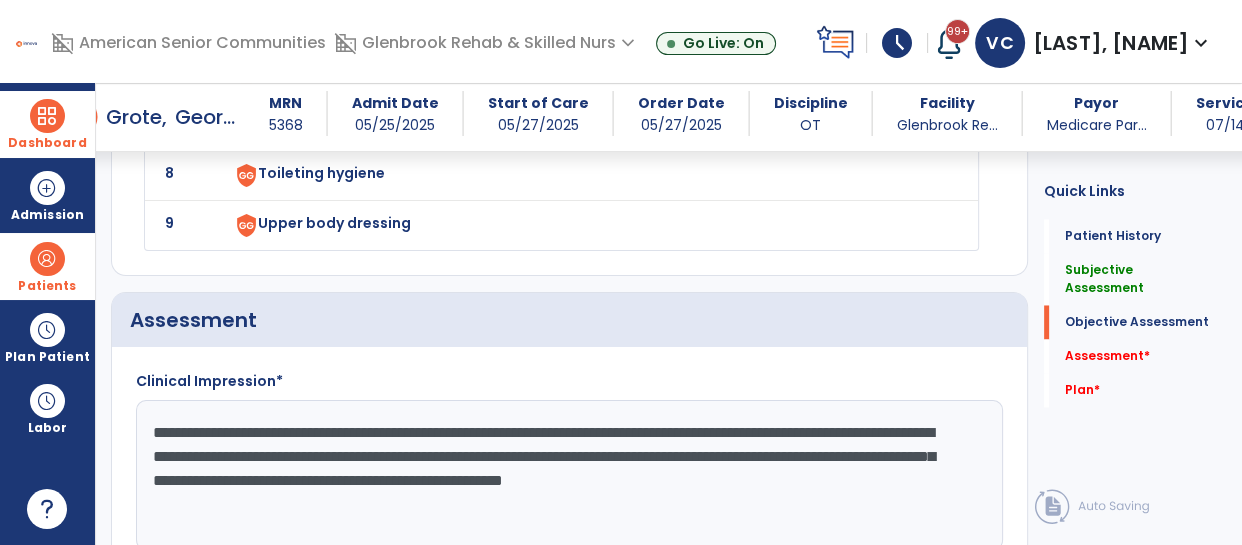 click on "**********" 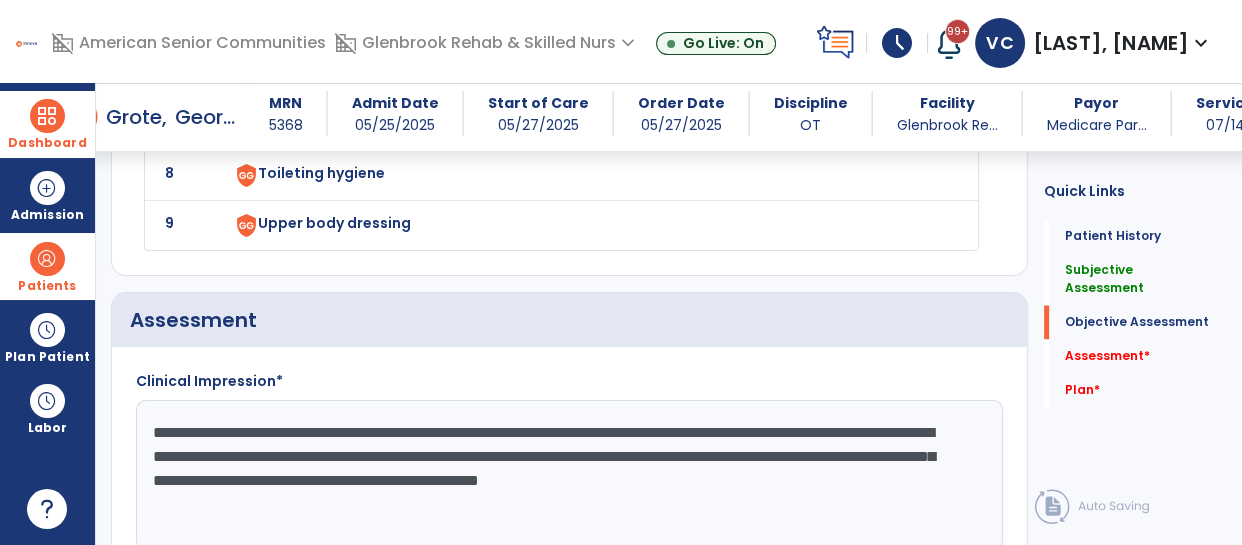 click on "**********" 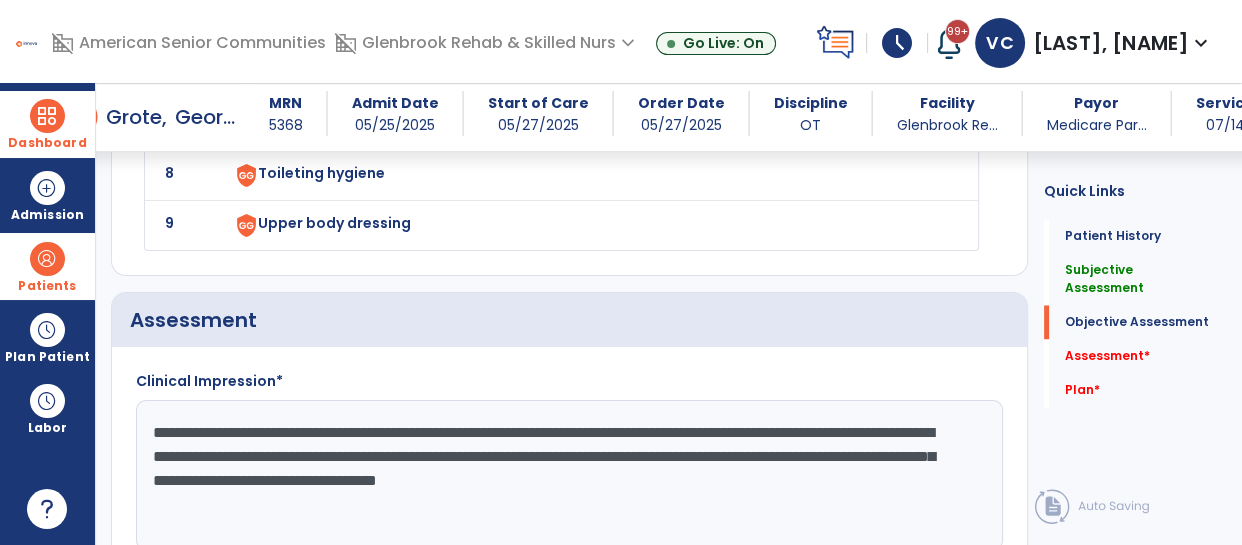 click on "**********" 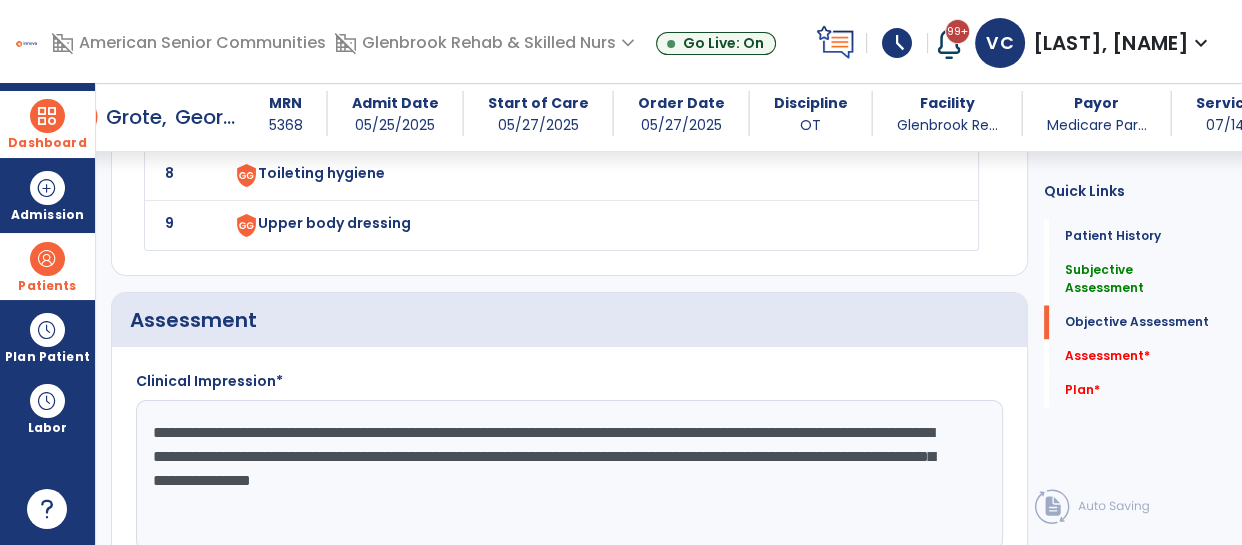 click on "**********" 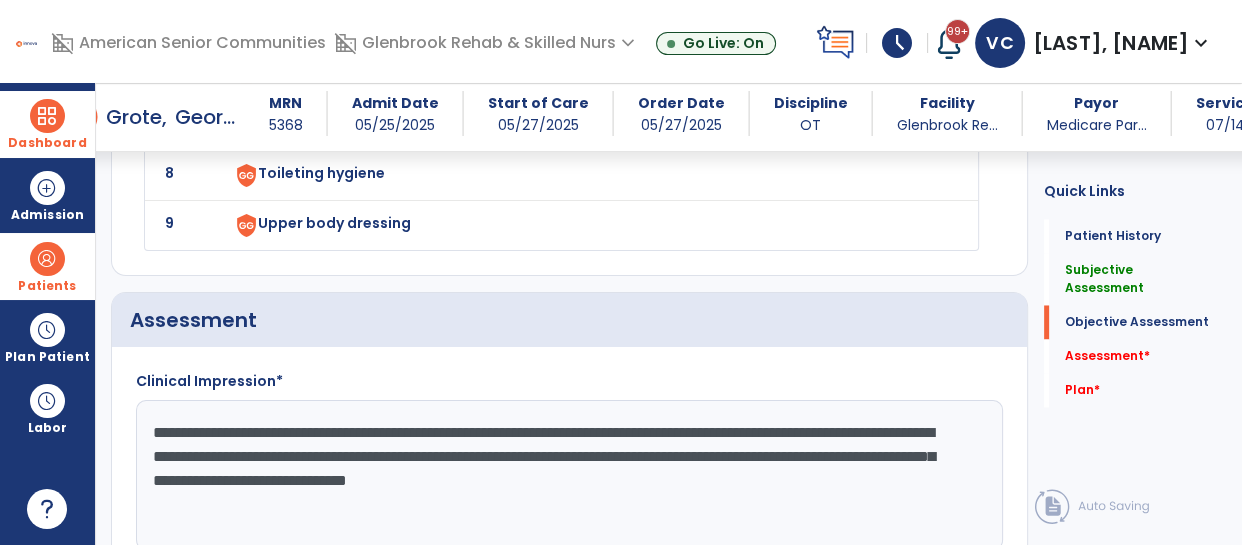 click on "**********" 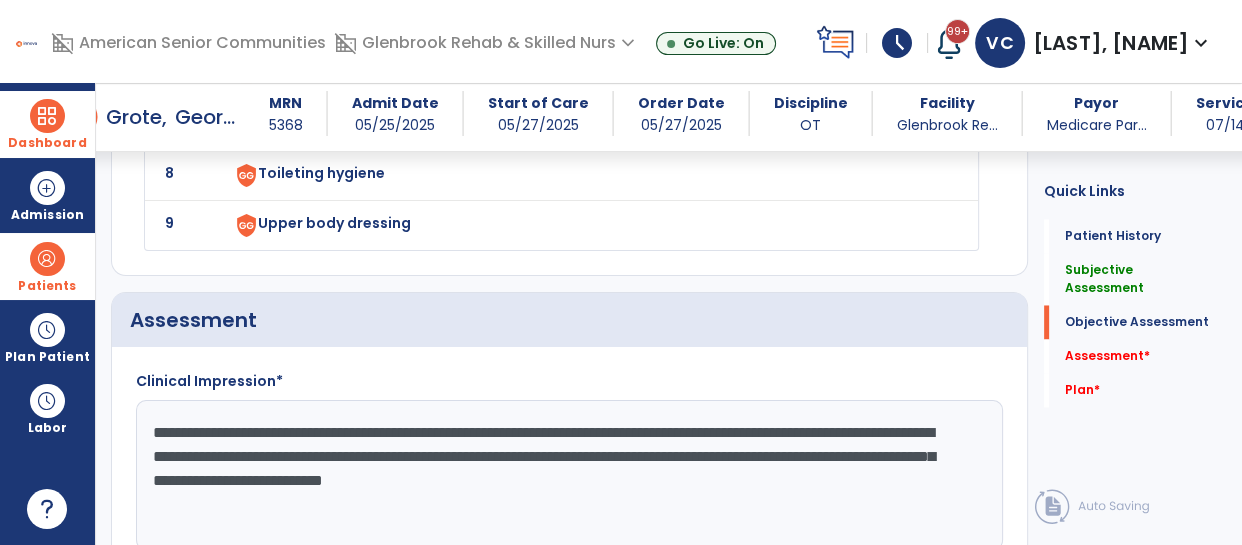 click on "**********" 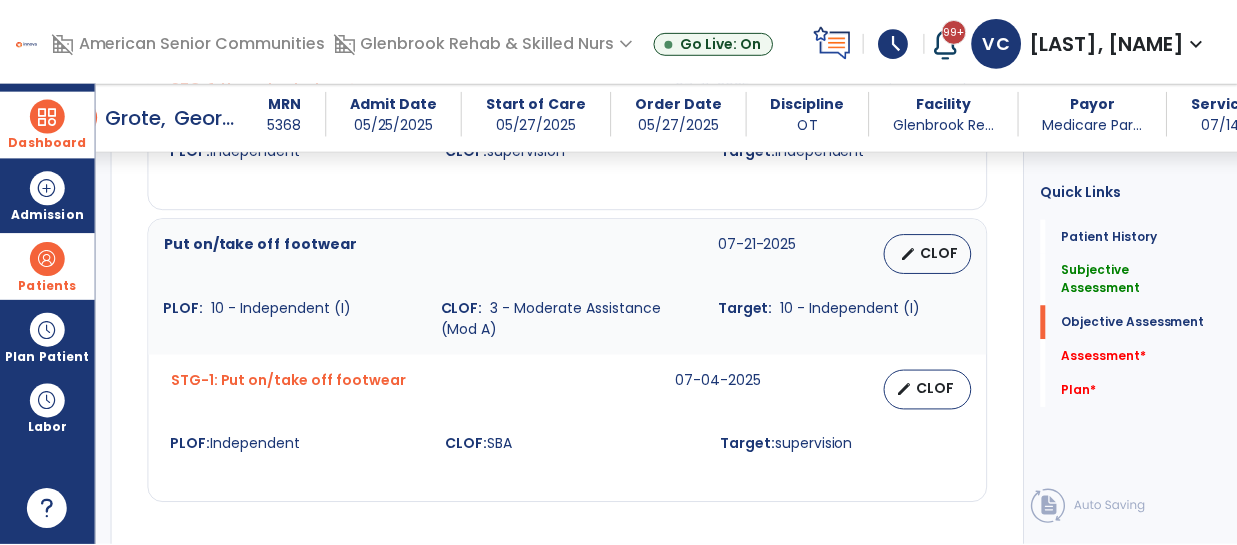 scroll, scrollTop: 2033, scrollLeft: 0, axis: vertical 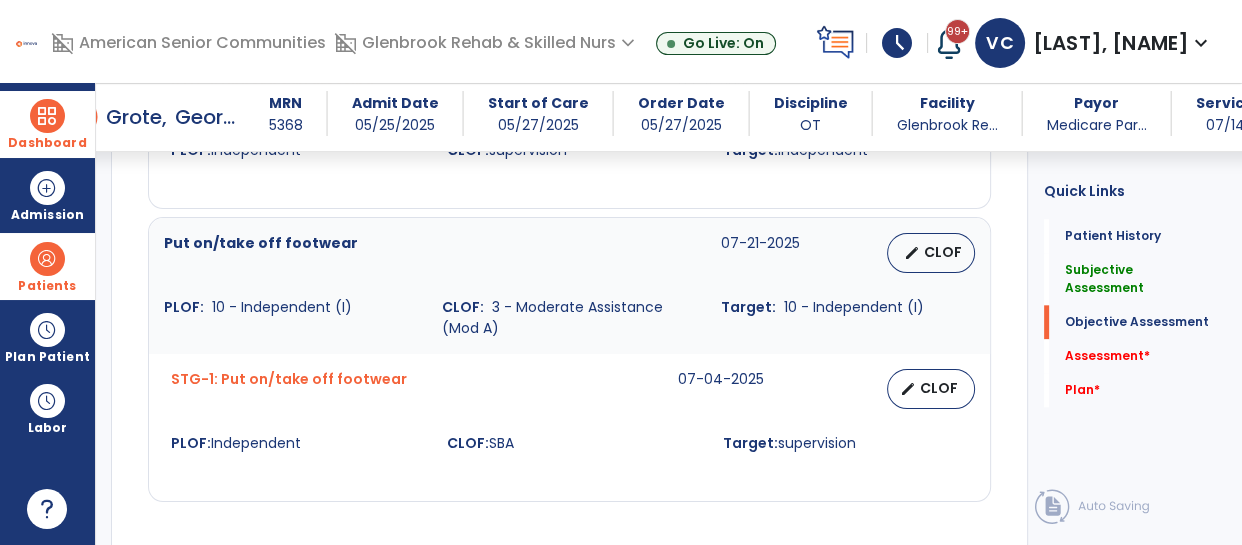 type on "**********" 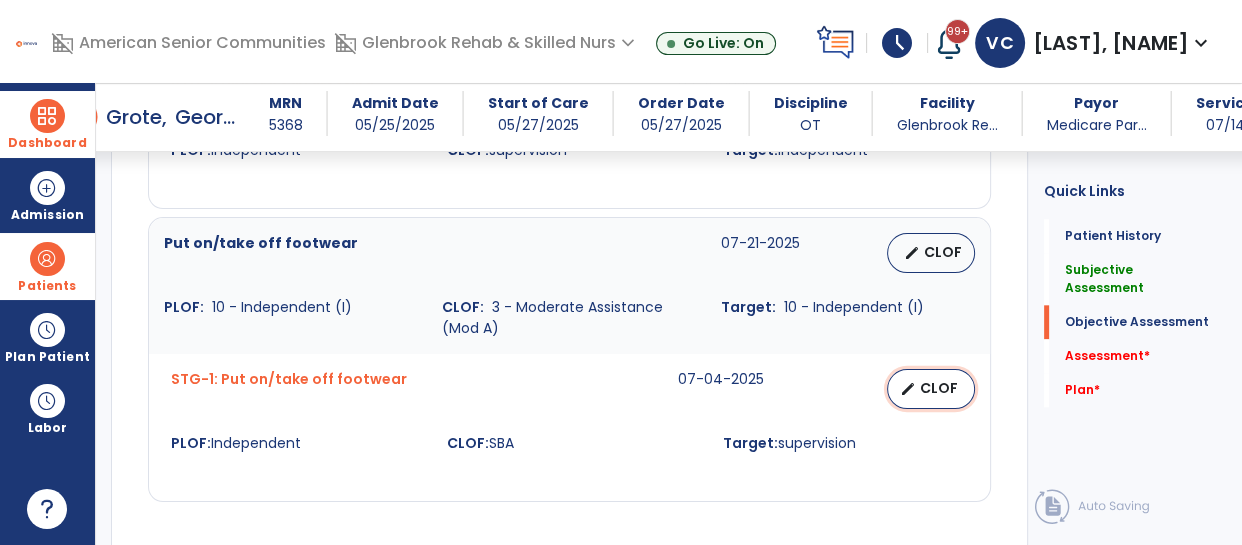 click on "edit   CLOF" at bounding box center (931, 389) 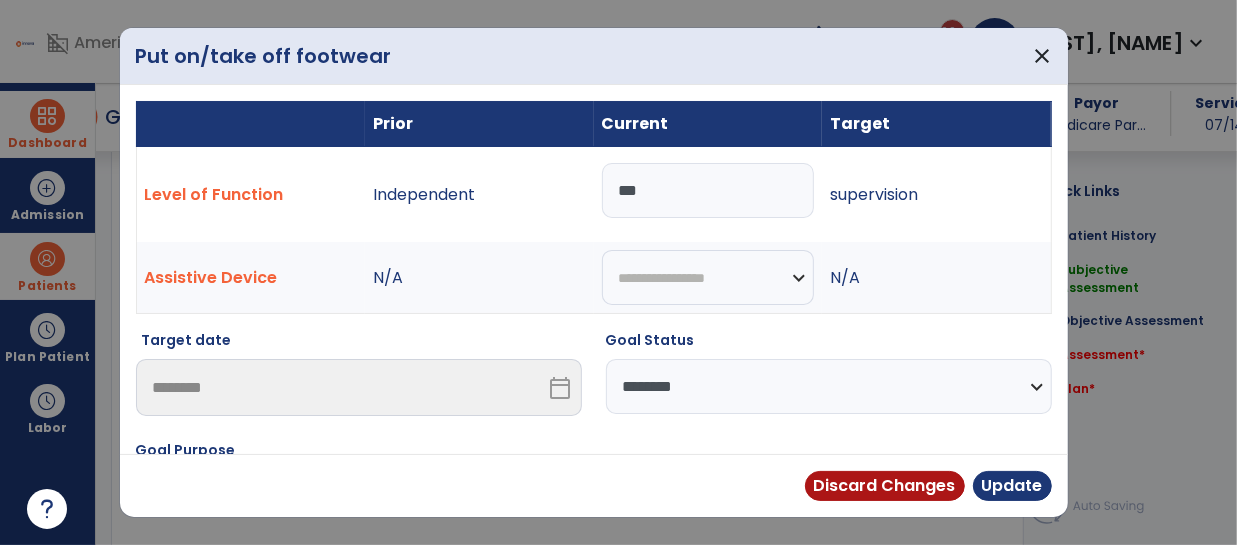 scroll, scrollTop: 2033, scrollLeft: 0, axis: vertical 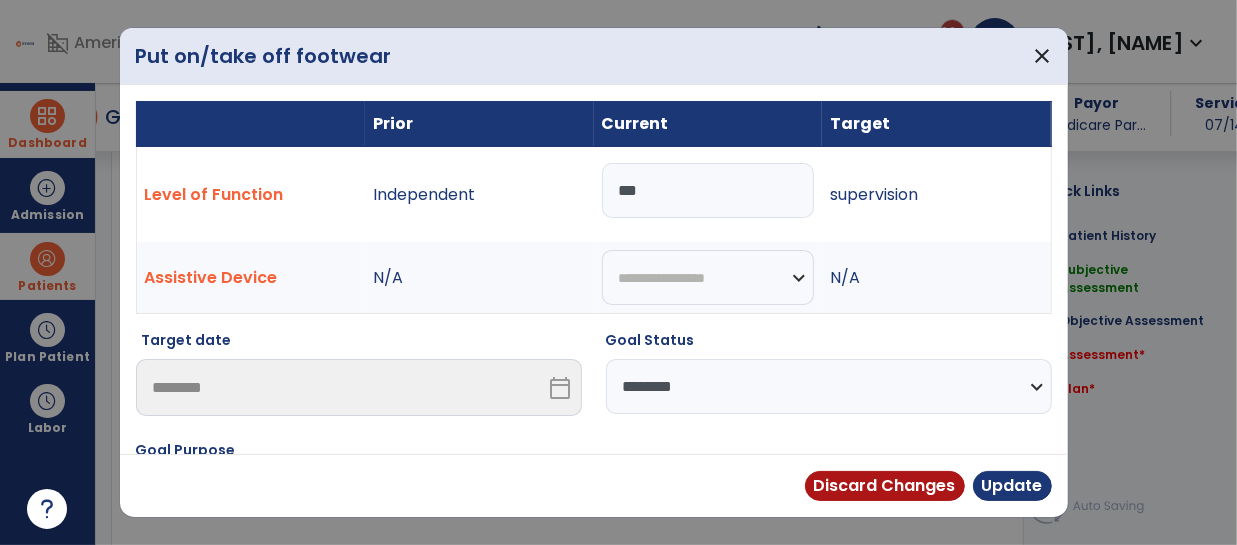 click on "***" at bounding box center (708, 190) 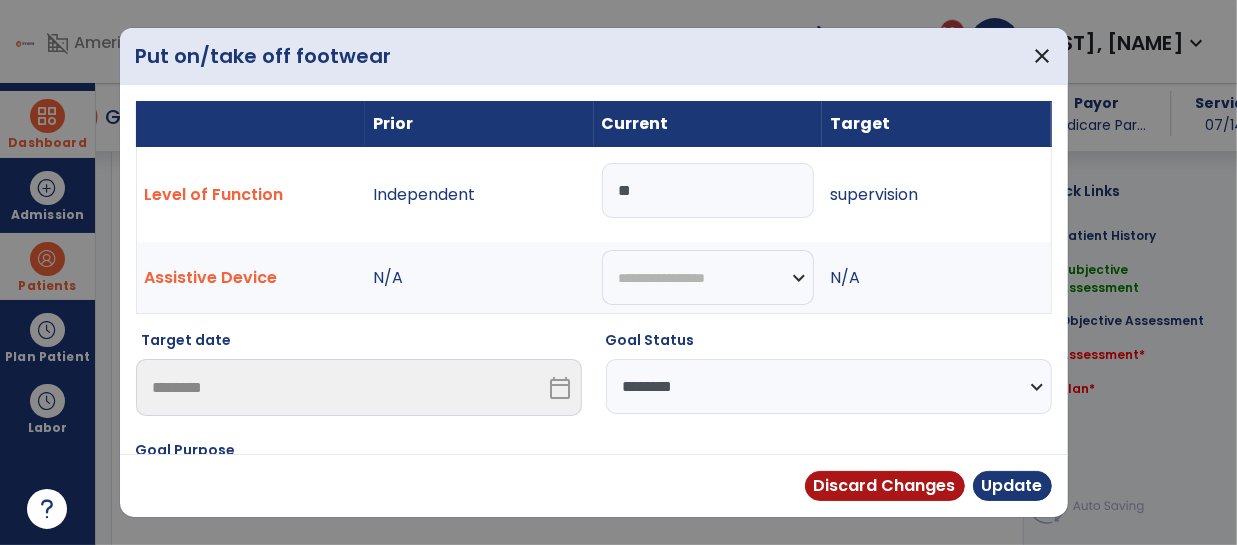 type on "*" 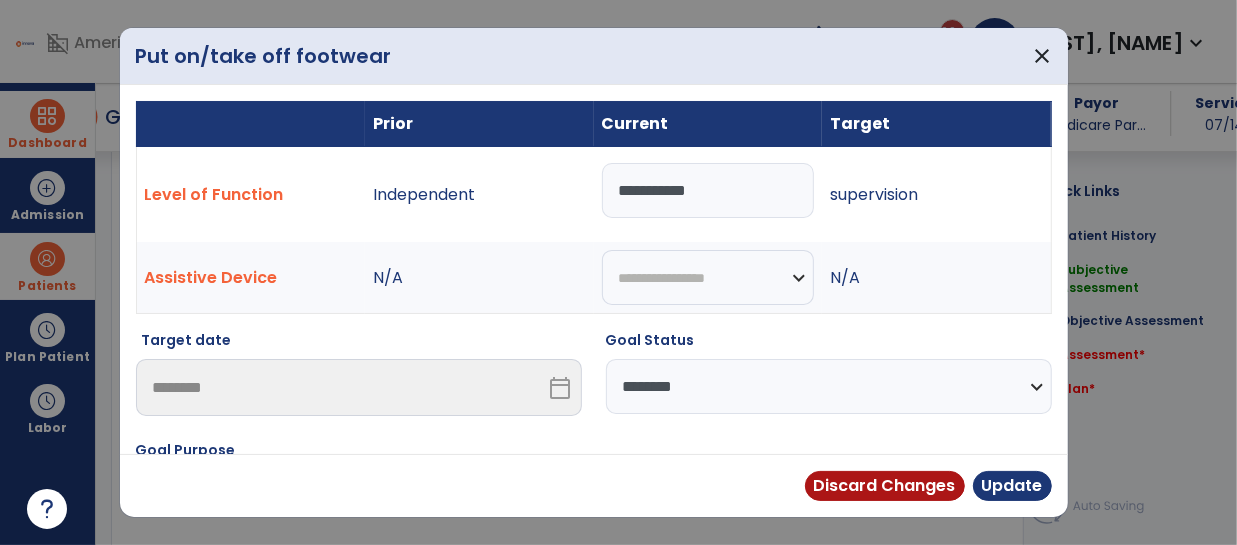type on "**********" 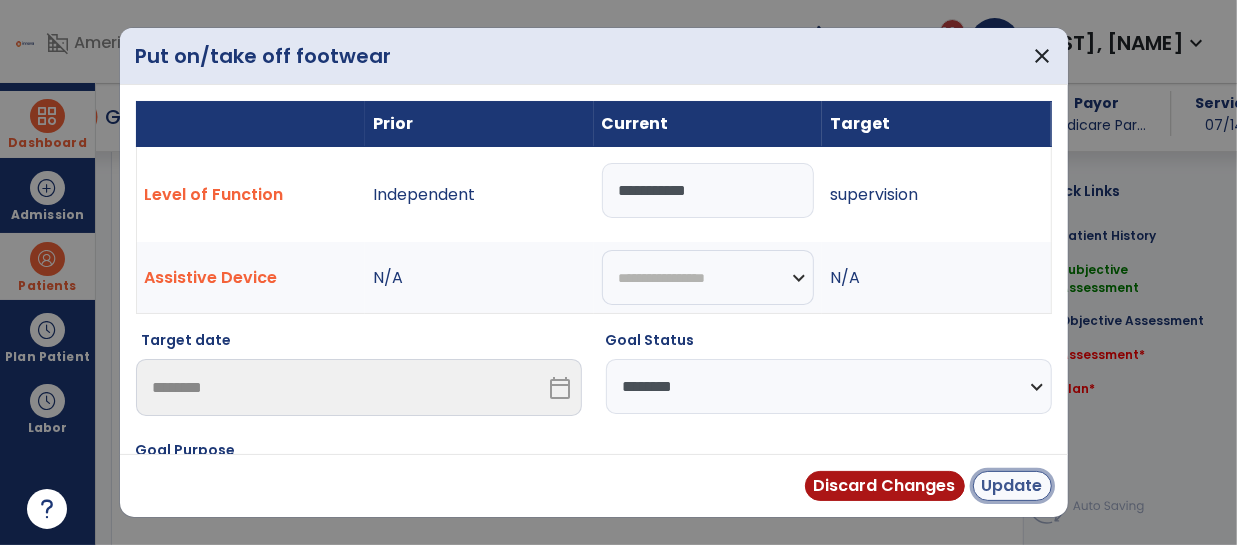 click on "Update" at bounding box center [1012, 486] 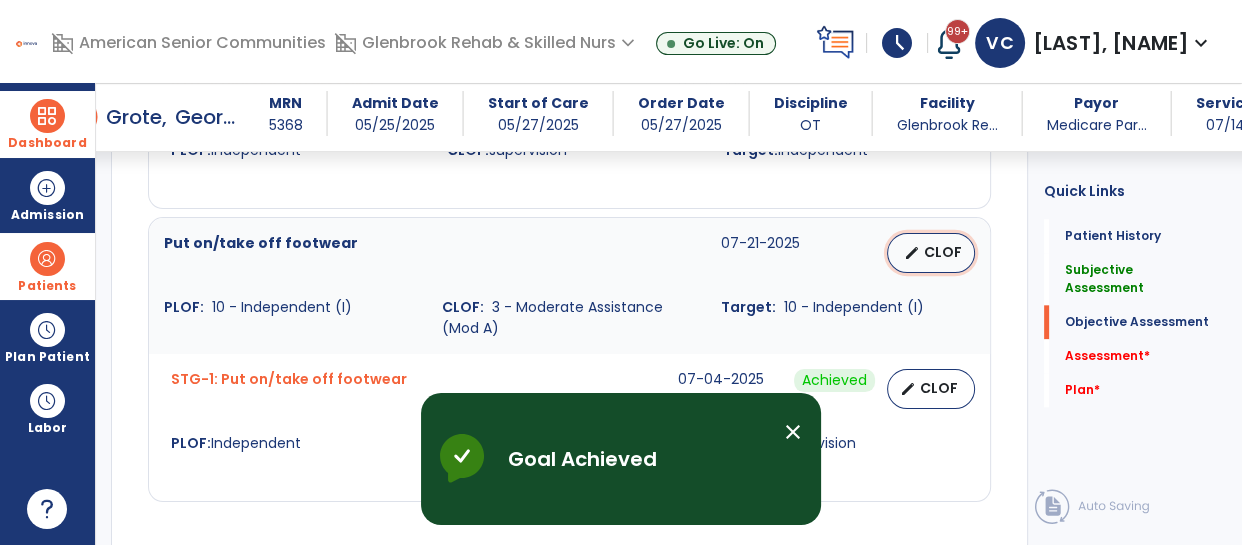 click on "edit   CLOF" at bounding box center (931, 253) 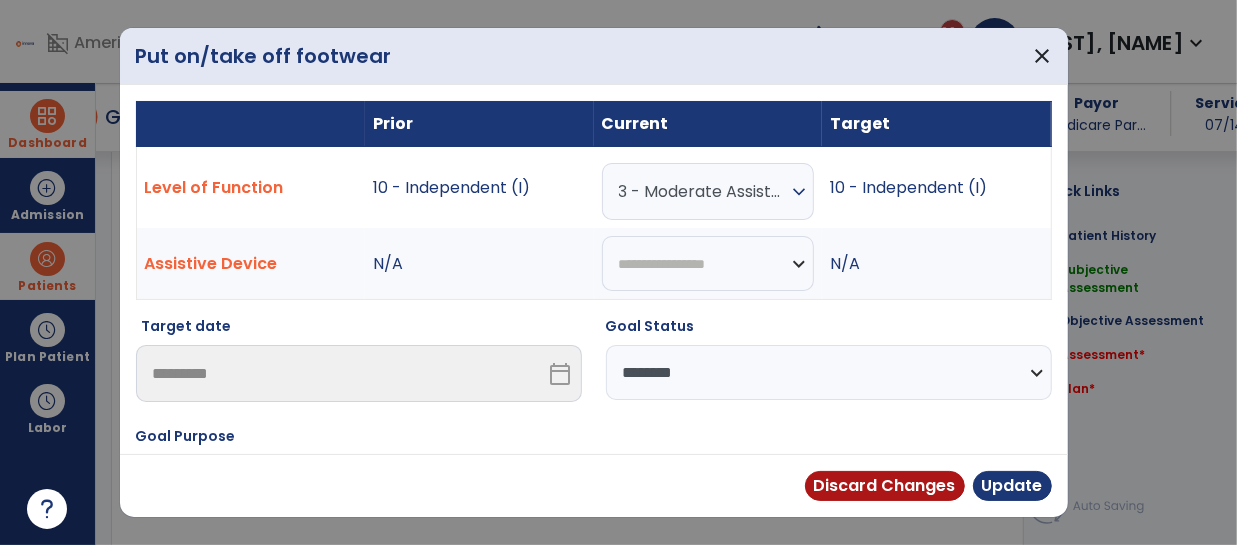 scroll, scrollTop: 2033, scrollLeft: 0, axis: vertical 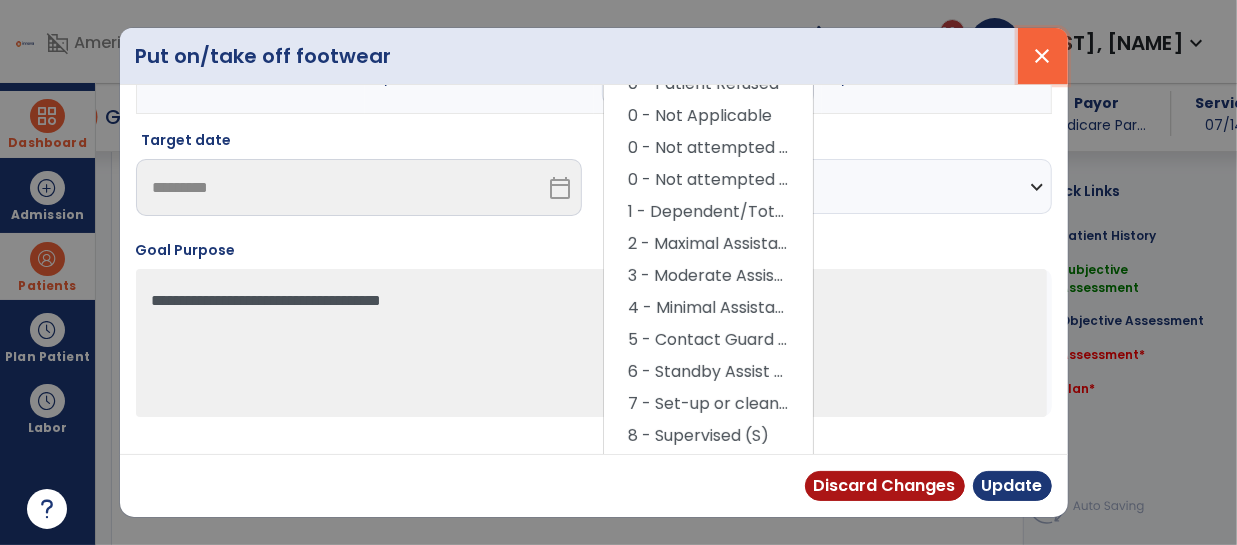 click on "close" at bounding box center [1043, 56] 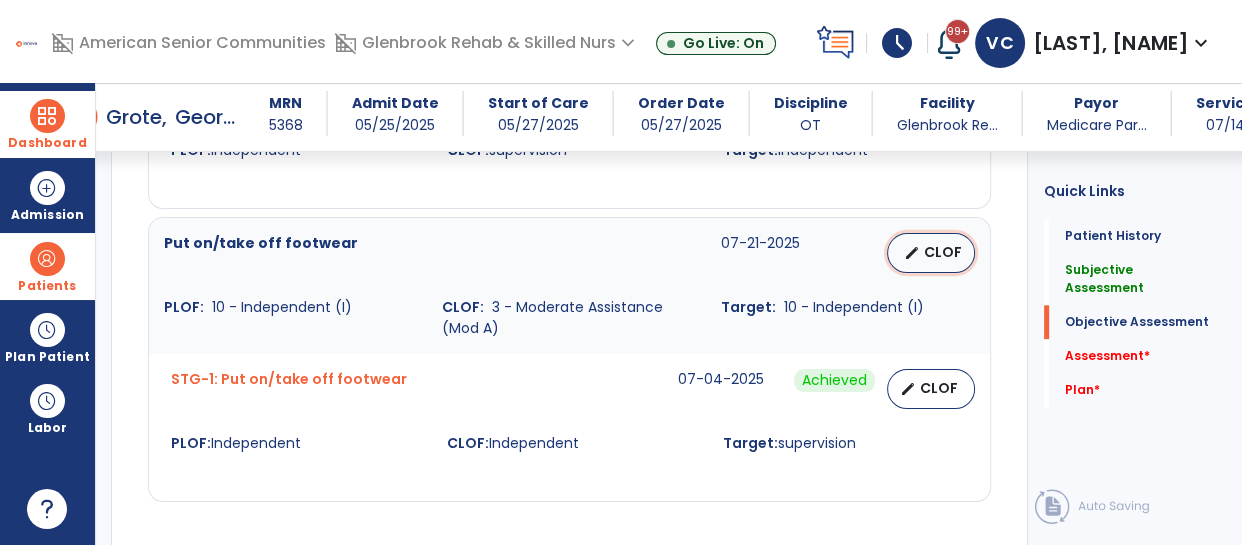 click on "CLOF" at bounding box center (943, 252) 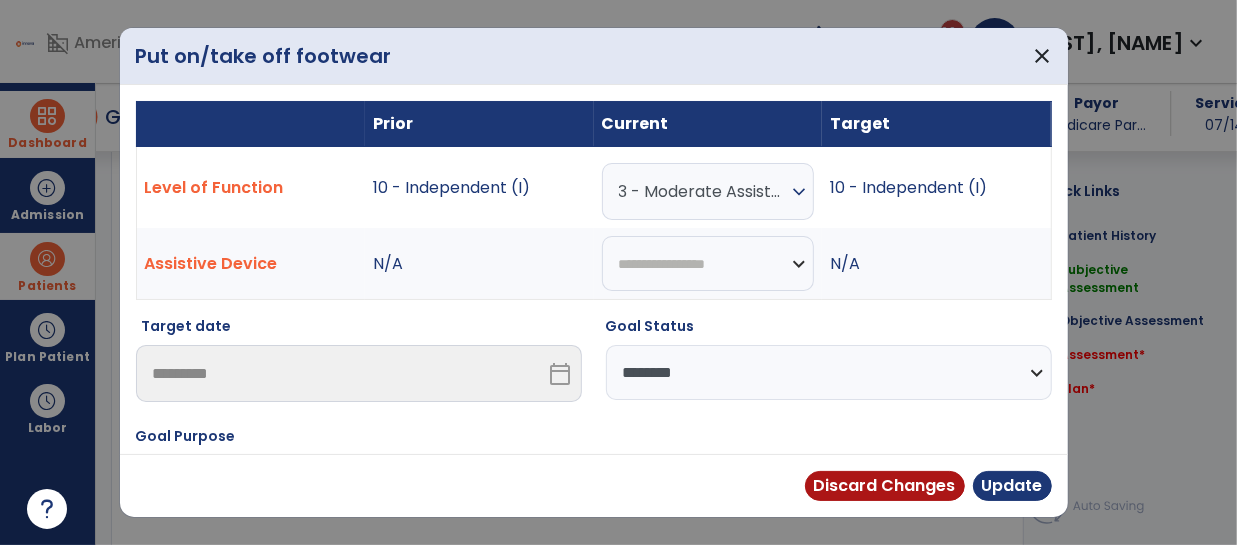 scroll, scrollTop: 2033, scrollLeft: 0, axis: vertical 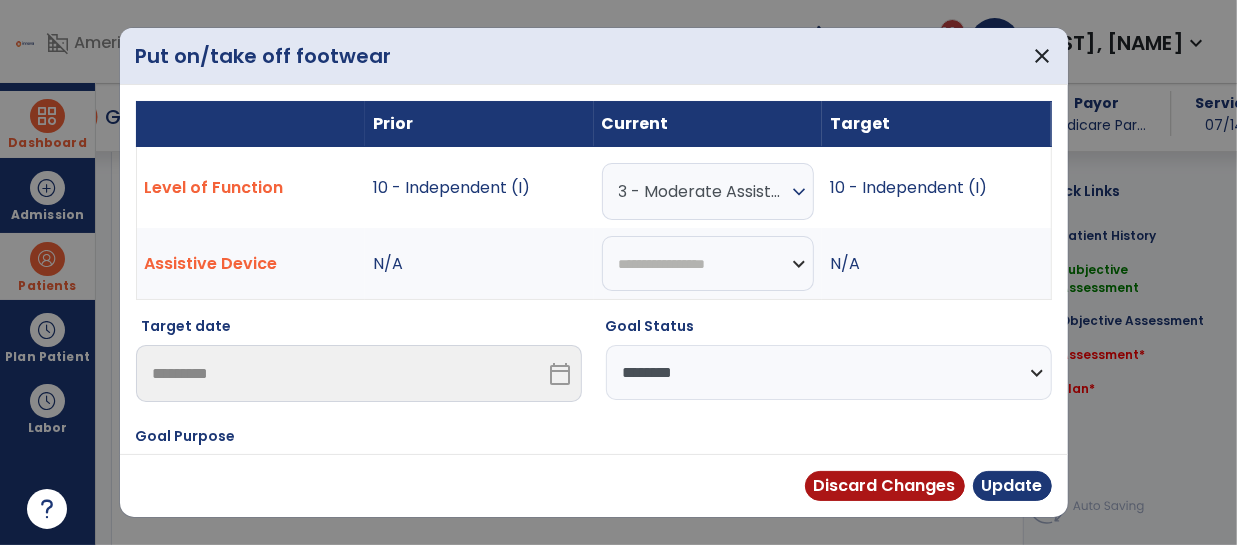 click on "expand_more" at bounding box center (799, 192) 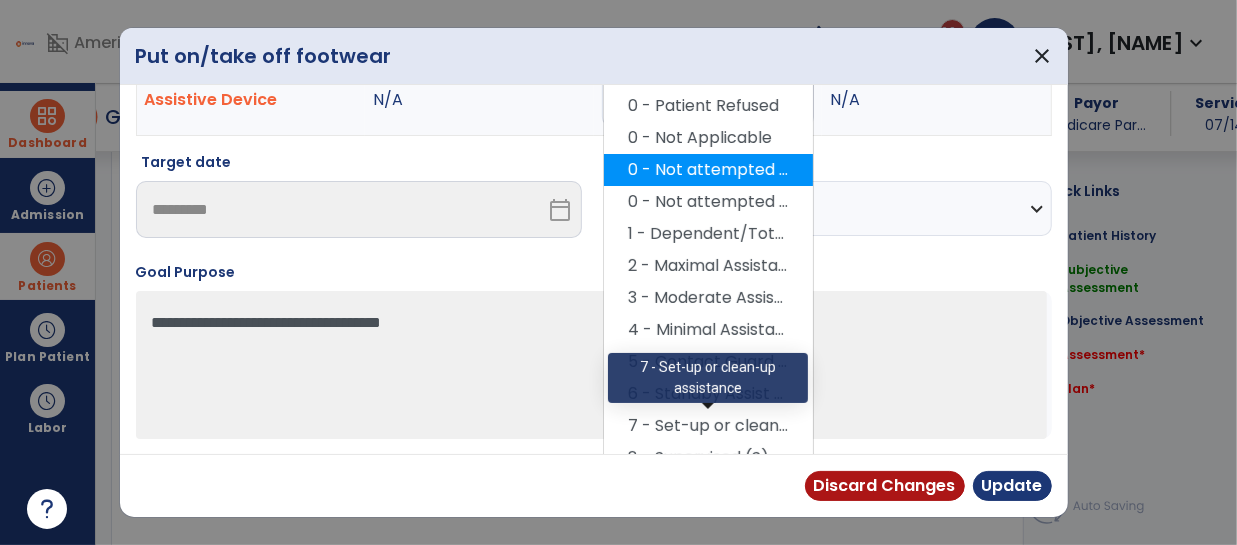 scroll, scrollTop: 164, scrollLeft: 0, axis: vertical 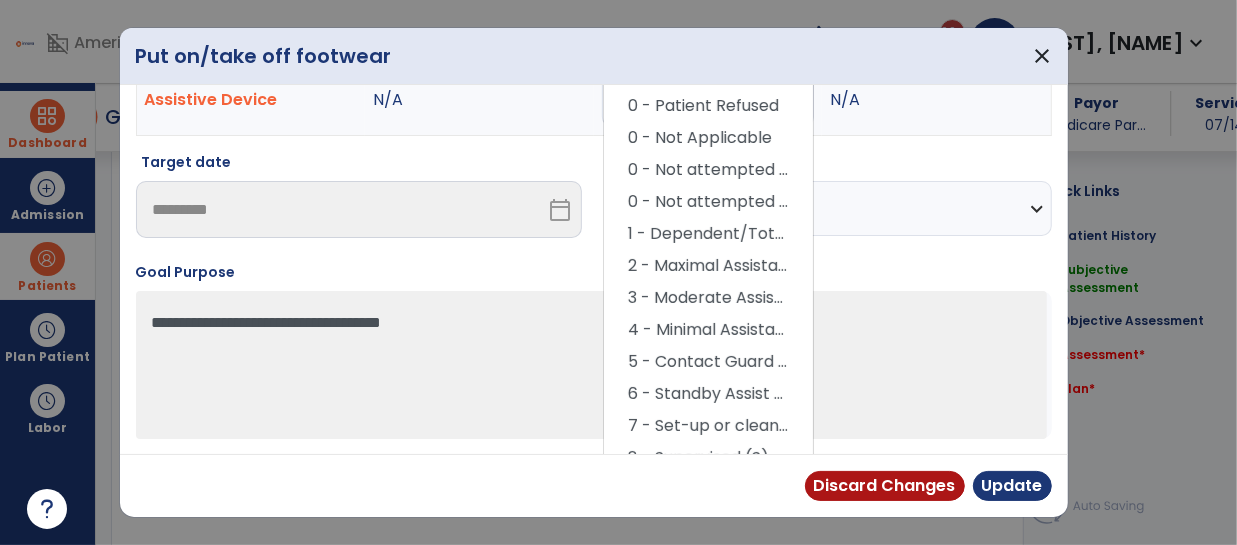 click on "**********" at bounding box center (594, 269) 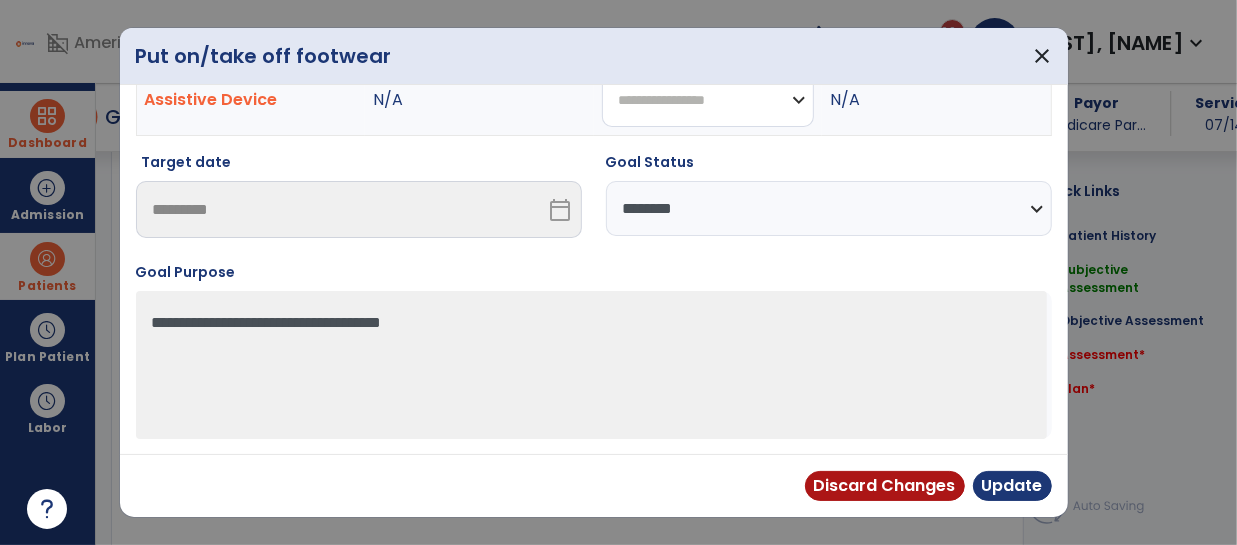 click on "**********" at bounding box center (708, 99) 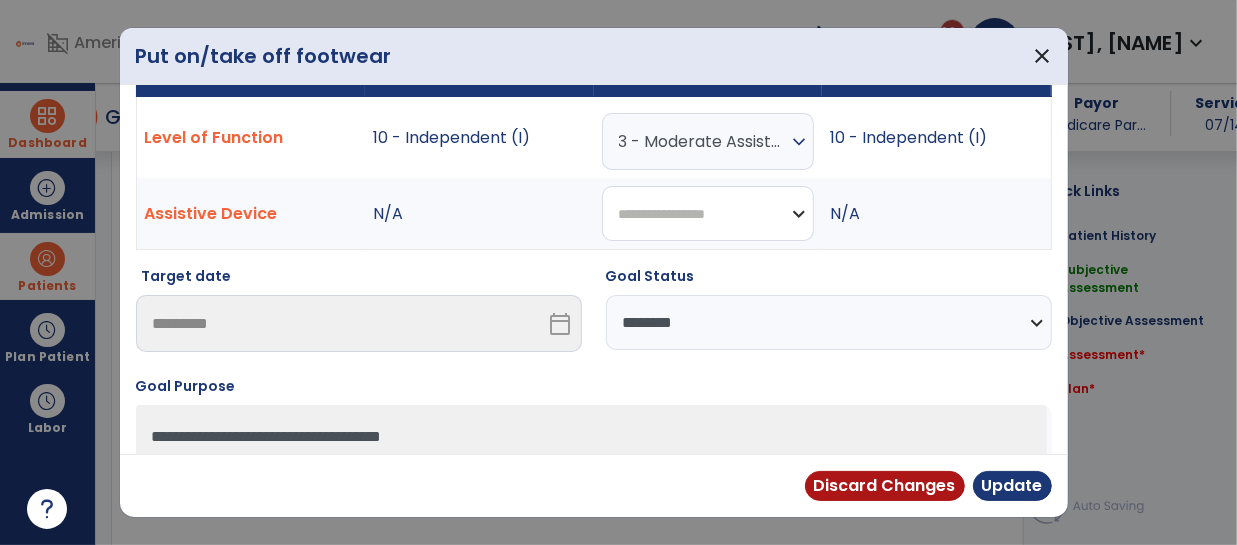 scroll, scrollTop: 50, scrollLeft: 0, axis: vertical 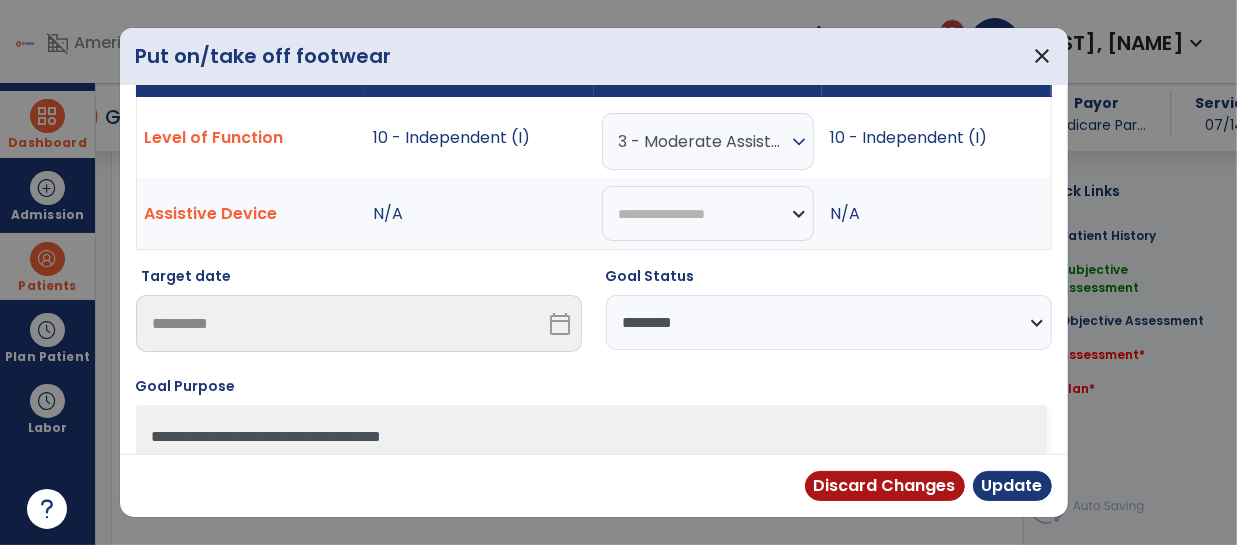 click on "expand_more" at bounding box center [799, 142] 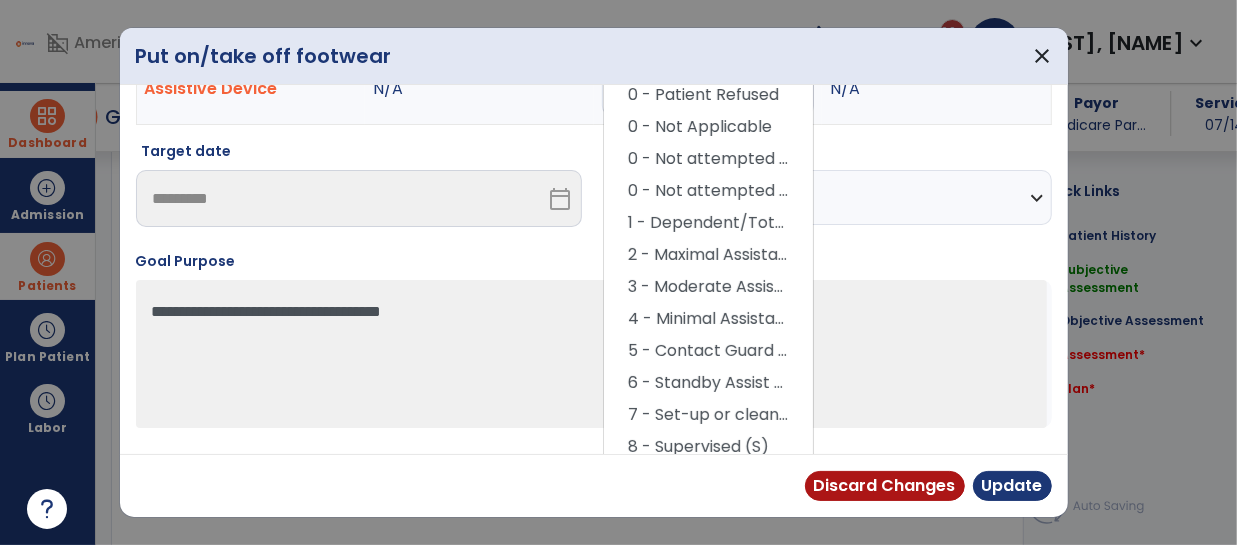 scroll, scrollTop: 179, scrollLeft: 0, axis: vertical 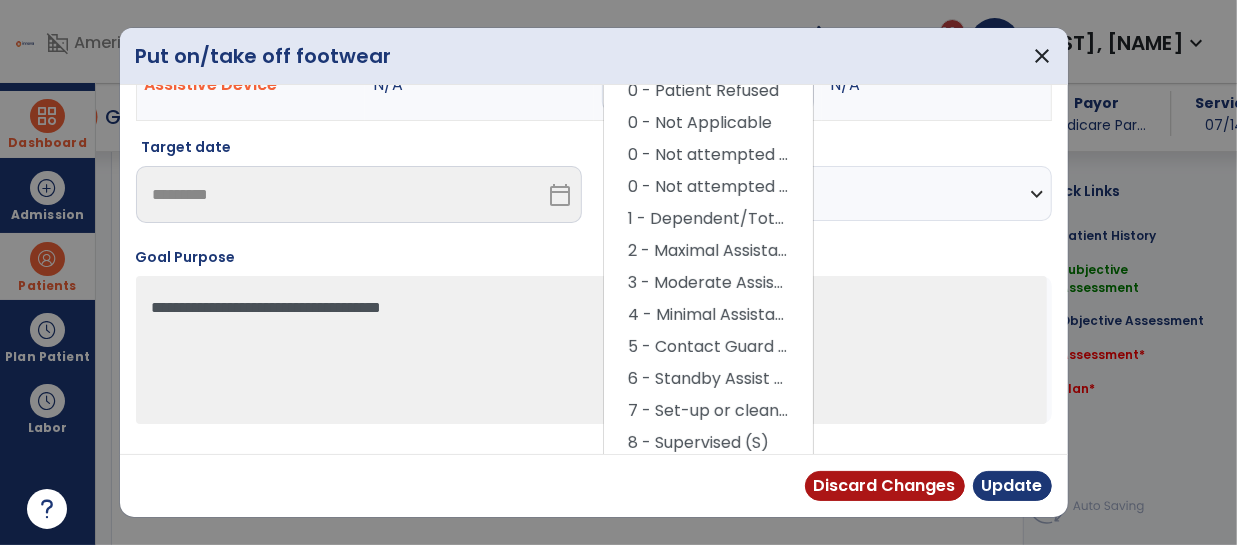 click on "**********" at bounding box center [829, 188] 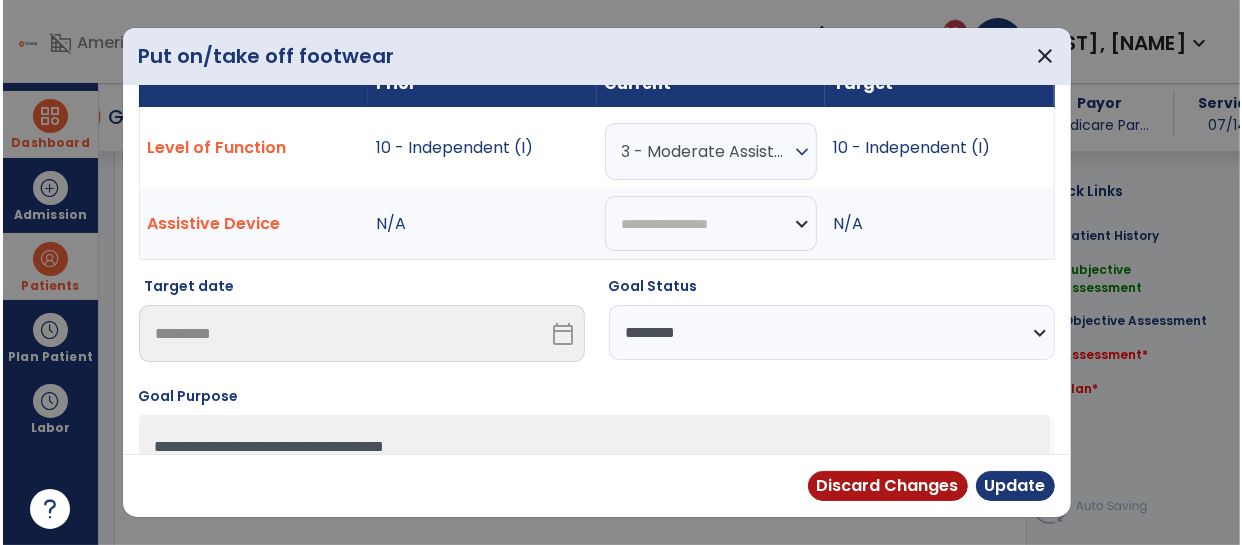 scroll, scrollTop: 0, scrollLeft: 0, axis: both 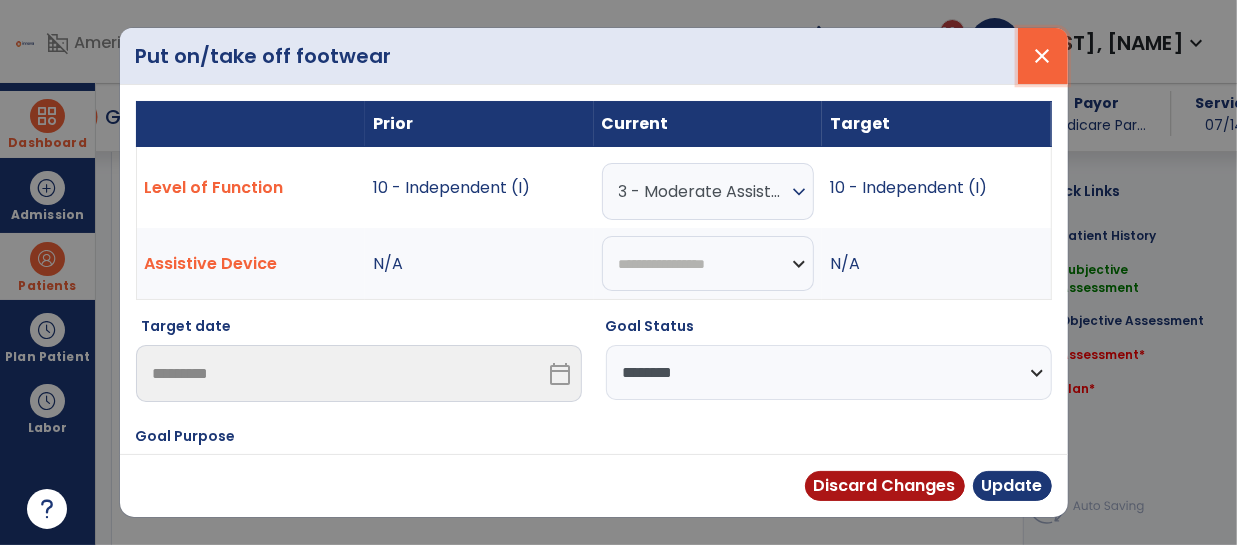 click on "close" at bounding box center (1043, 56) 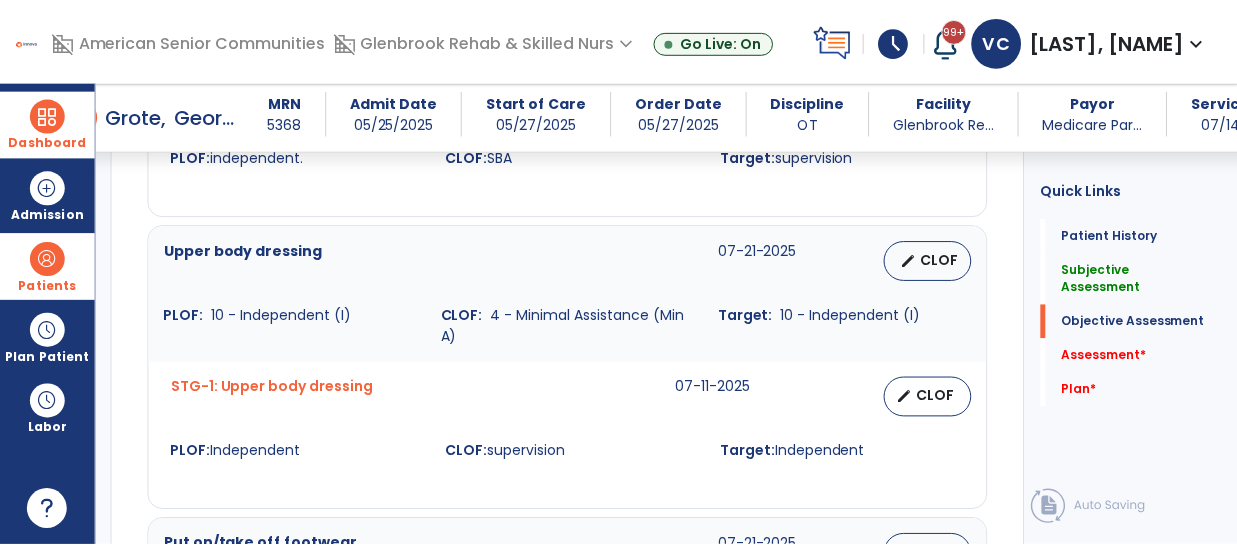scroll, scrollTop: 1731, scrollLeft: 0, axis: vertical 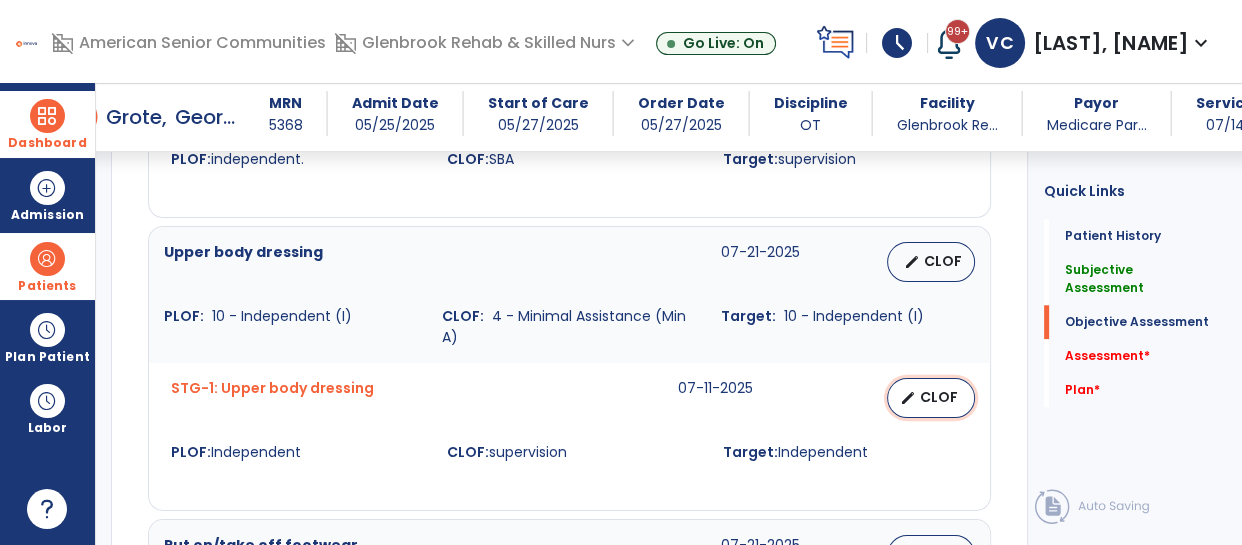 click on "CLOF" at bounding box center [939, 397] 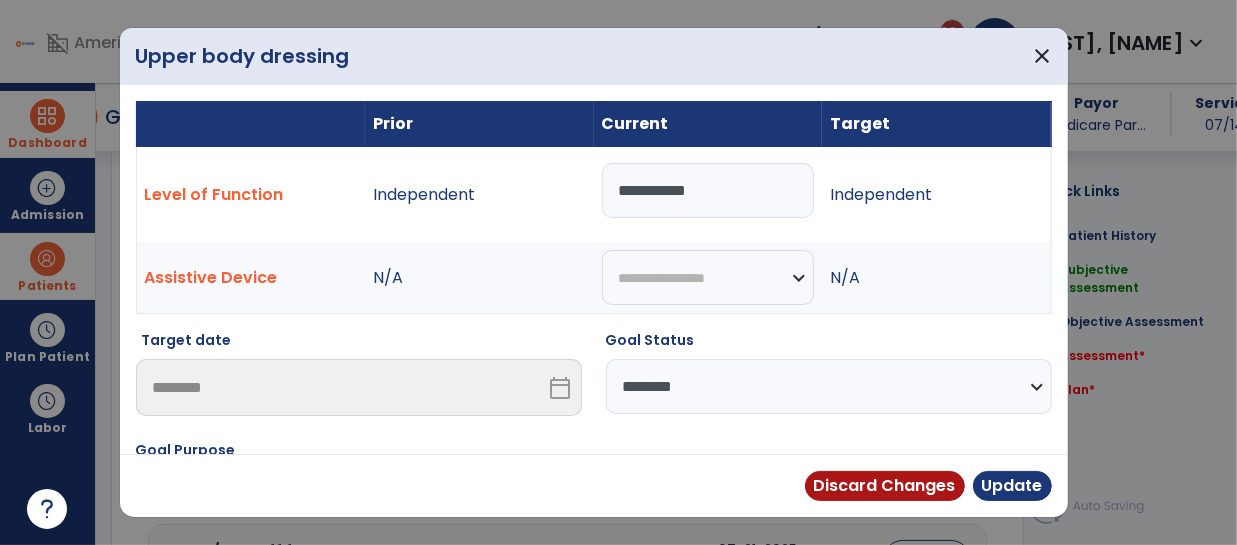 scroll, scrollTop: 1731, scrollLeft: 0, axis: vertical 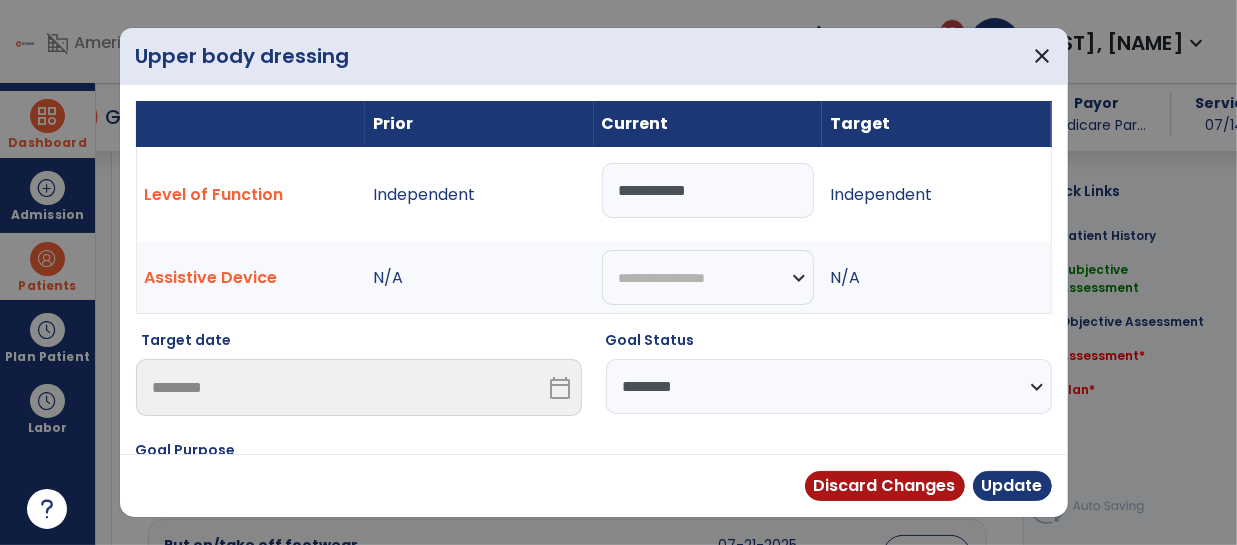click on "**********" at bounding box center [829, 386] 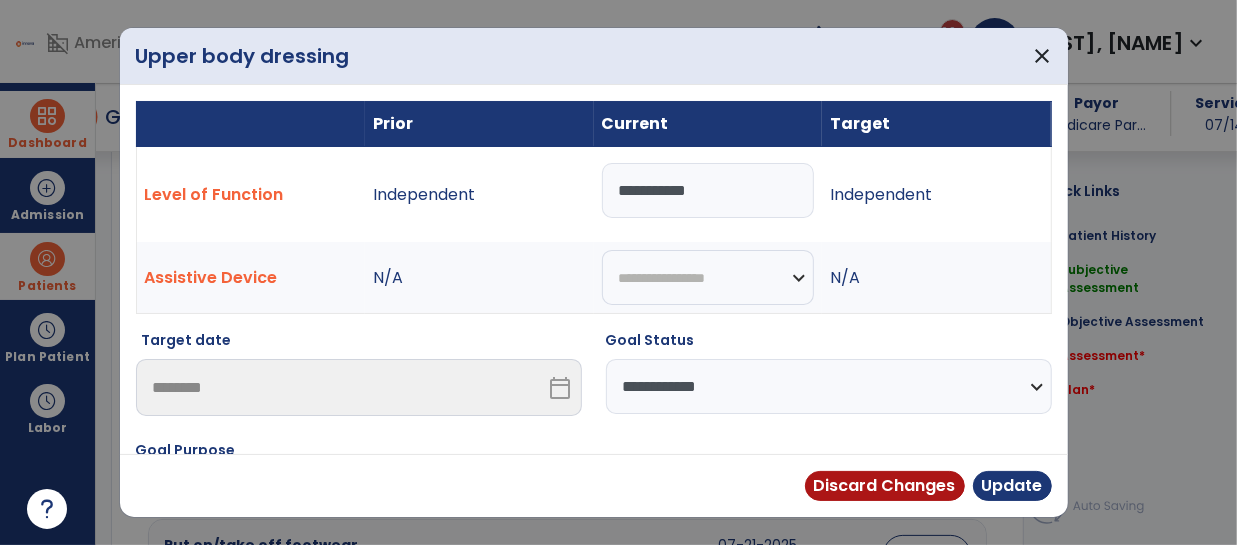 click on "**********" at bounding box center [829, 386] 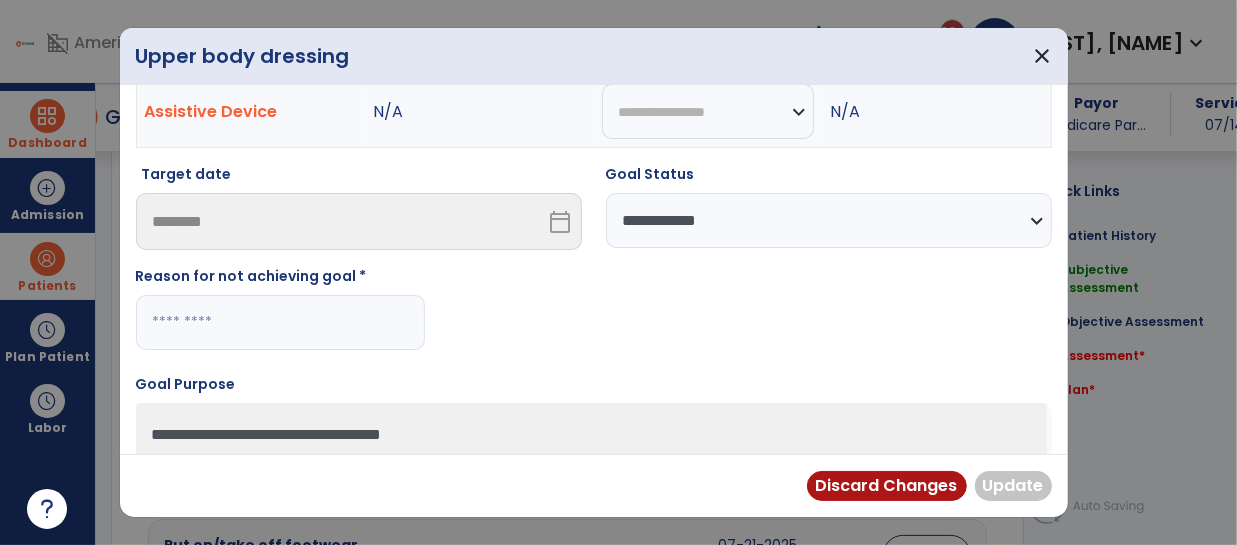 scroll, scrollTop: 167, scrollLeft: 0, axis: vertical 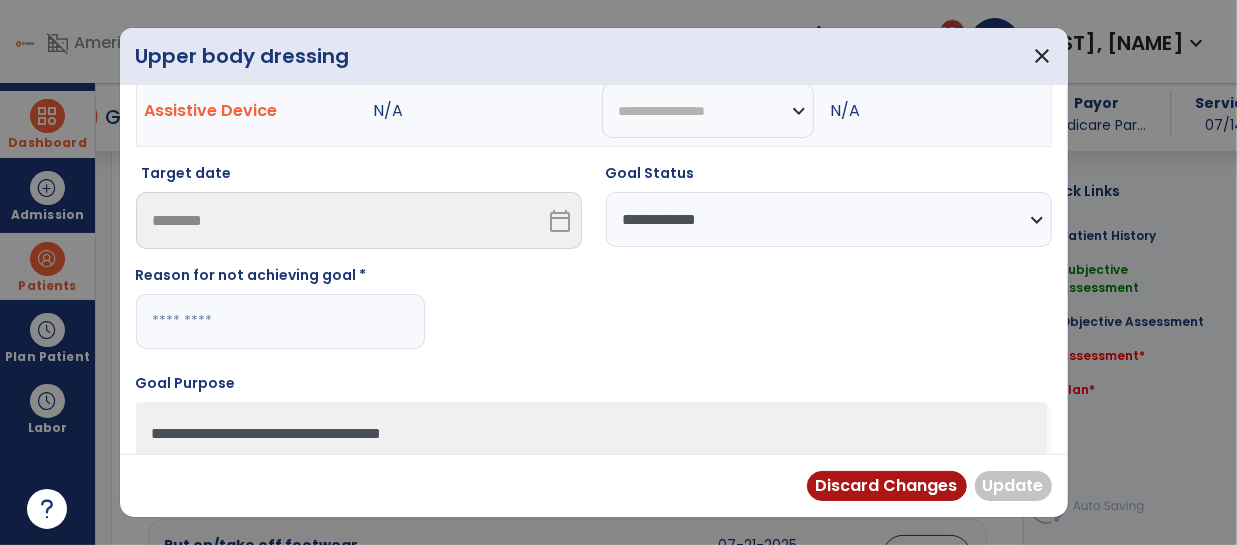 click at bounding box center [280, 321] 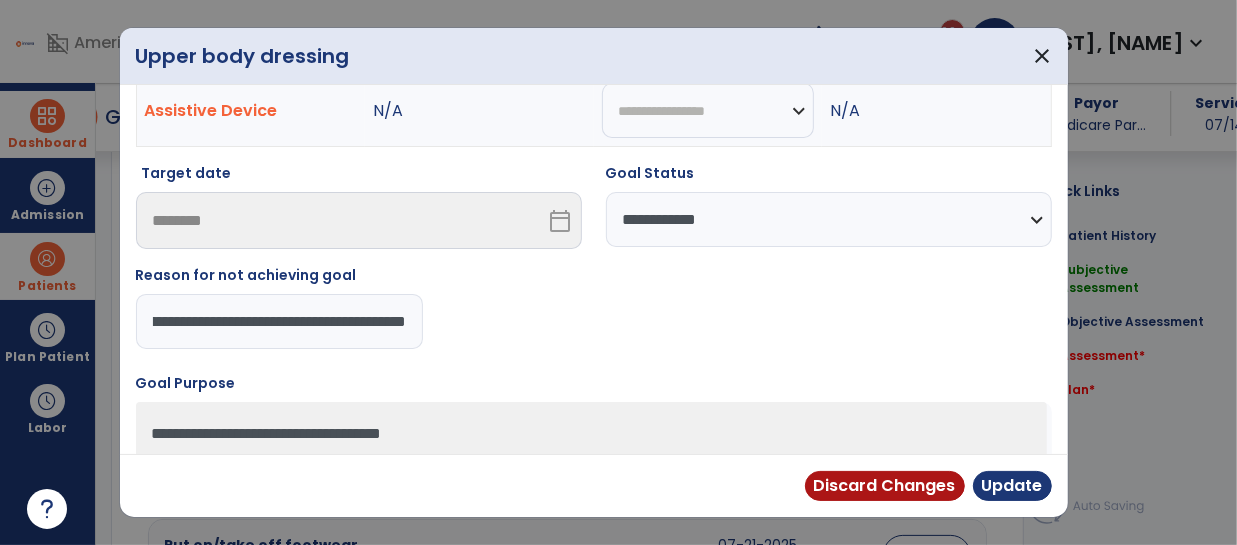 scroll, scrollTop: 0, scrollLeft: 138, axis: horizontal 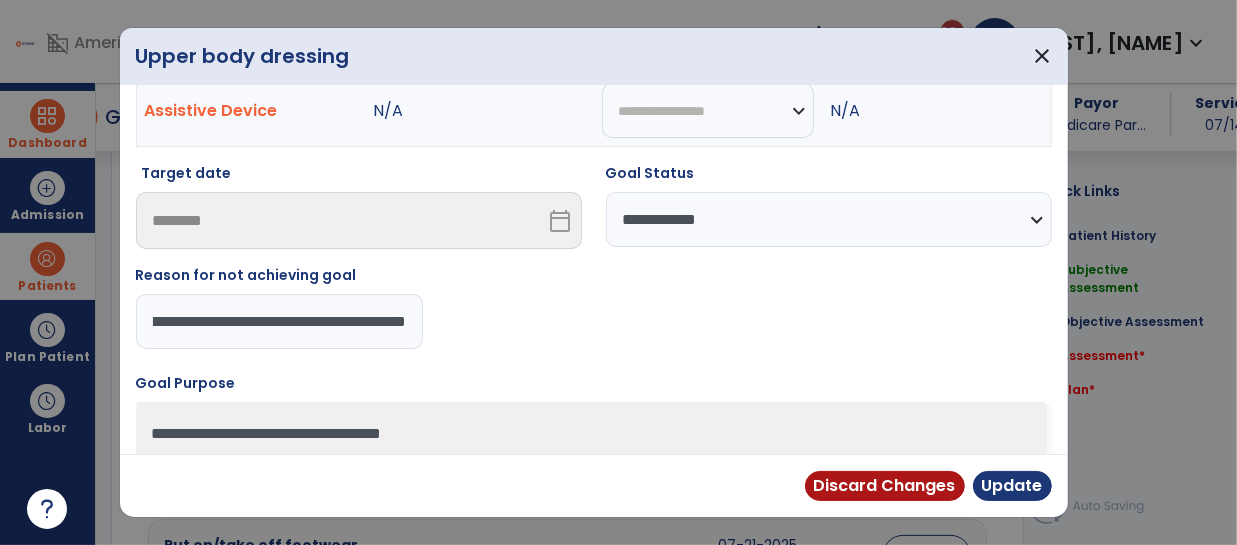 type on "**********" 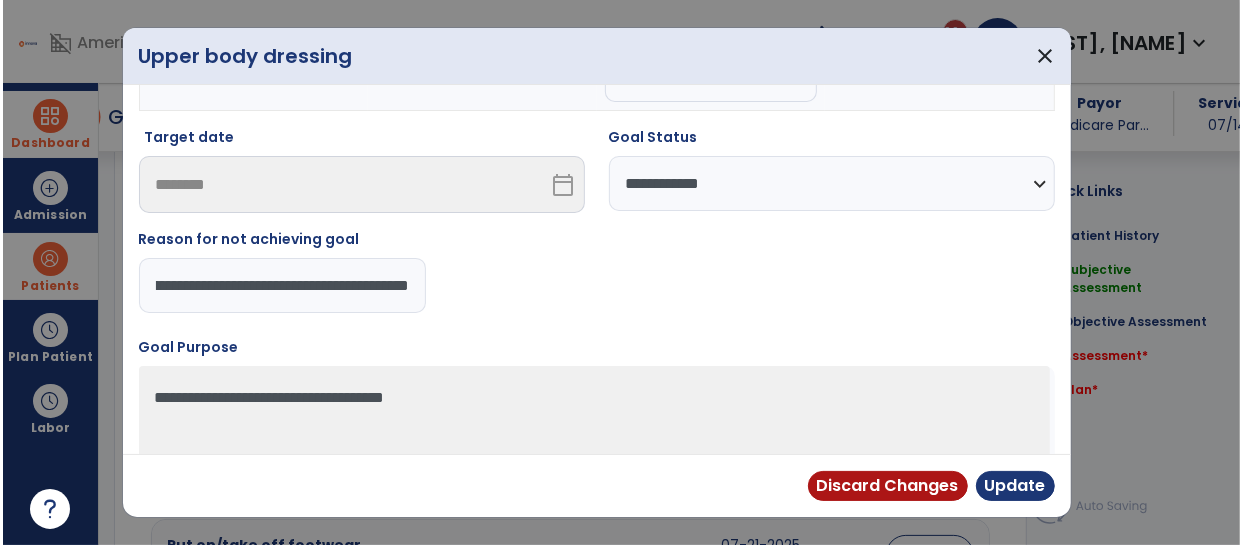 scroll, scrollTop: 207, scrollLeft: 0, axis: vertical 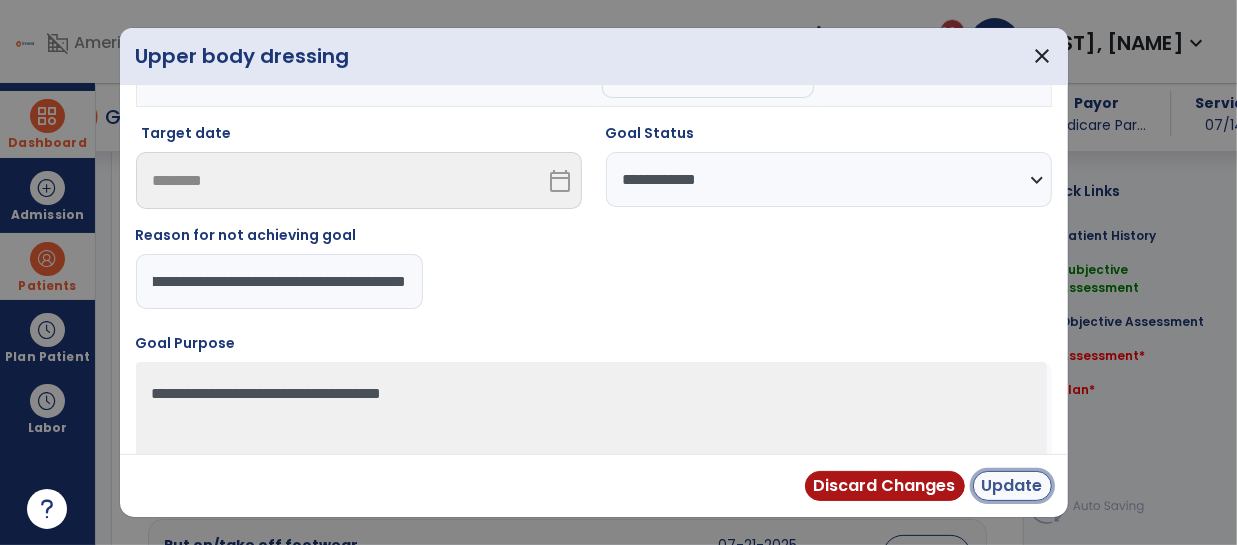 click on "Update" at bounding box center [1012, 486] 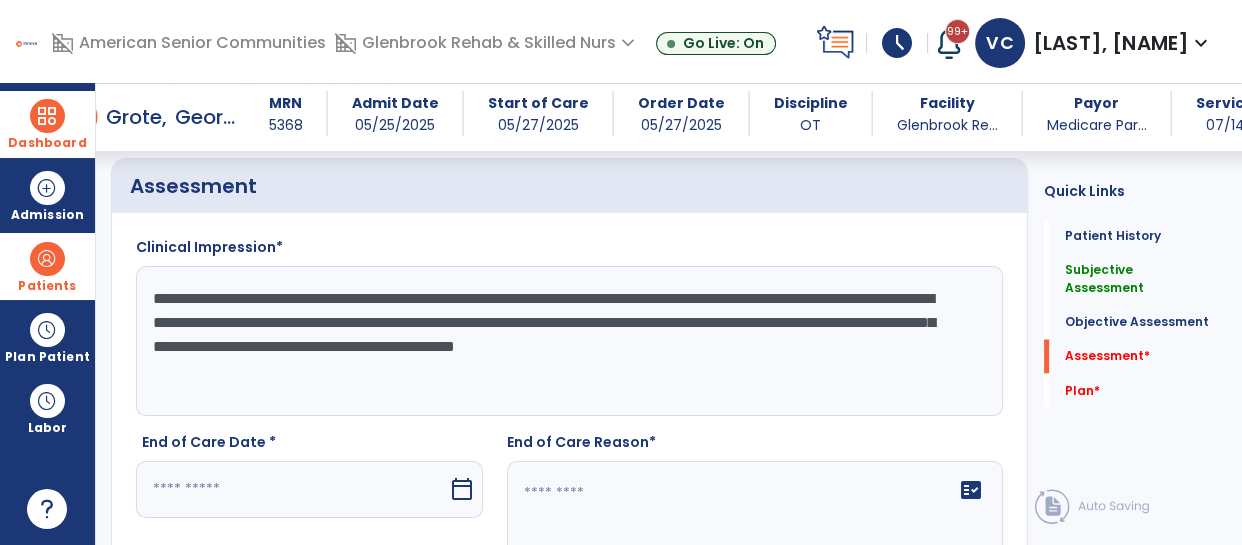 scroll, scrollTop: 3120, scrollLeft: 0, axis: vertical 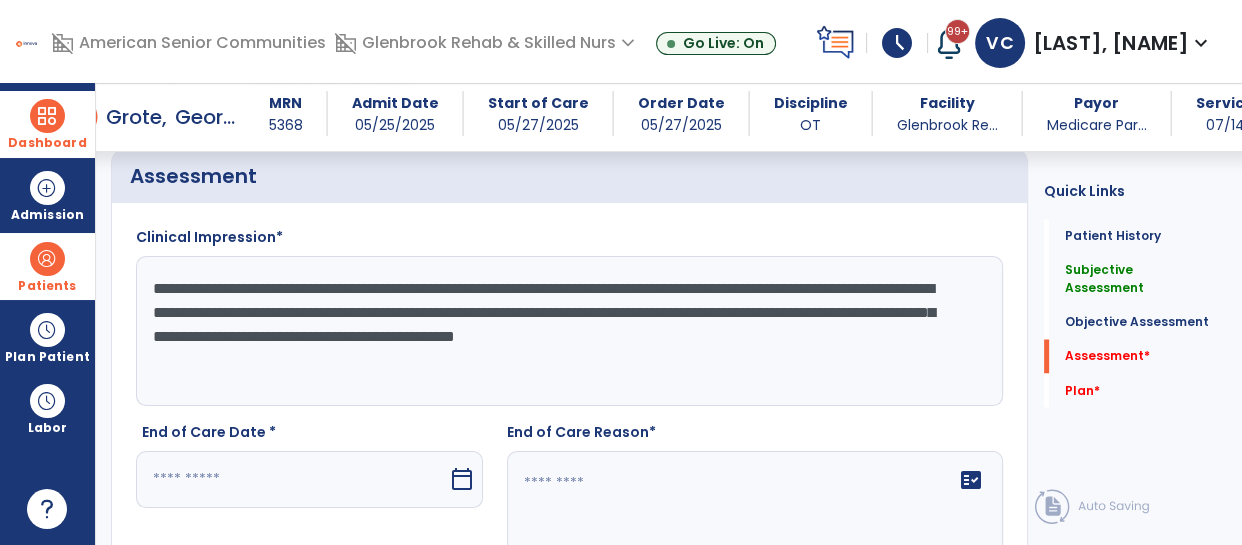 click on "**********" 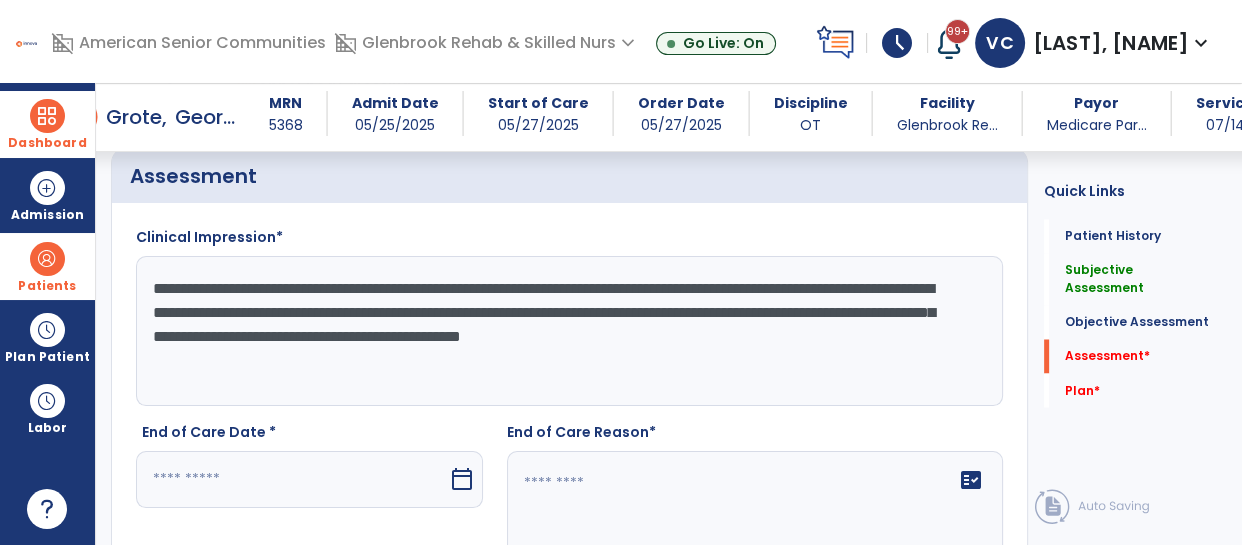 paste on "**********" 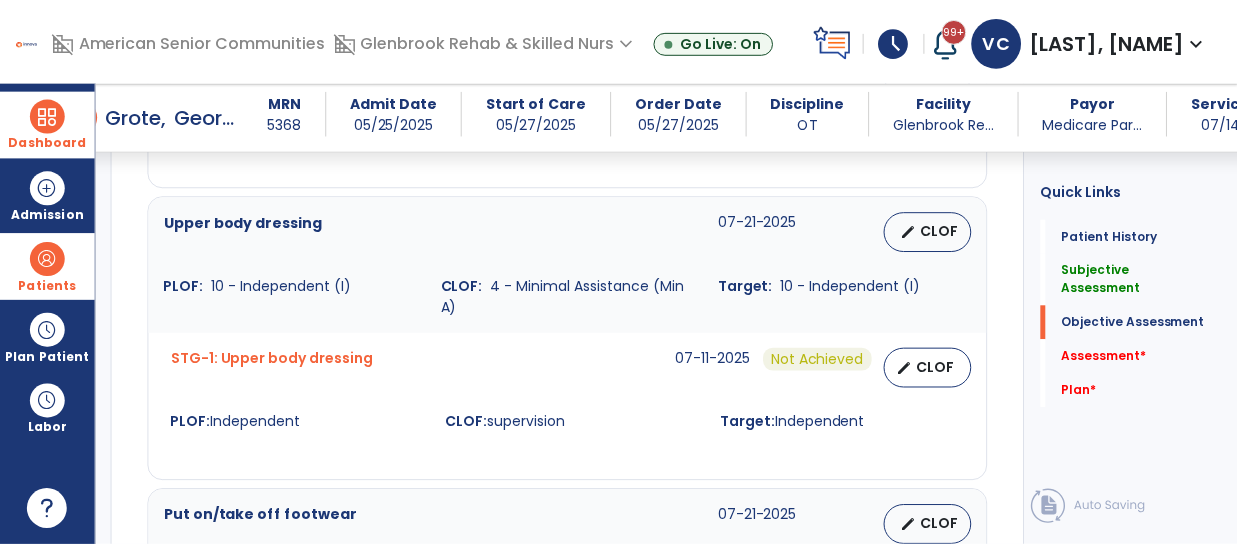 scroll, scrollTop: 1760, scrollLeft: 0, axis: vertical 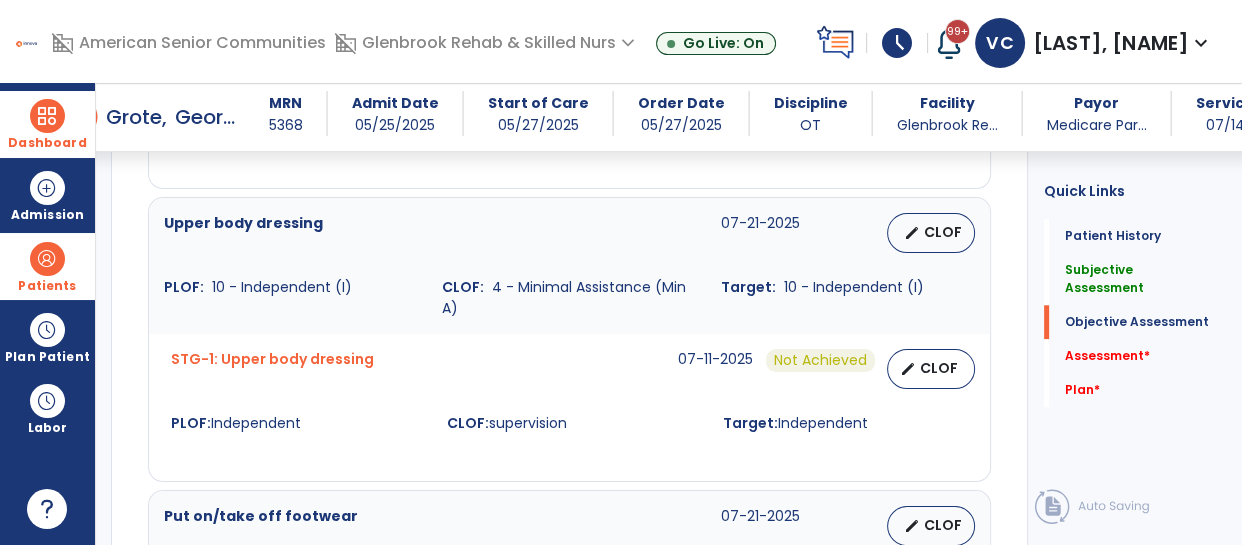 type on "**********" 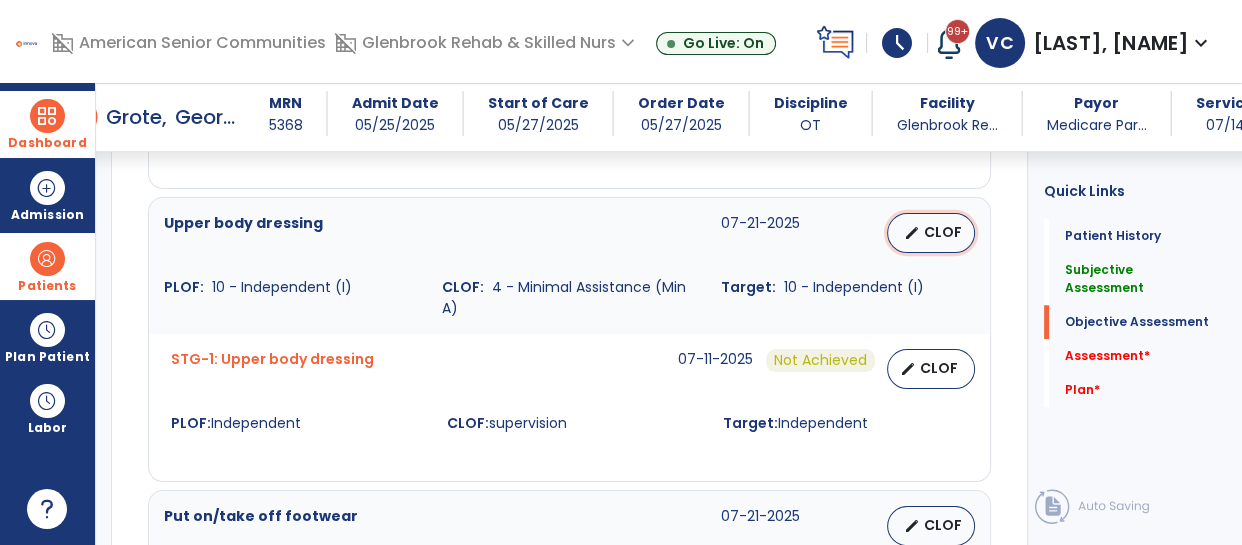 click on "CLOF" at bounding box center [943, 232] 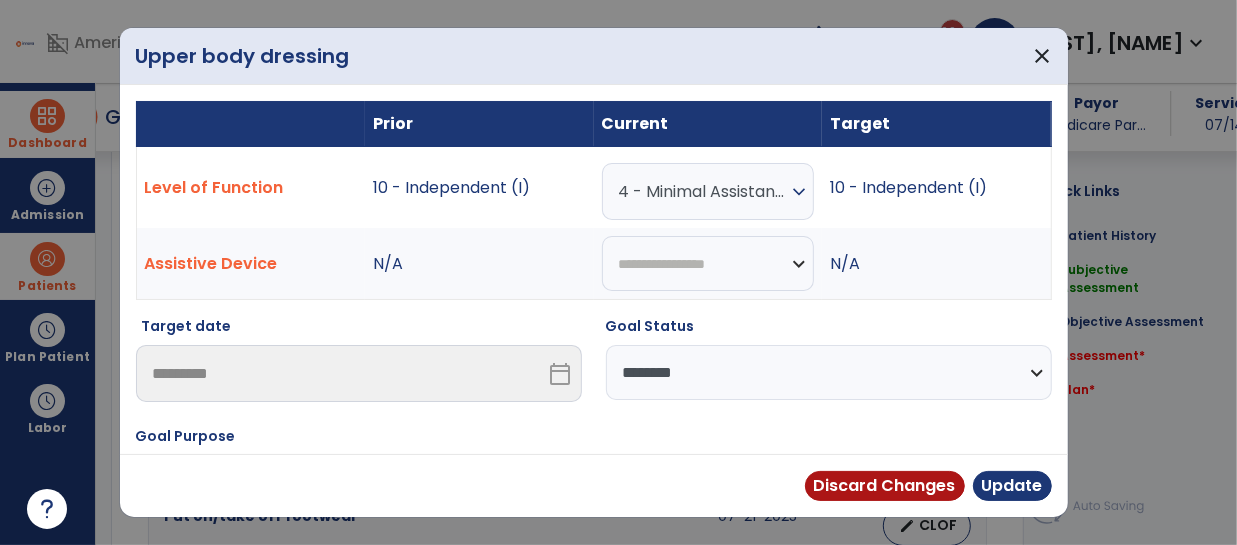 scroll, scrollTop: 1760, scrollLeft: 0, axis: vertical 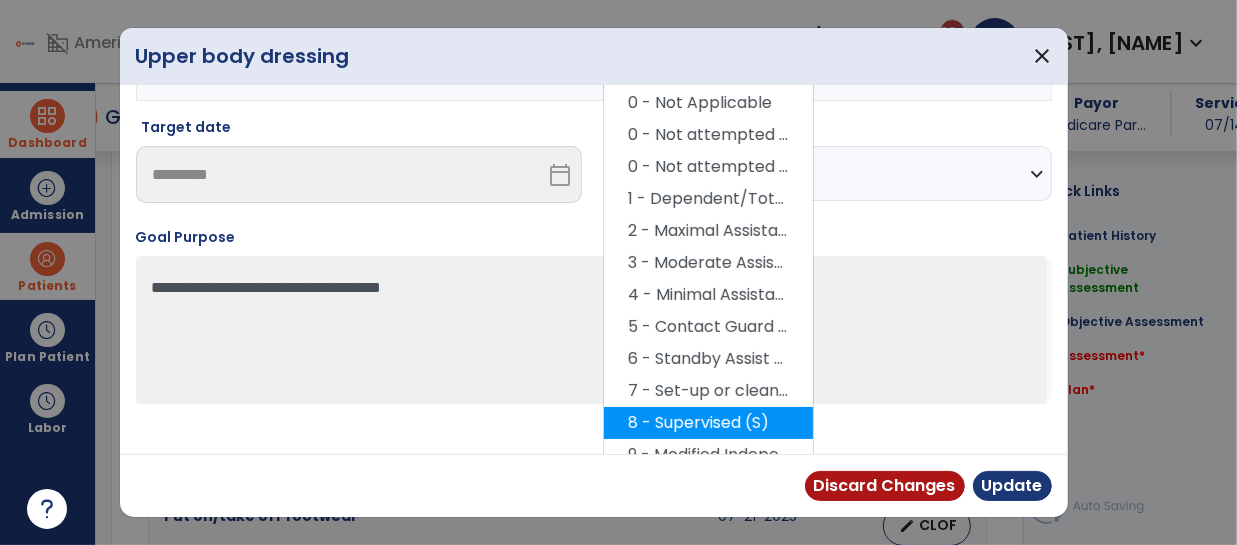 click on "8 - Supervised (S)" at bounding box center (708, 423) 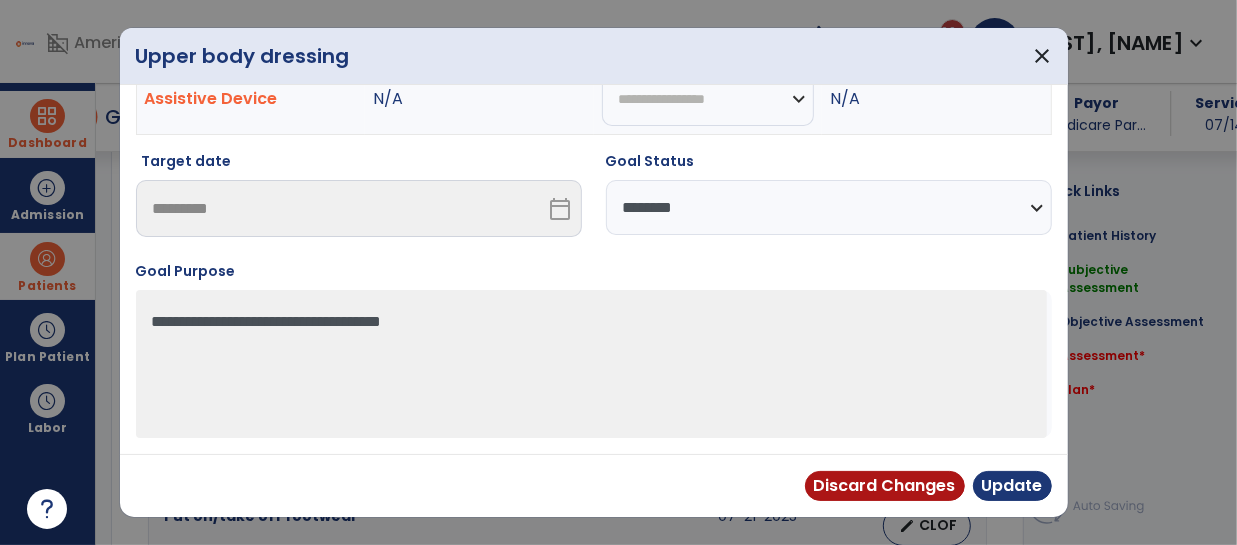 scroll, scrollTop: 164, scrollLeft: 0, axis: vertical 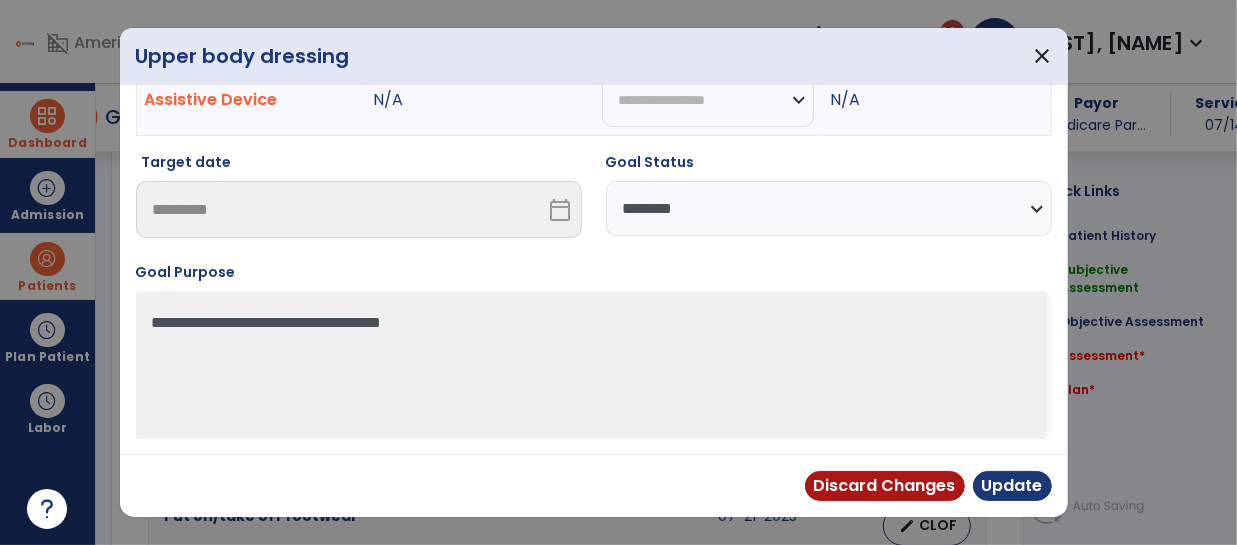 click on "**********" at bounding box center [829, 208] 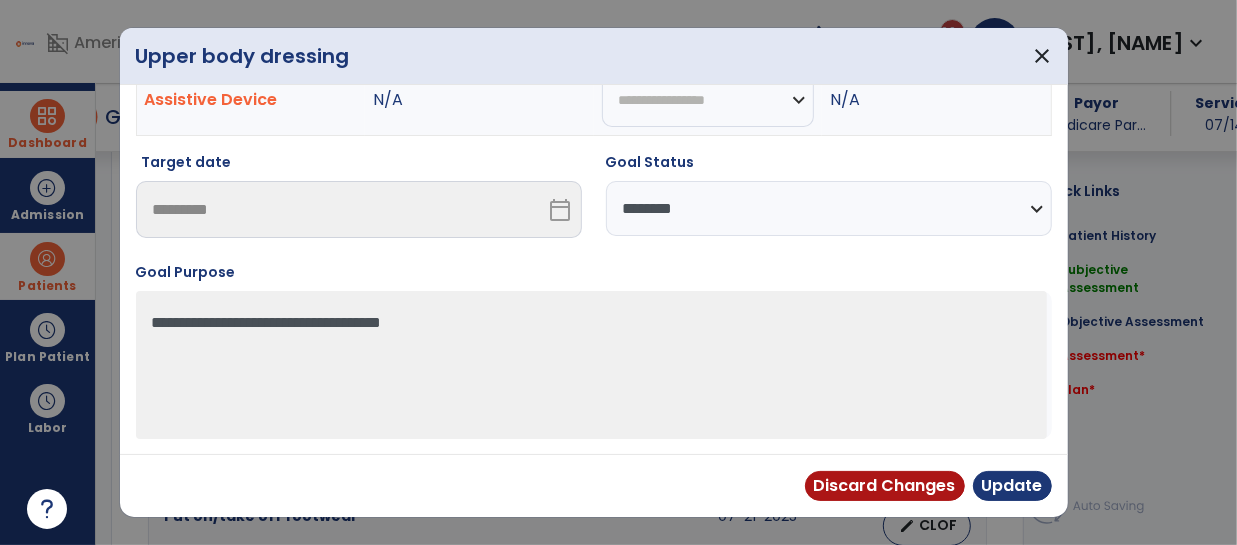 select on "**********" 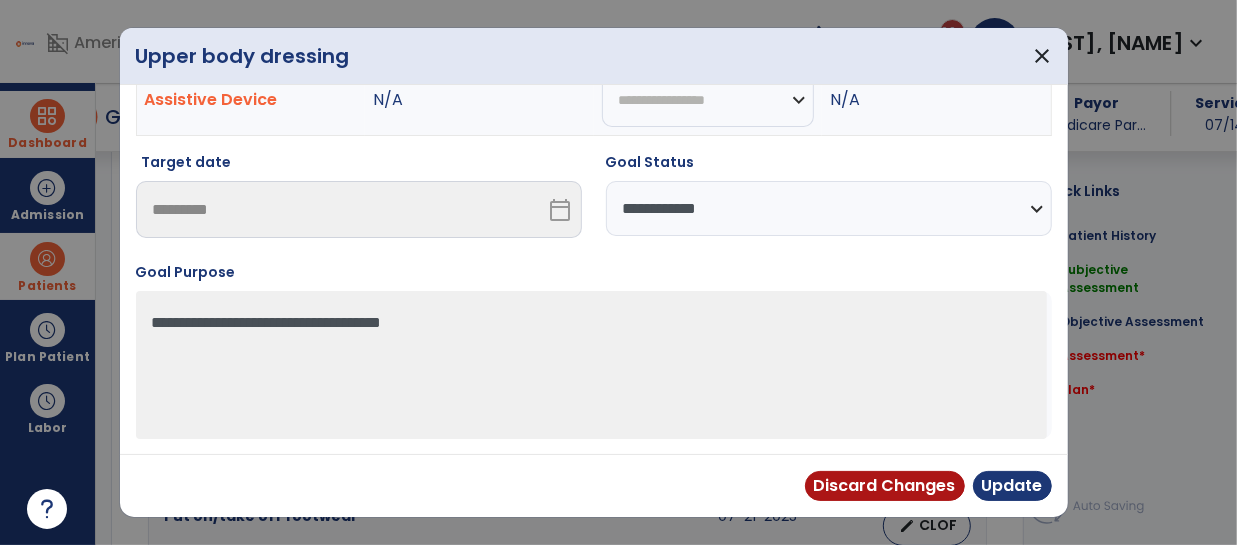 click on "**********" at bounding box center [829, 208] 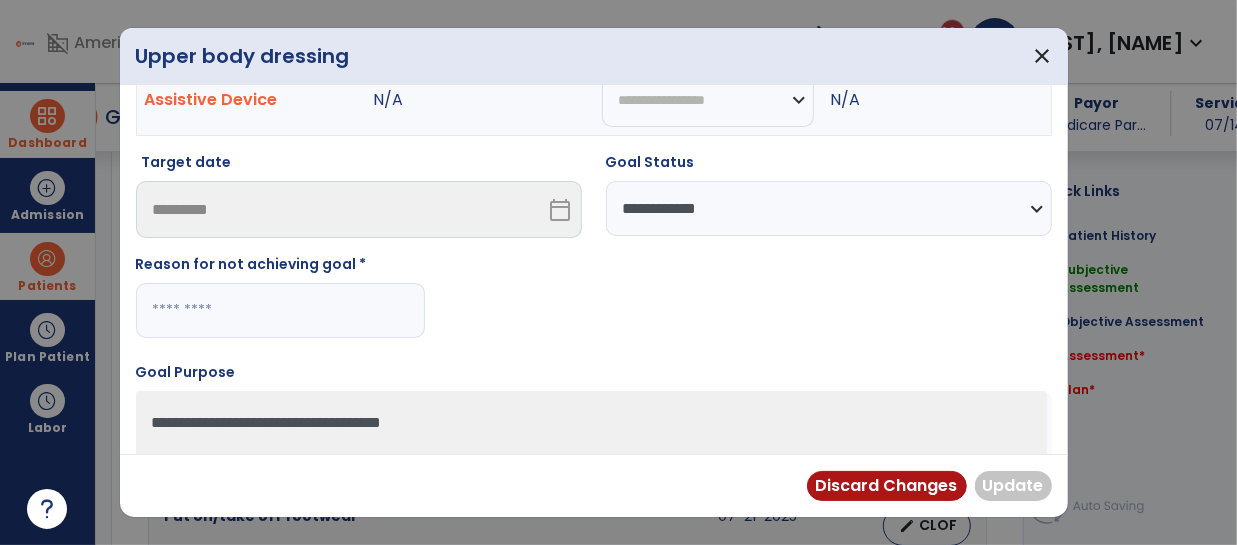 click at bounding box center (280, 310) 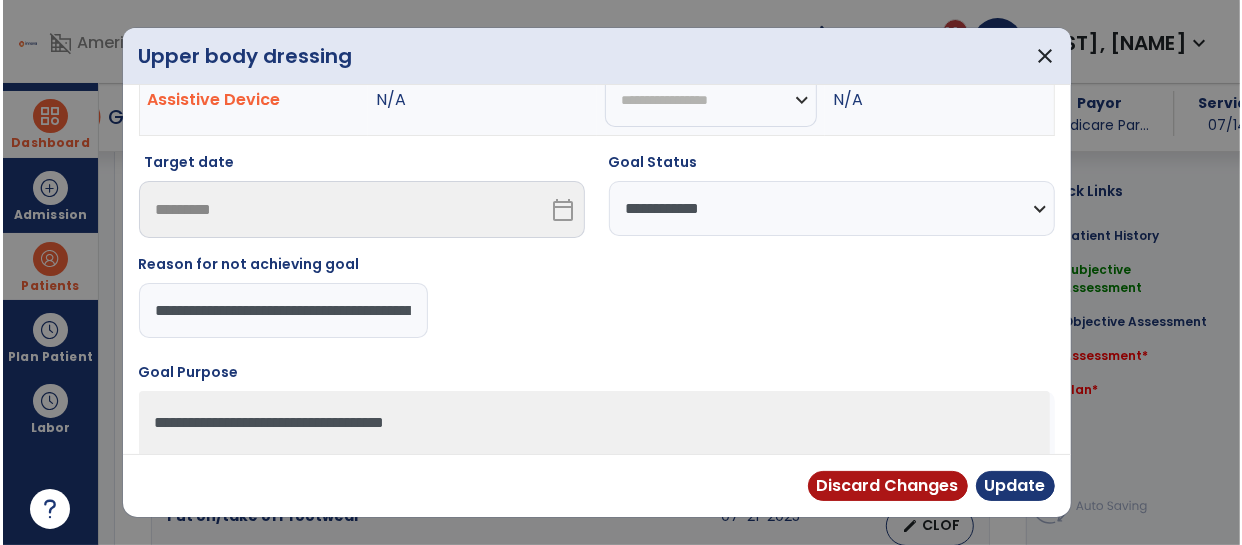 scroll, scrollTop: 0, scrollLeft: 140, axis: horizontal 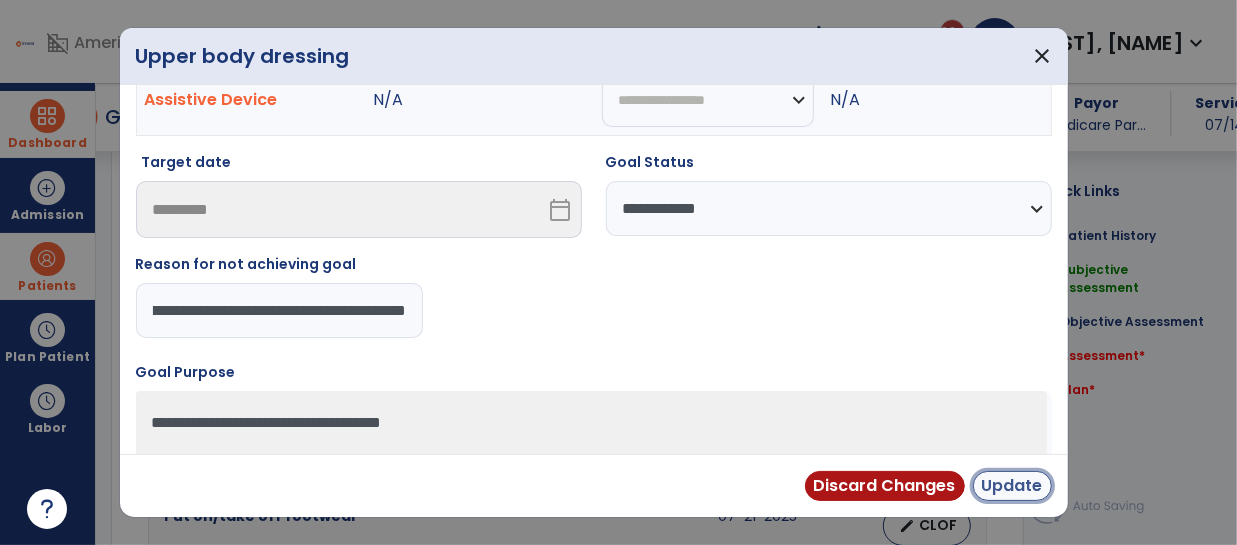 click on "Update" at bounding box center [1012, 486] 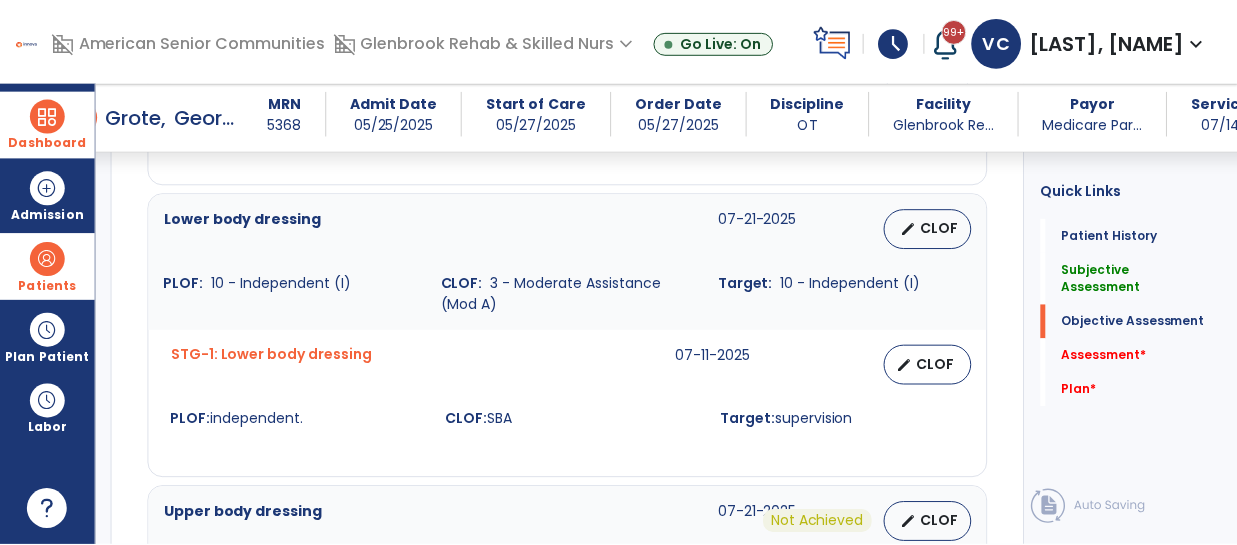 scroll, scrollTop: 1467, scrollLeft: 0, axis: vertical 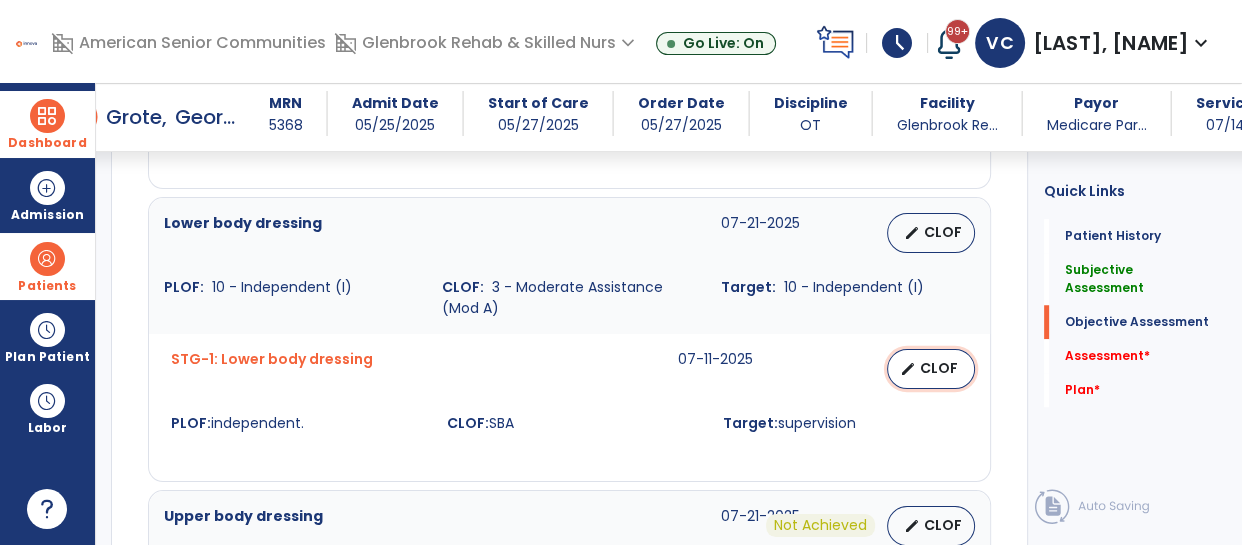 click on "CLOF" at bounding box center [939, 368] 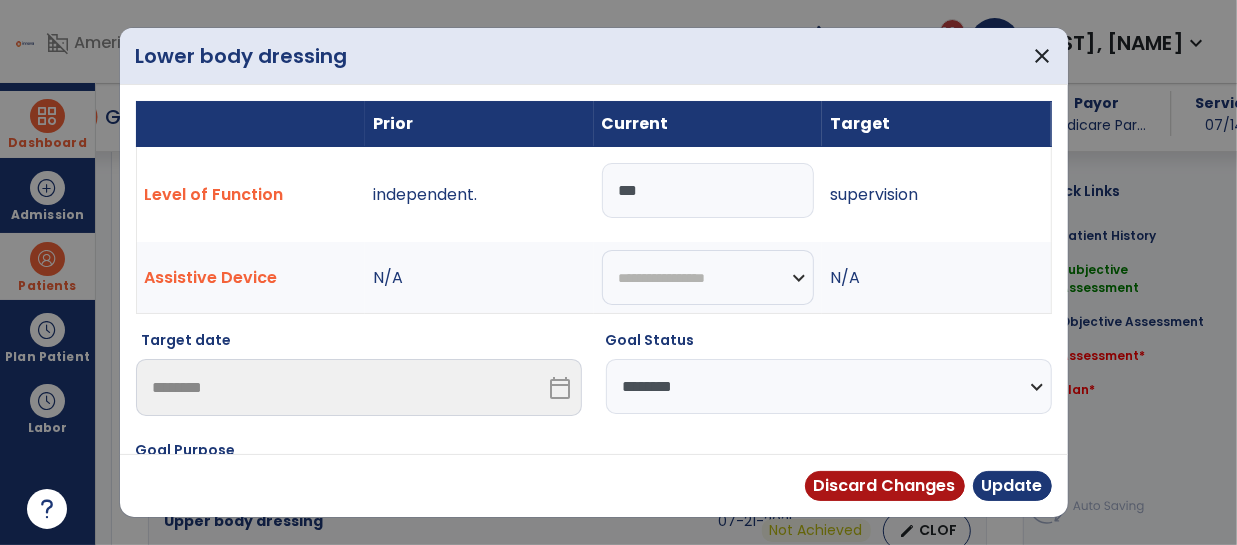 scroll, scrollTop: 1467, scrollLeft: 0, axis: vertical 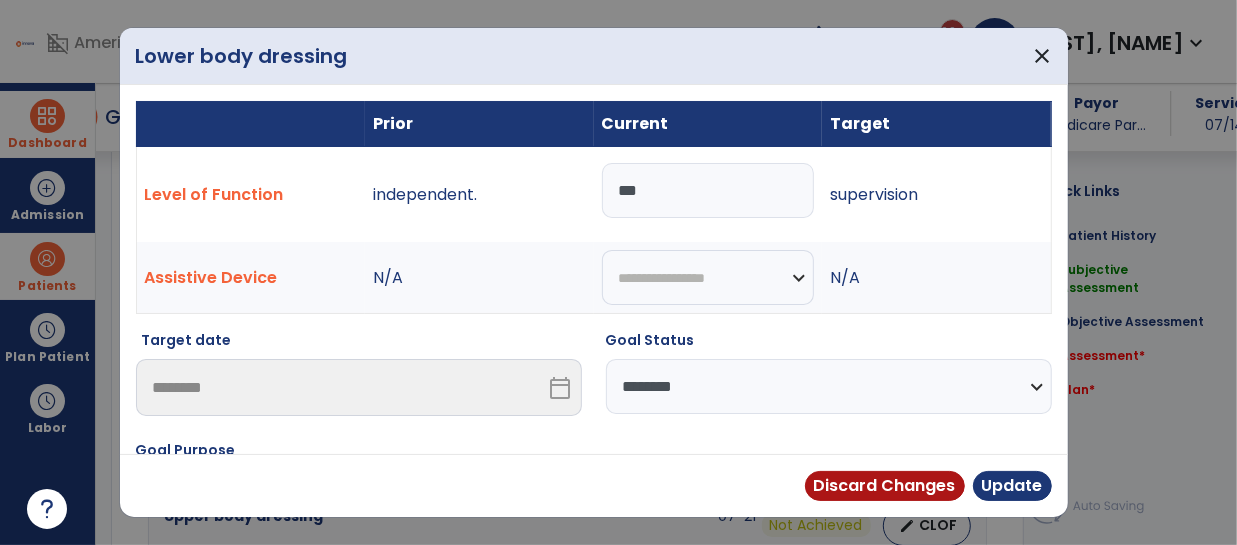 click on "***" at bounding box center (708, 190) 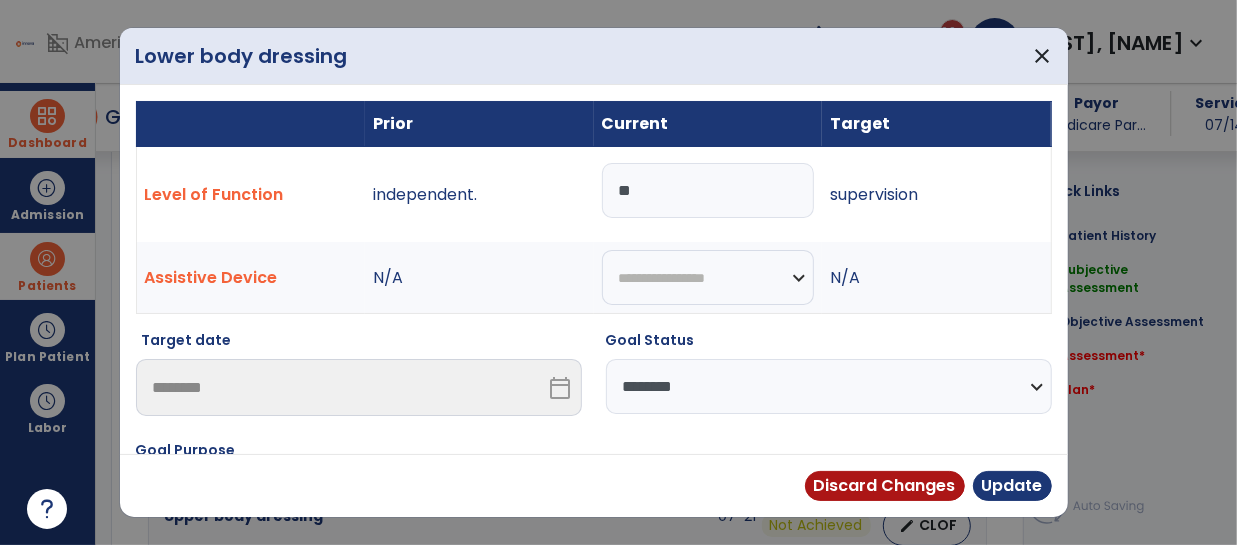 type on "*" 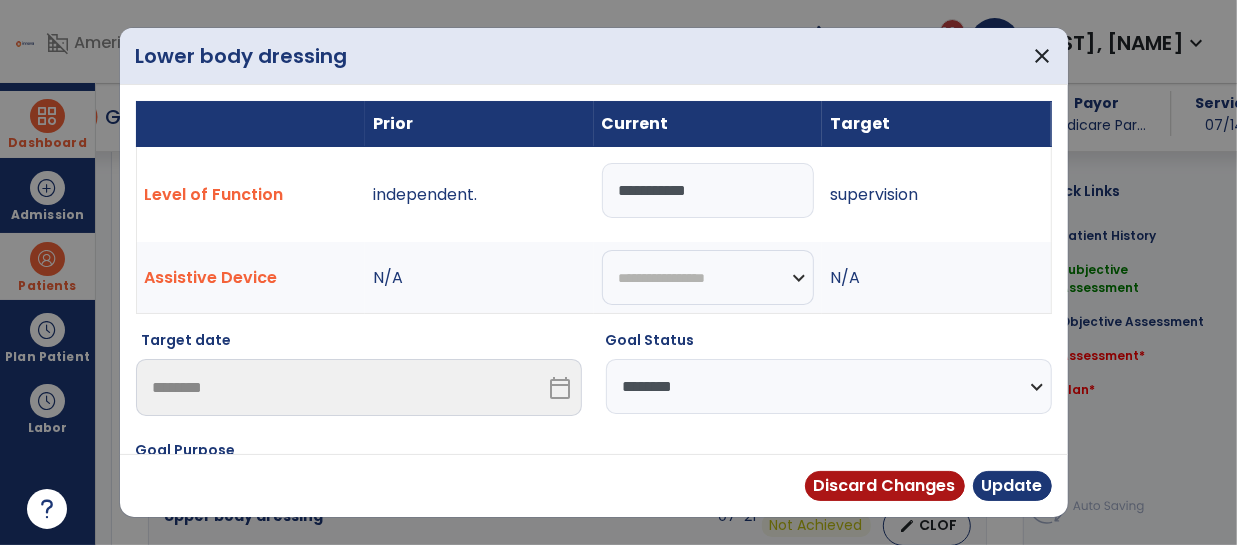 type on "**********" 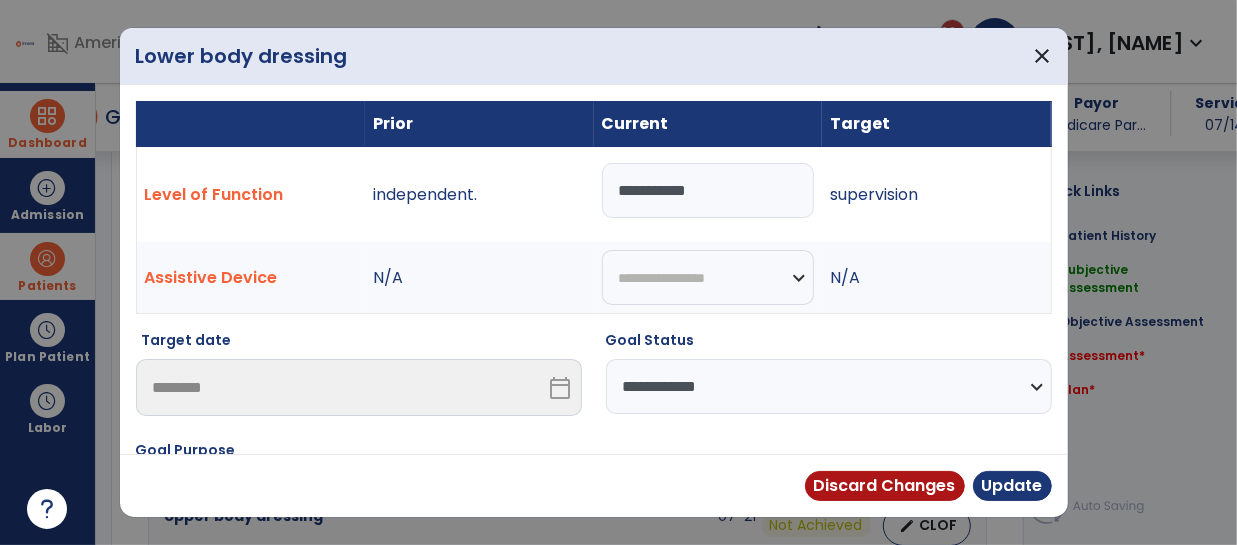 click on "**********" at bounding box center (829, 386) 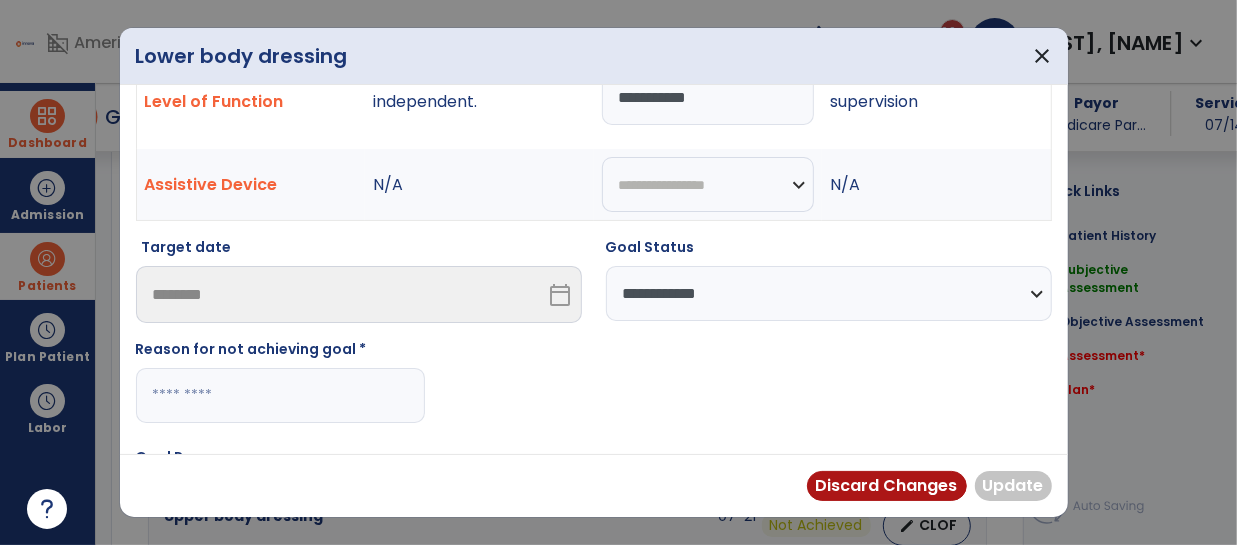 scroll, scrollTop: 94, scrollLeft: 0, axis: vertical 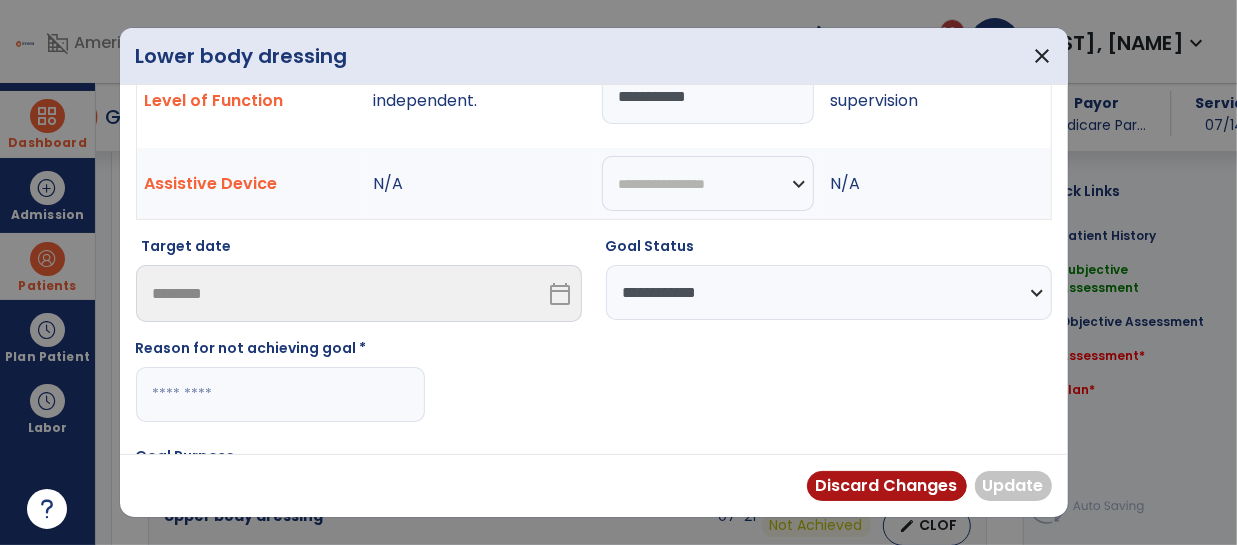 click at bounding box center [280, 394] 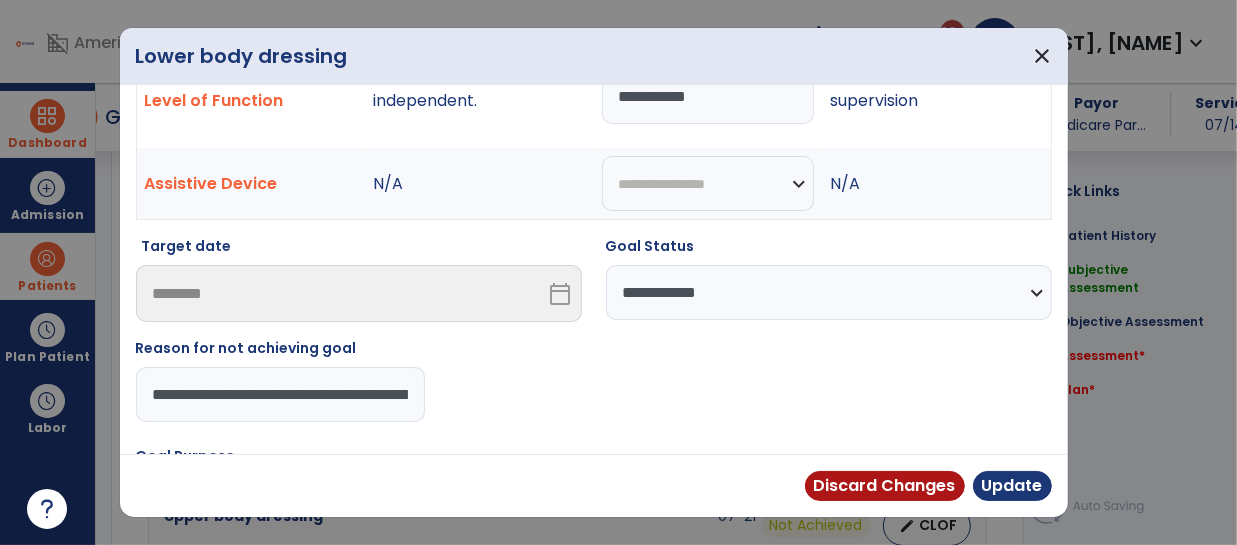 scroll, scrollTop: 0, scrollLeft: 140, axis: horizontal 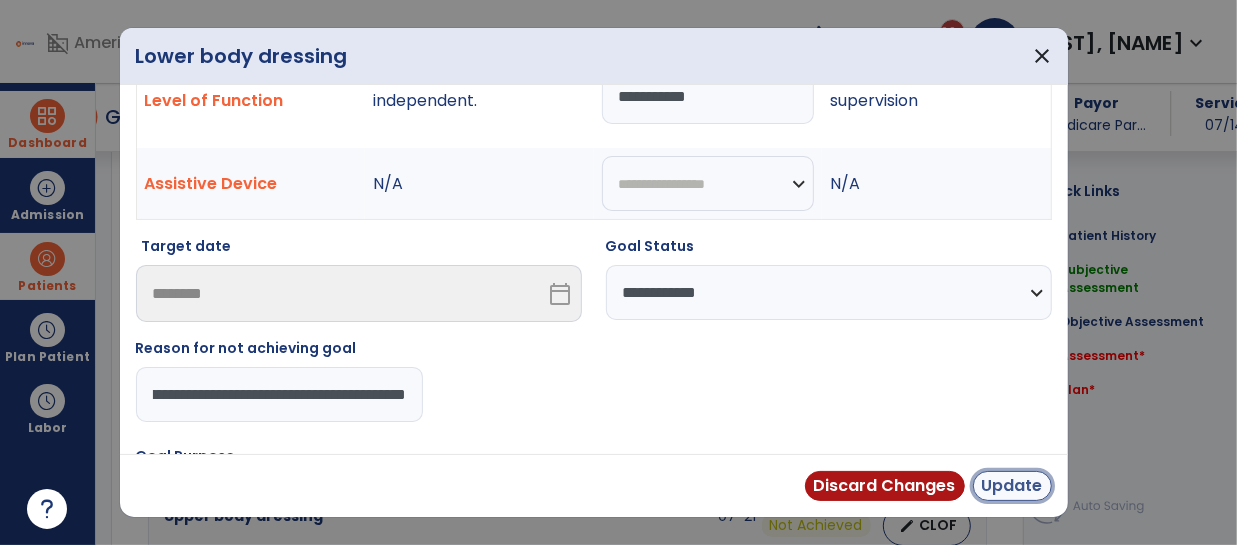click on "Update" at bounding box center [1012, 486] 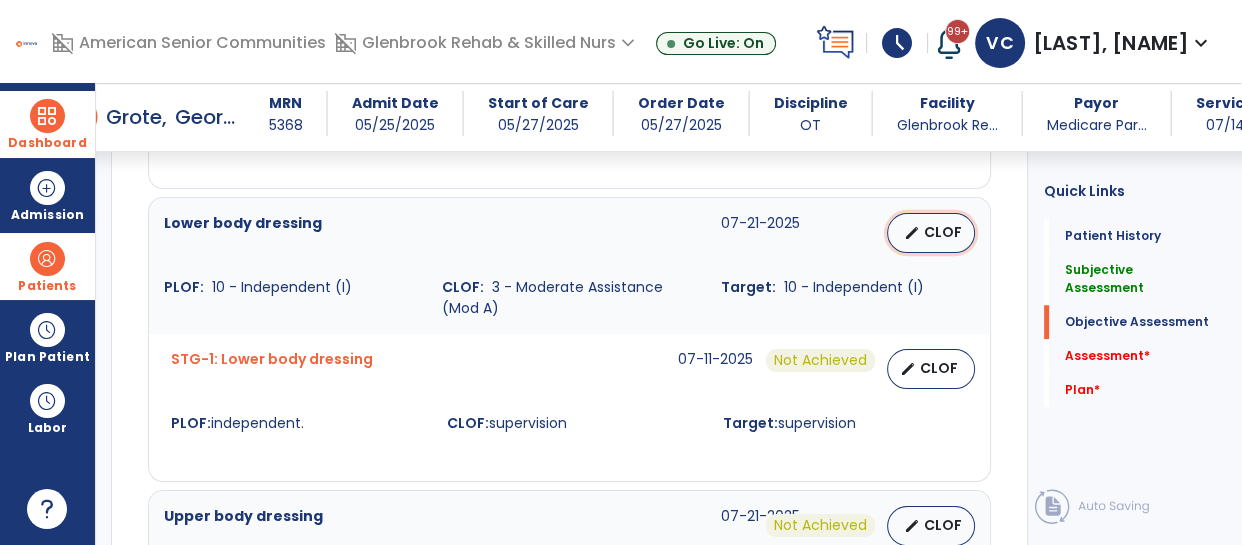 click on "CLOF" at bounding box center (943, 232) 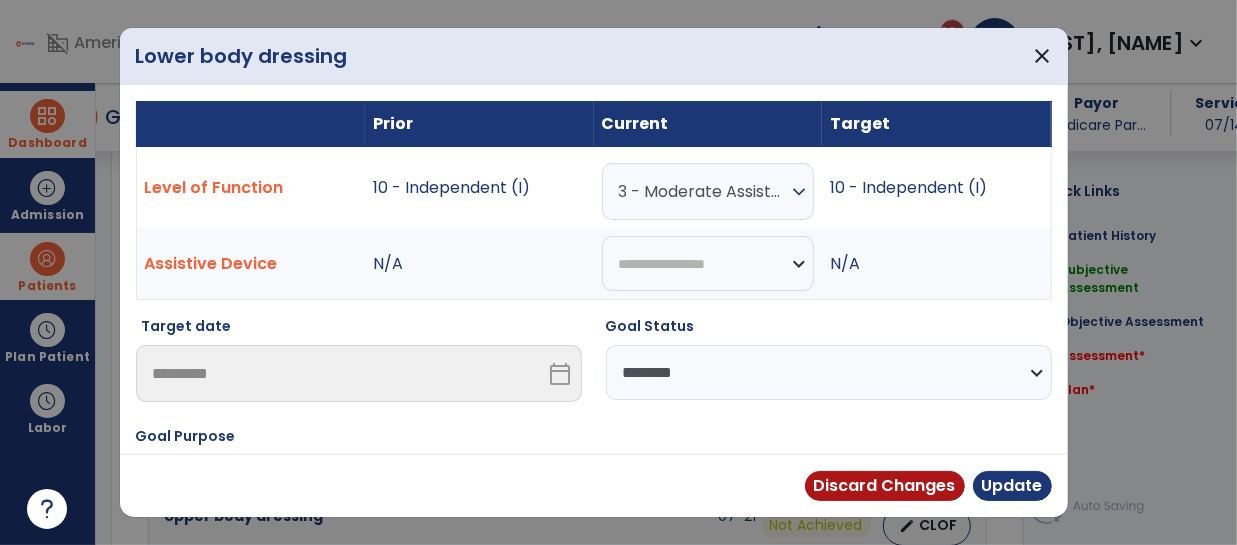 scroll, scrollTop: 1467, scrollLeft: 0, axis: vertical 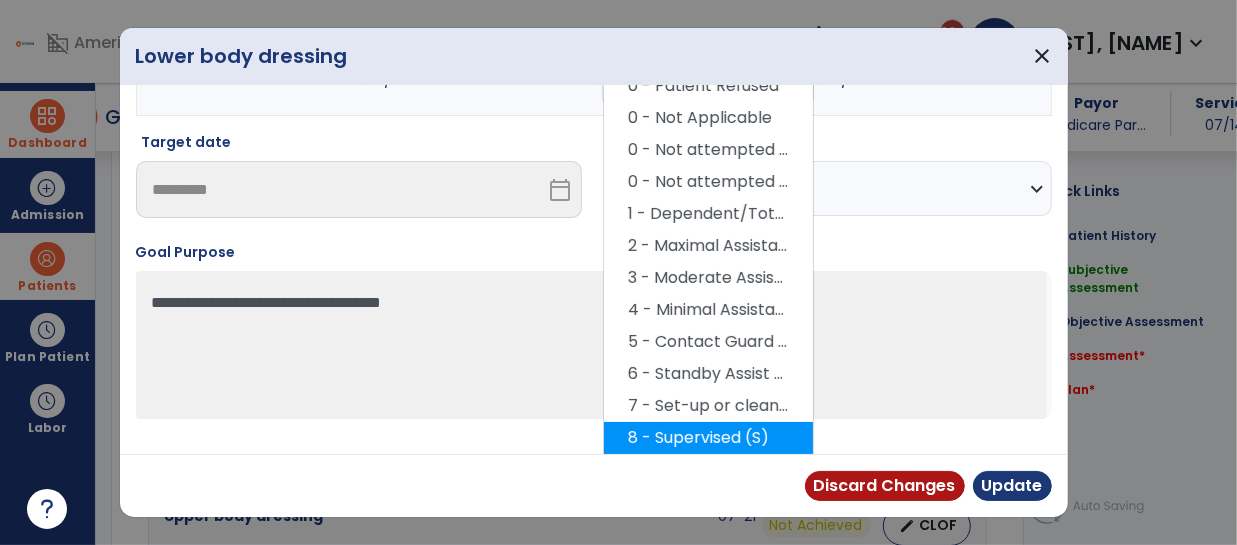 click on "8 - Supervised (S)" at bounding box center (708, 438) 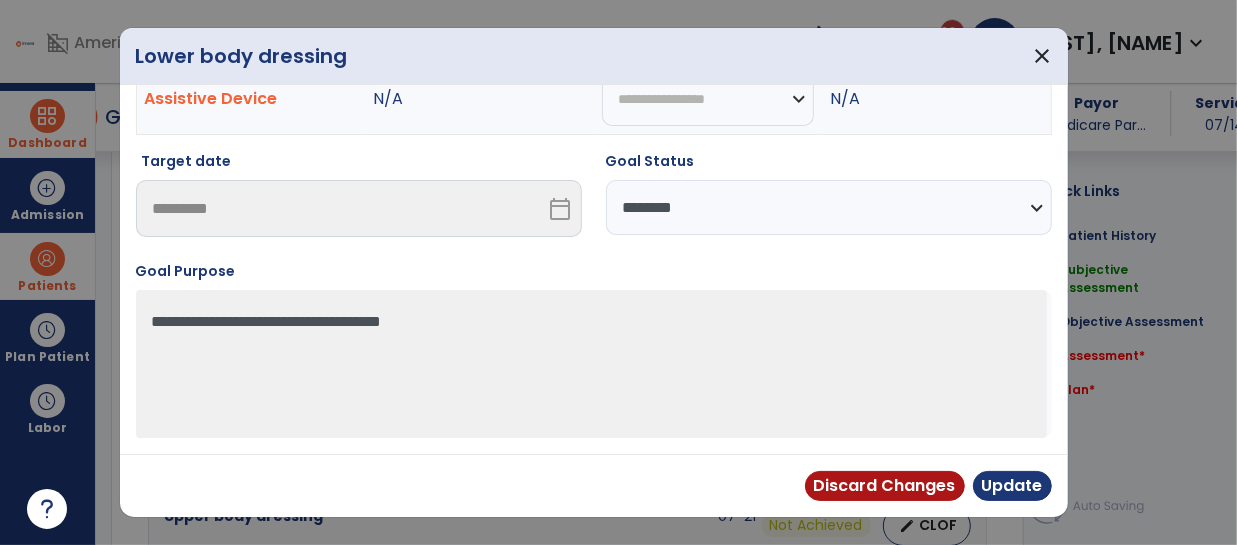 scroll, scrollTop: 164, scrollLeft: 0, axis: vertical 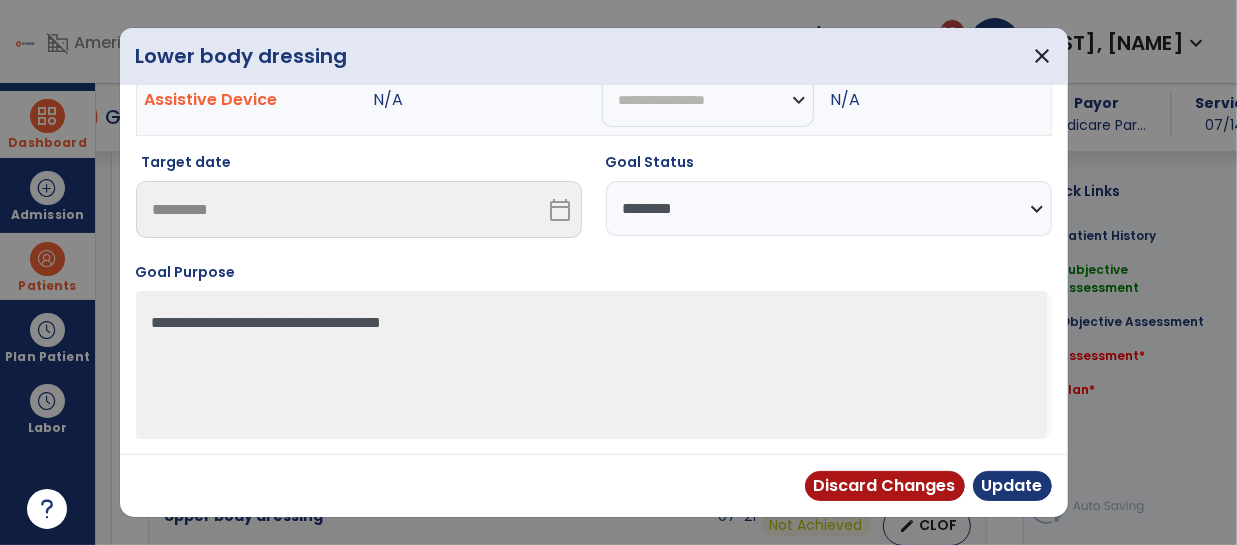 click on "**********" at bounding box center (829, 208) 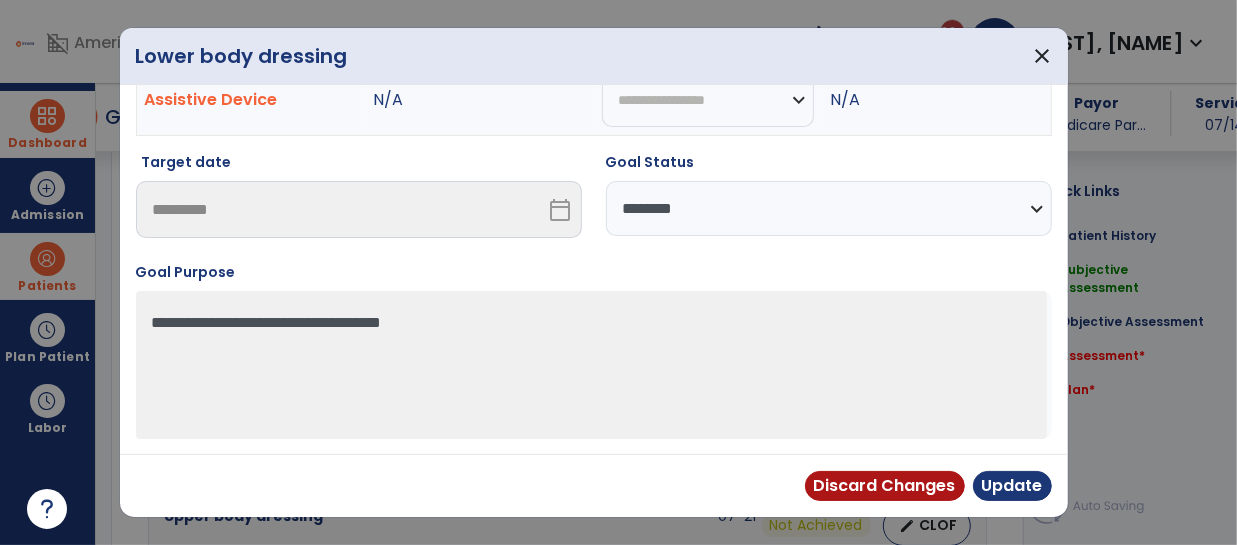select on "**********" 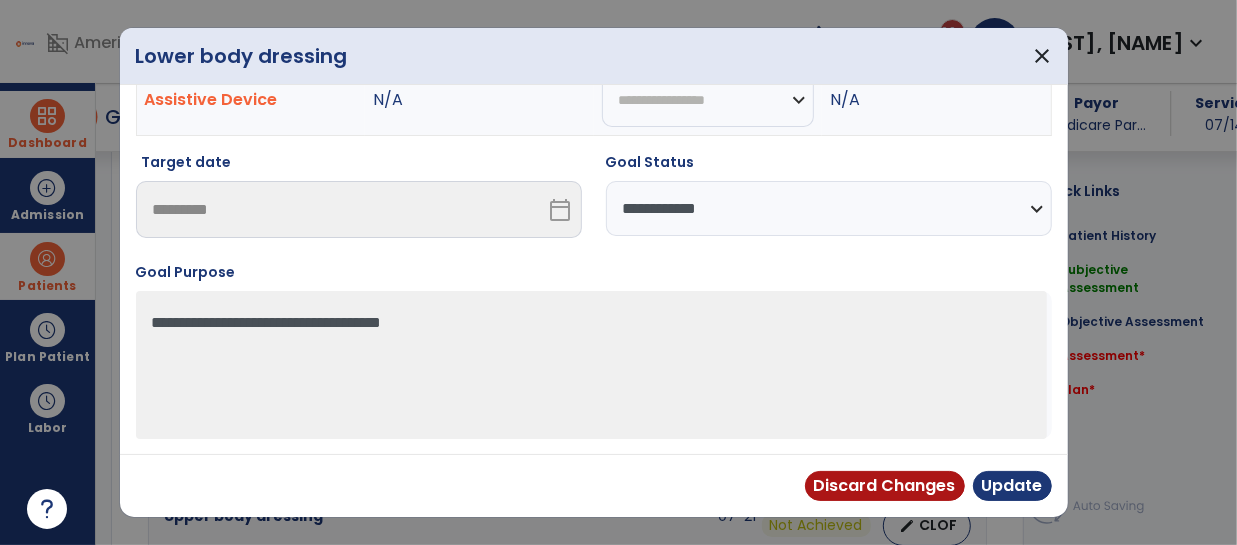 click on "**********" at bounding box center (829, 208) 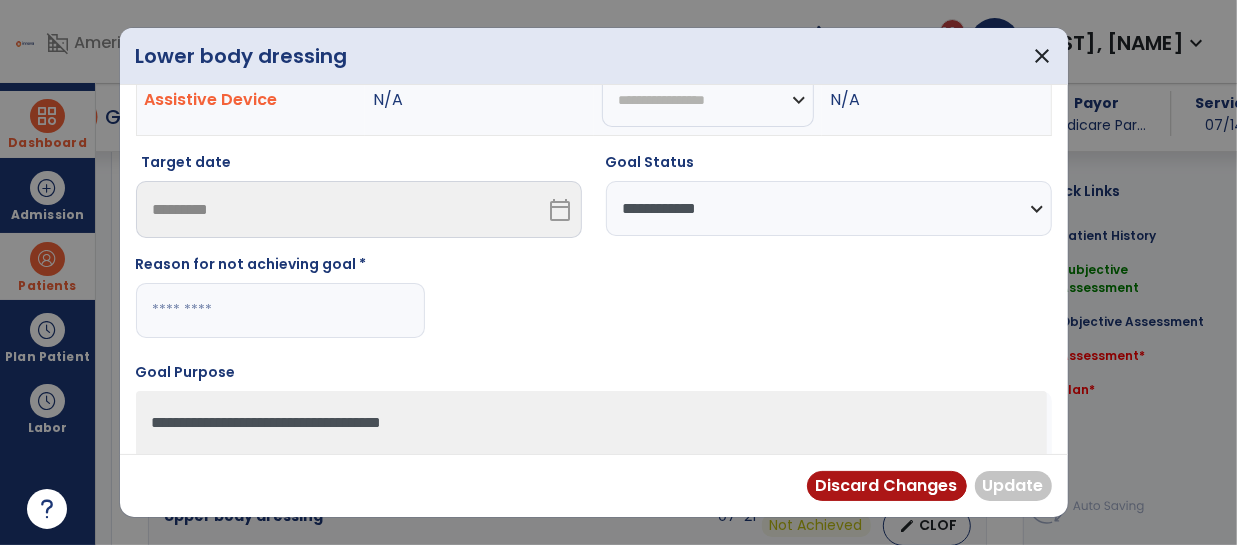 click at bounding box center [280, 310] 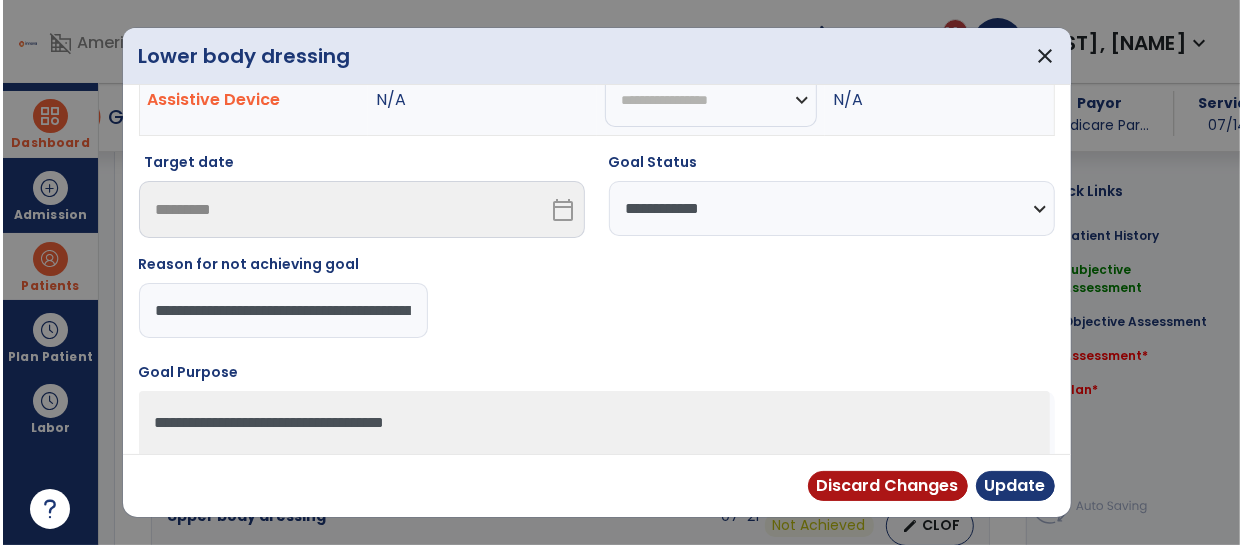 scroll, scrollTop: 0, scrollLeft: 140, axis: horizontal 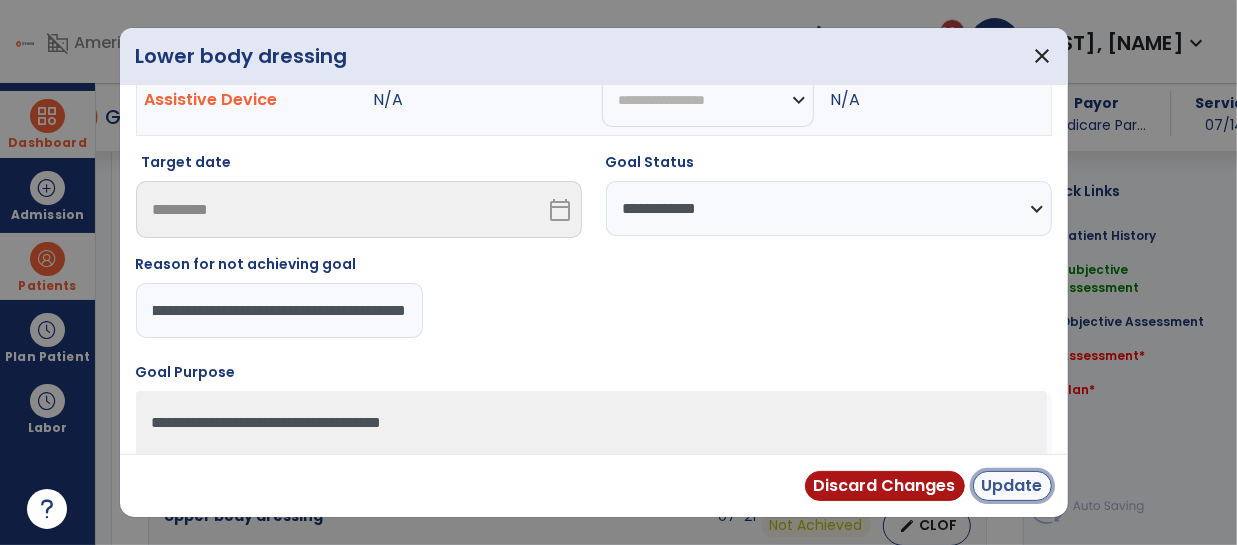 click on "Update" at bounding box center [1012, 486] 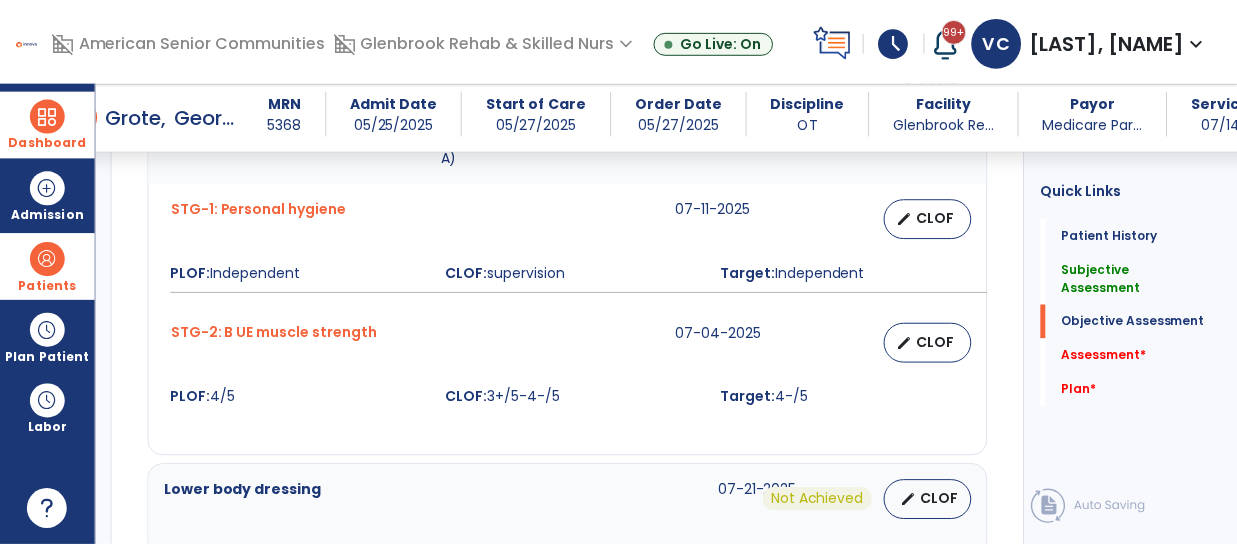 scroll, scrollTop: 1195, scrollLeft: 0, axis: vertical 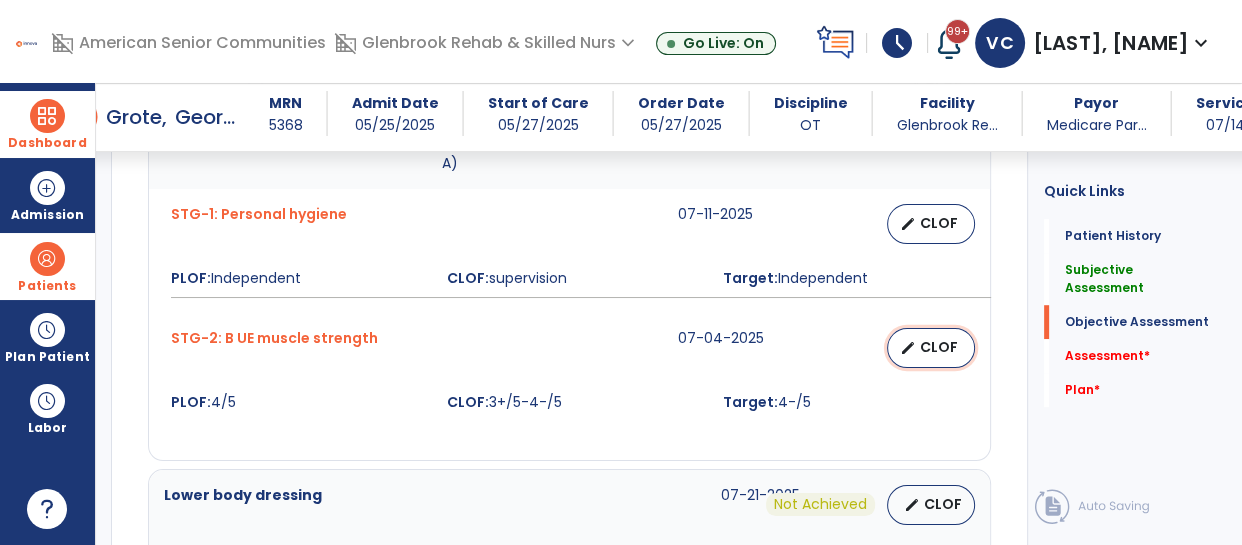 click on "CLOF" at bounding box center (939, 347) 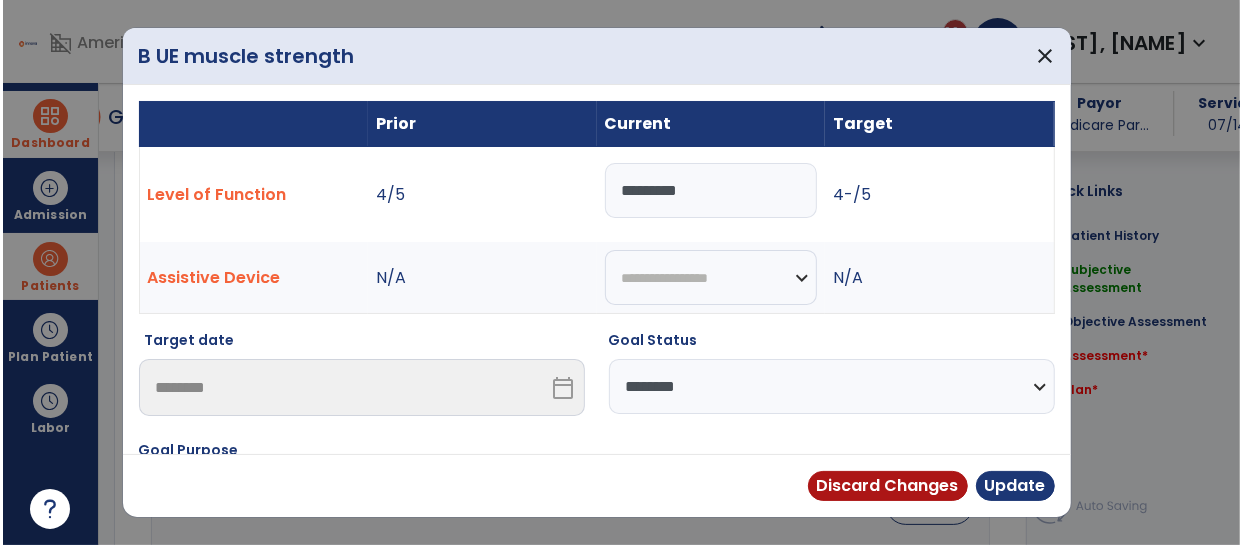 scroll, scrollTop: 1195, scrollLeft: 0, axis: vertical 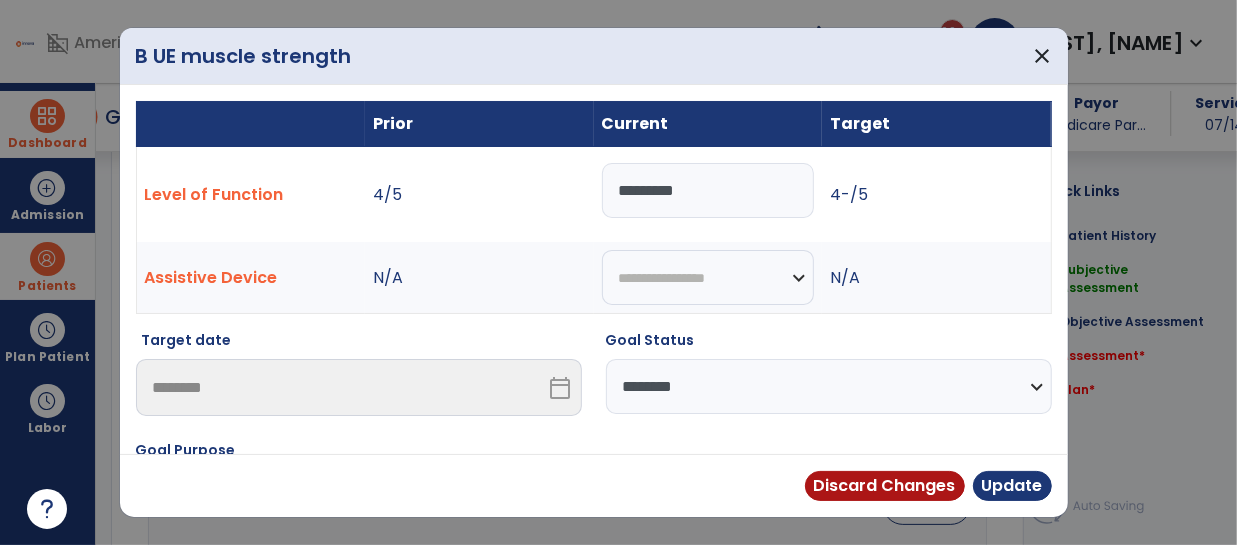 click on "*********" at bounding box center (708, 190) 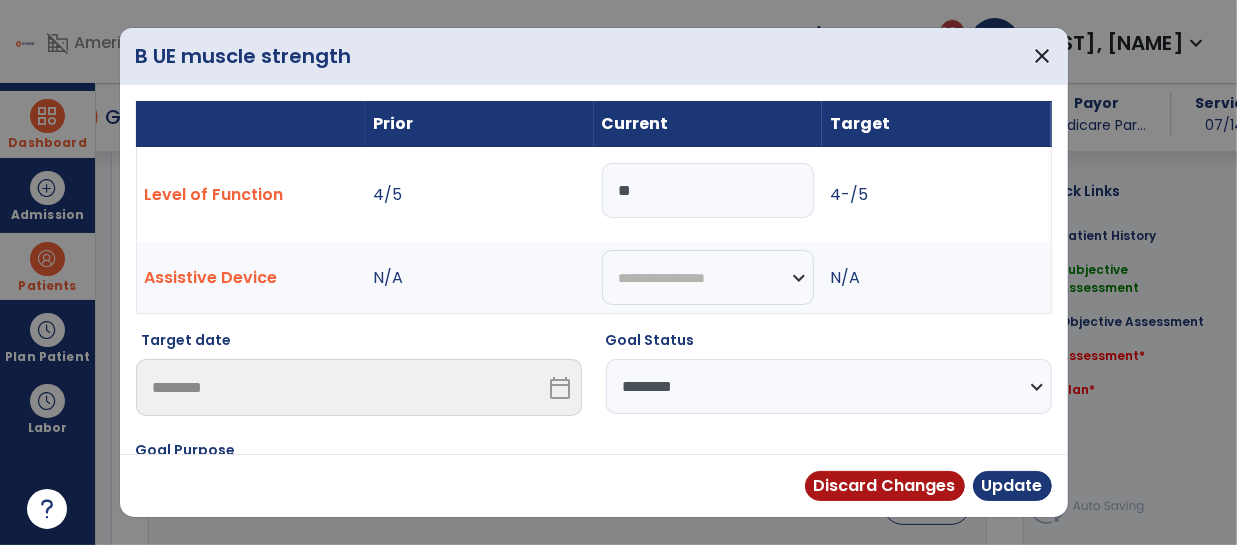type on "*" 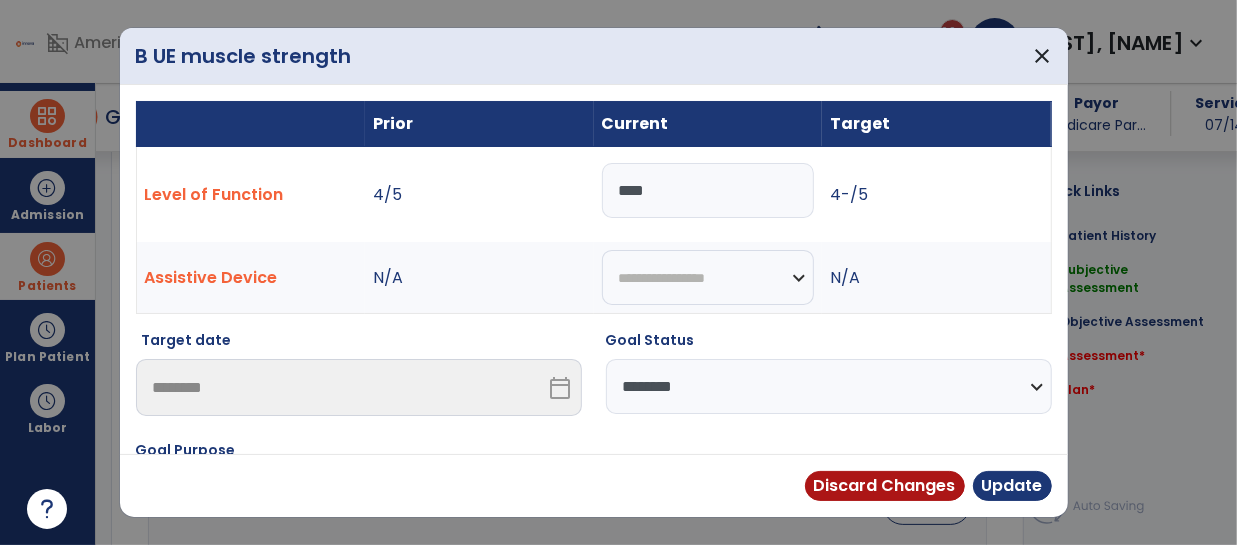 type on "****" 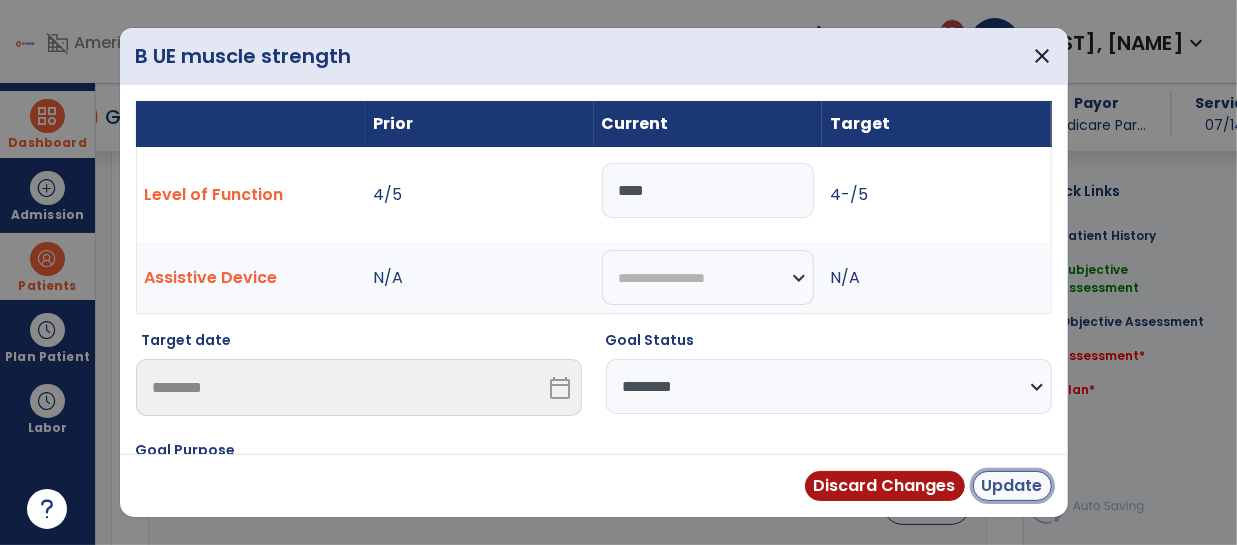 click on "Update" at bounding box center [1012, 486] 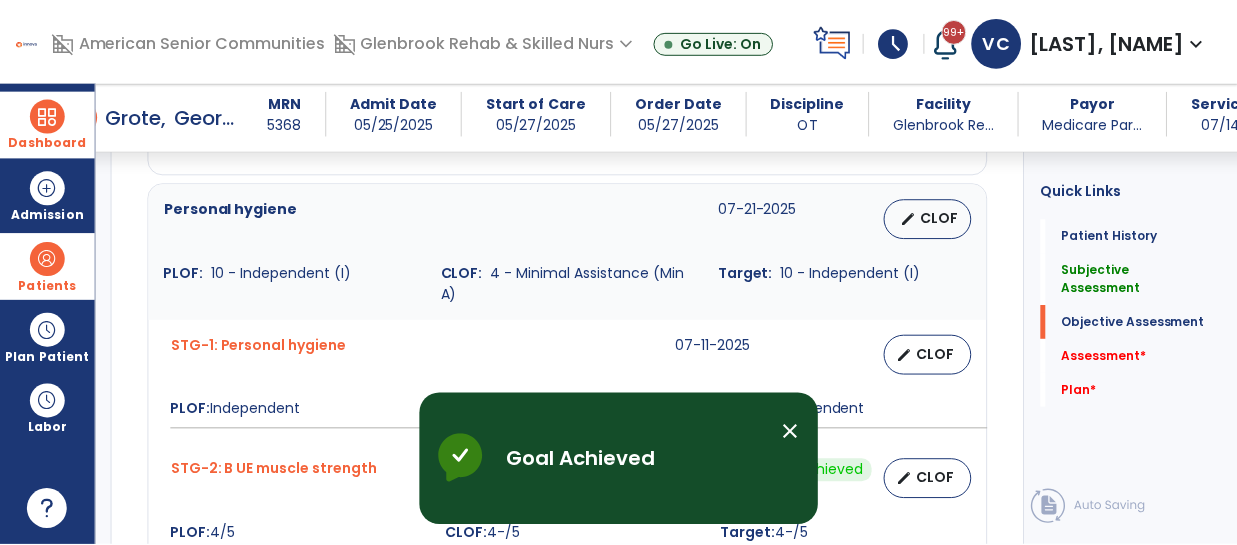 scroll, scrollTop: 1061, scrollLeft: 0, axis: vertical 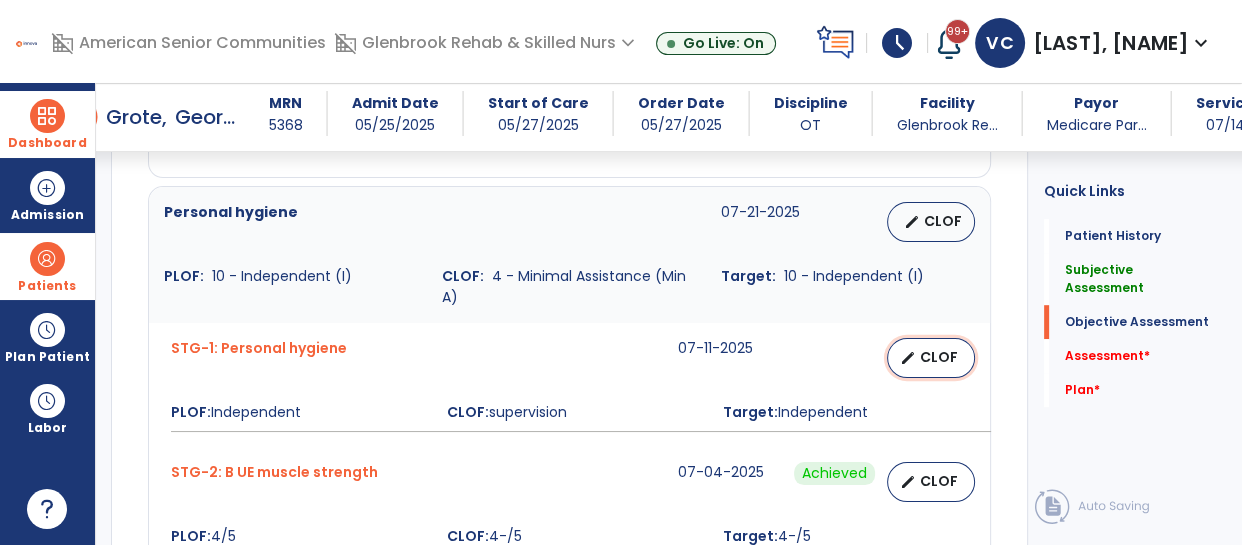 click on "edit" at bounding box center (908, 358) 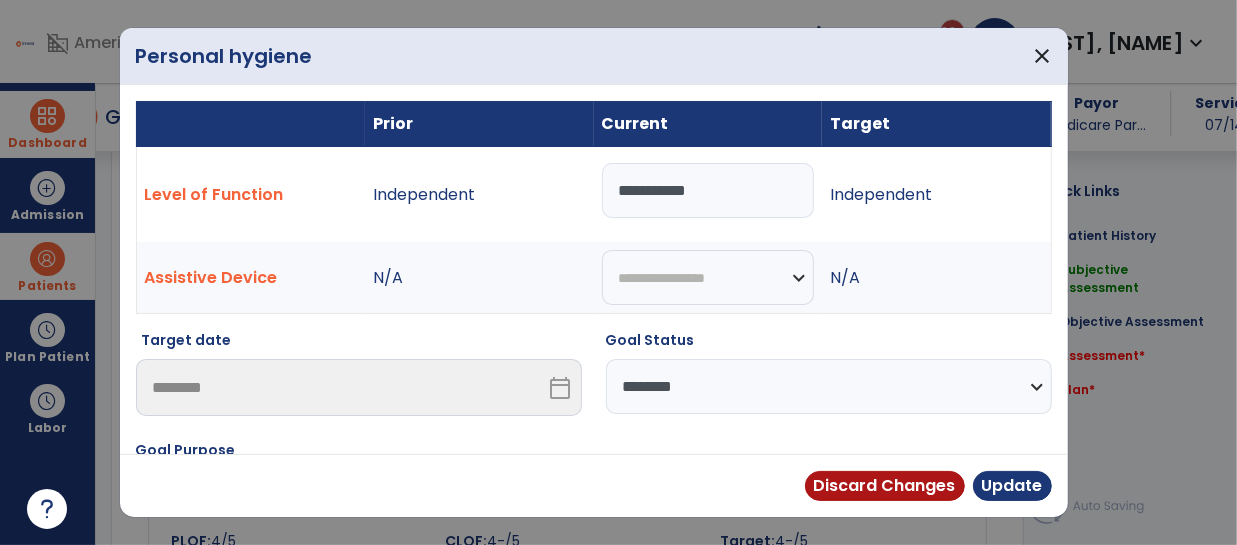 scroll, scrollTop: 1061, scrollLeft: 0, axis: vertical 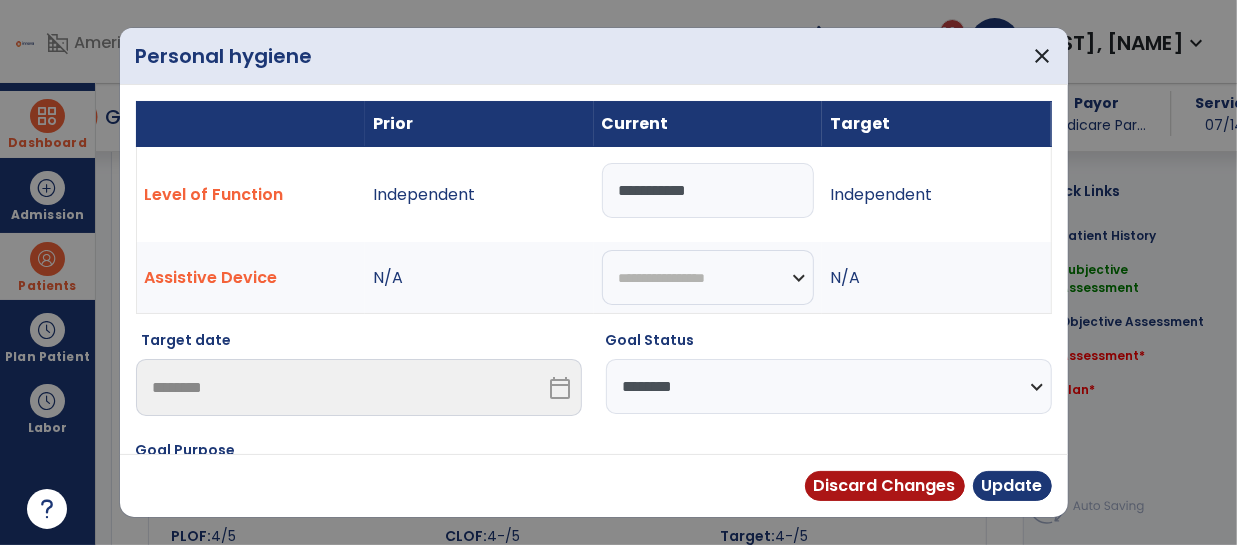 click on "**********" at bounding box center (829, 386) 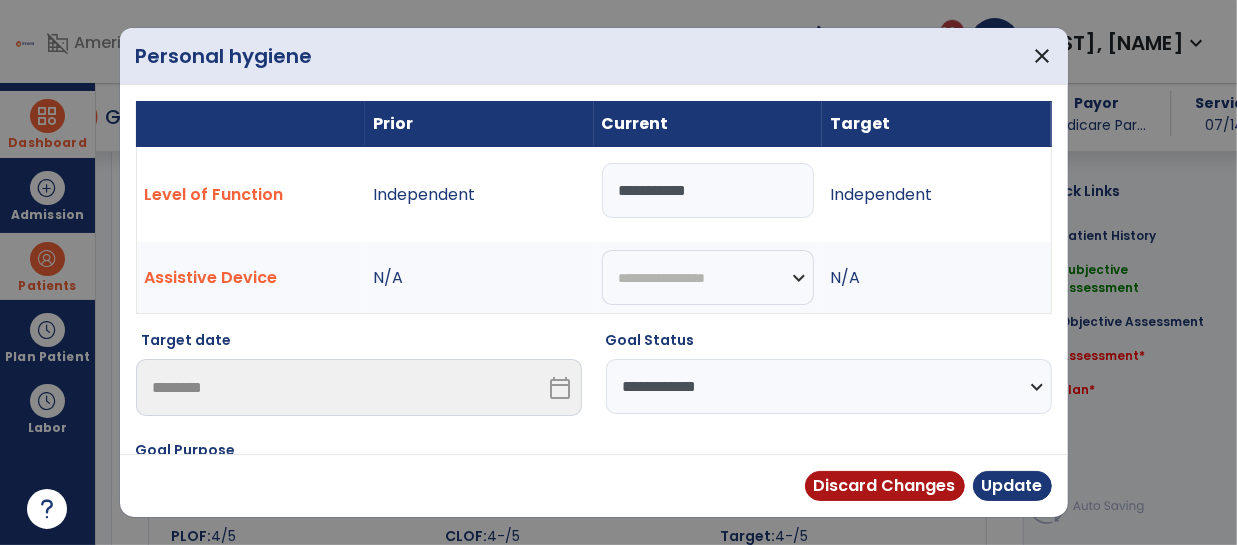 click on "**********" at bounding box center [829, 386] 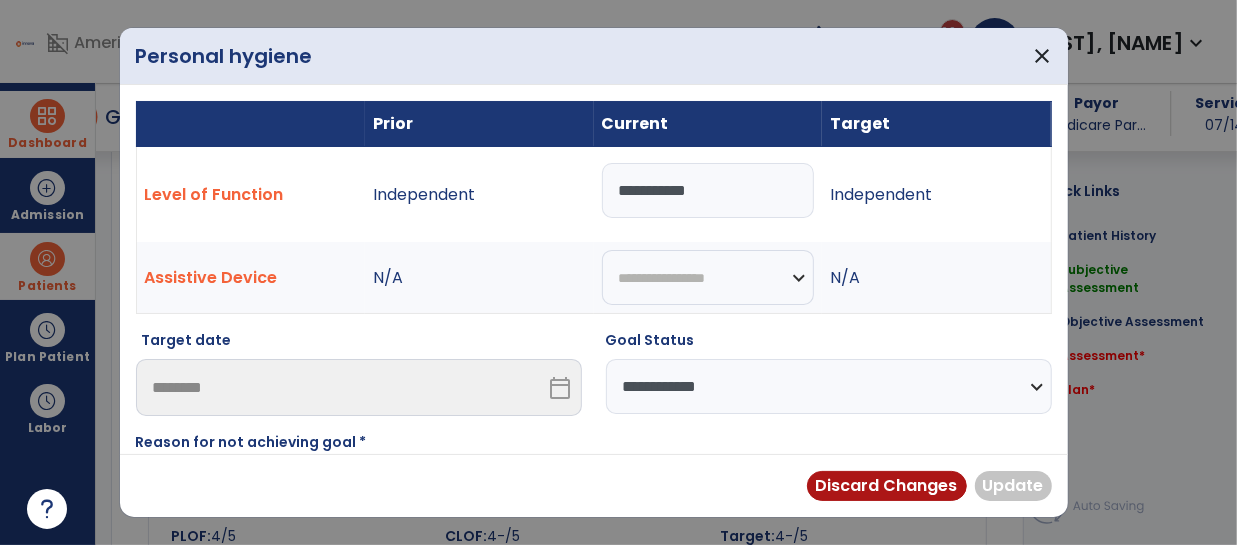 scroll, scrollTop: 95, scrollLeft: 0, axis: vertical 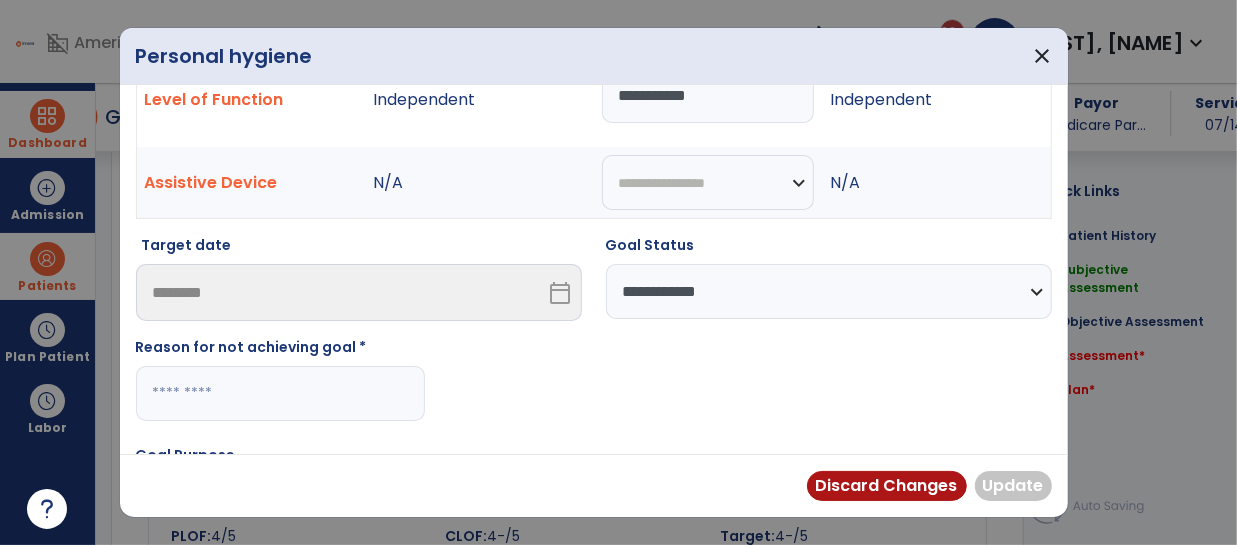 click at bounding box center (280, 393) 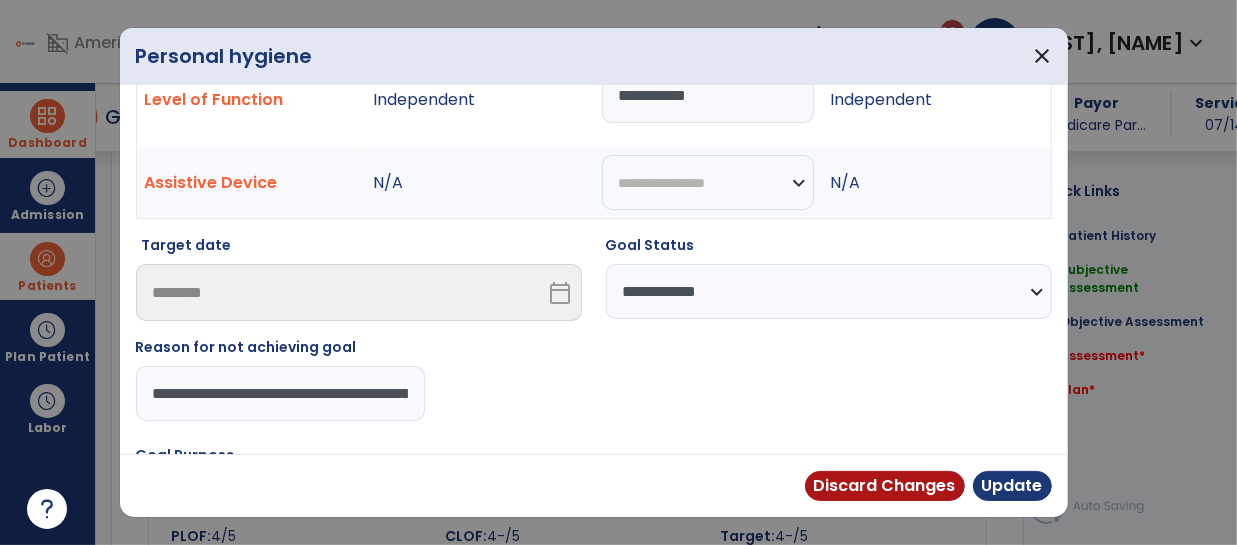scroll, scrollTop: 0, scrollLeft: 140, axis: horizontal 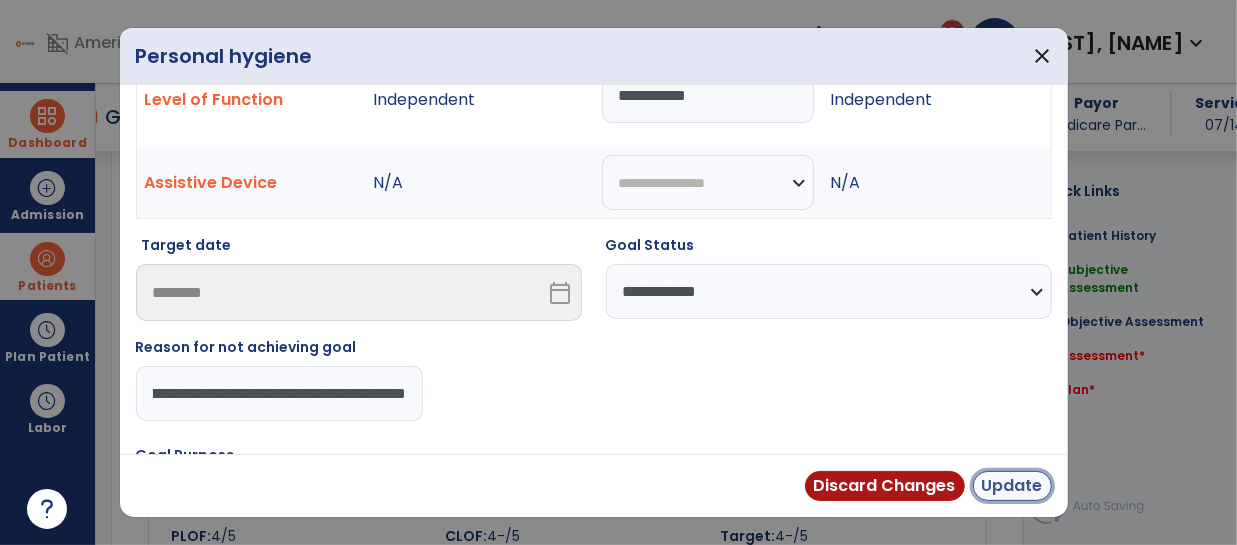 click on "Update" at bounding box center [1012, 486] 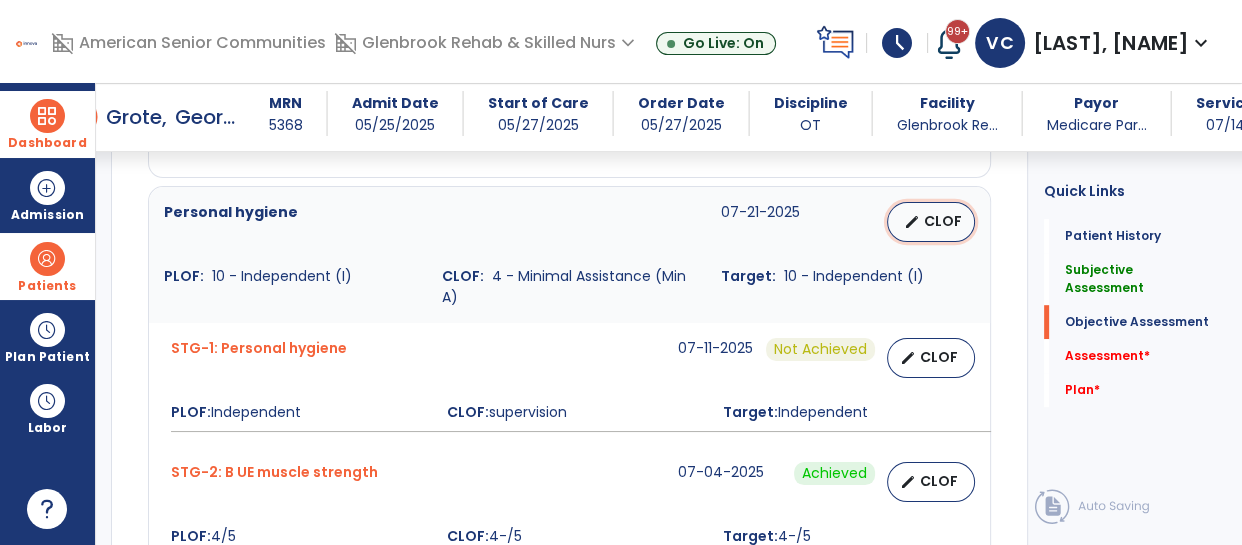 click on "edit" at bounding box center (912, 222) 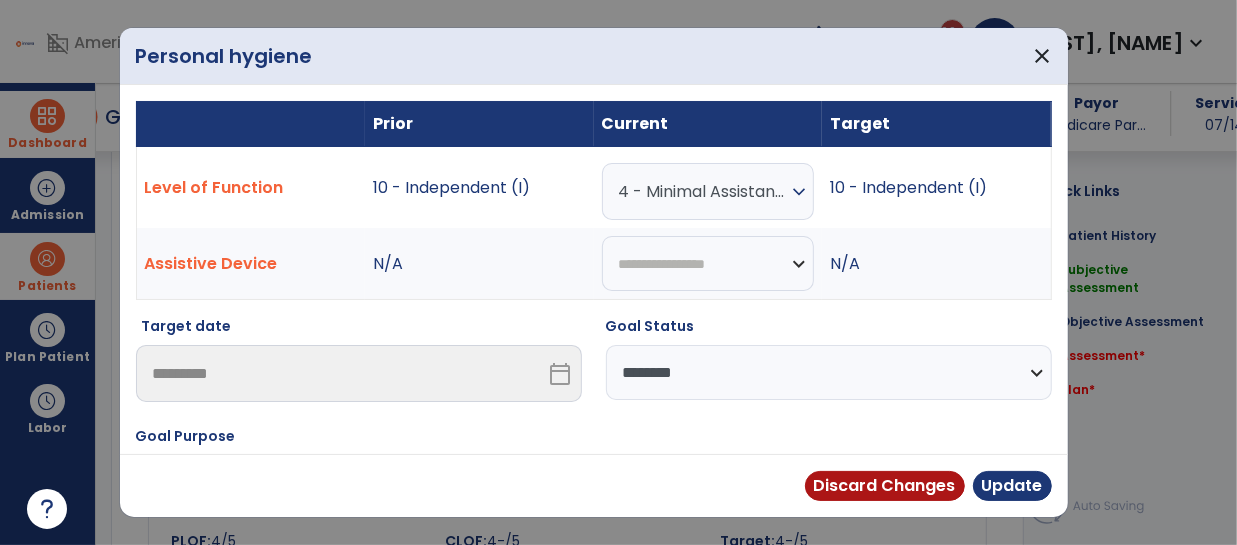 scroll, scrollTop: 1061, scrollLeft: 0, axis: vertical 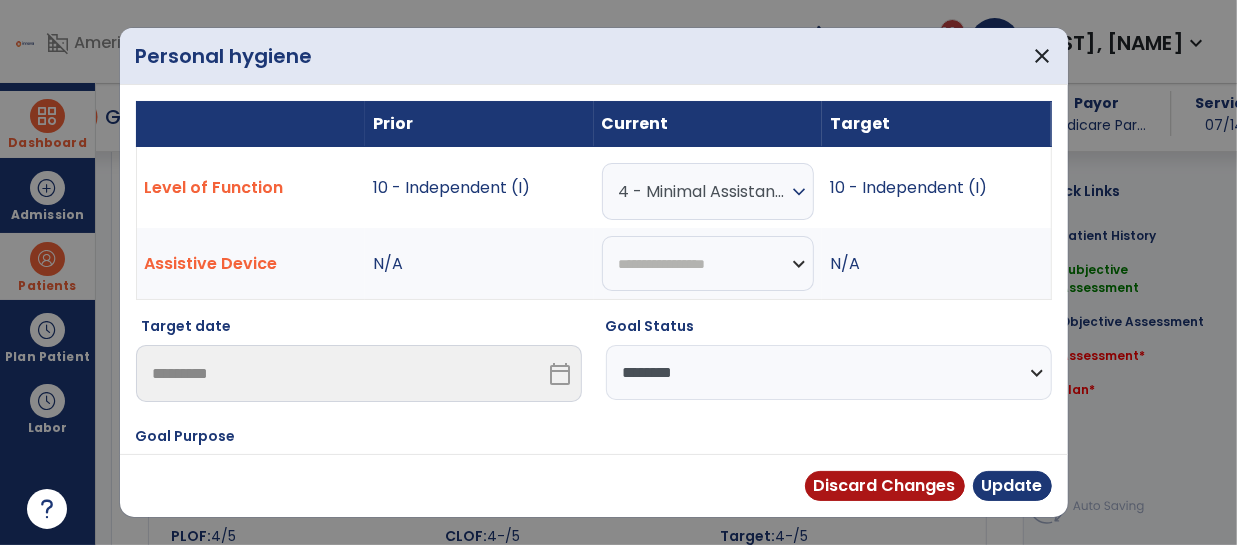 click on "expand_more" at bounding box center [799, 192] 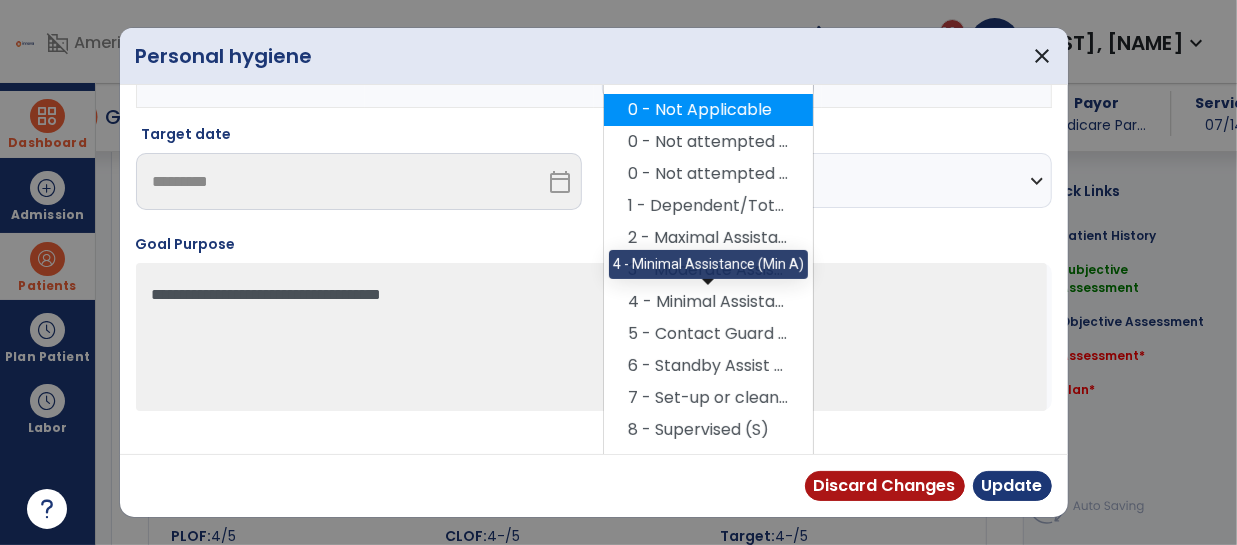 scroll, scrollTop: 206, scrollLeft: 0, axis: vertical 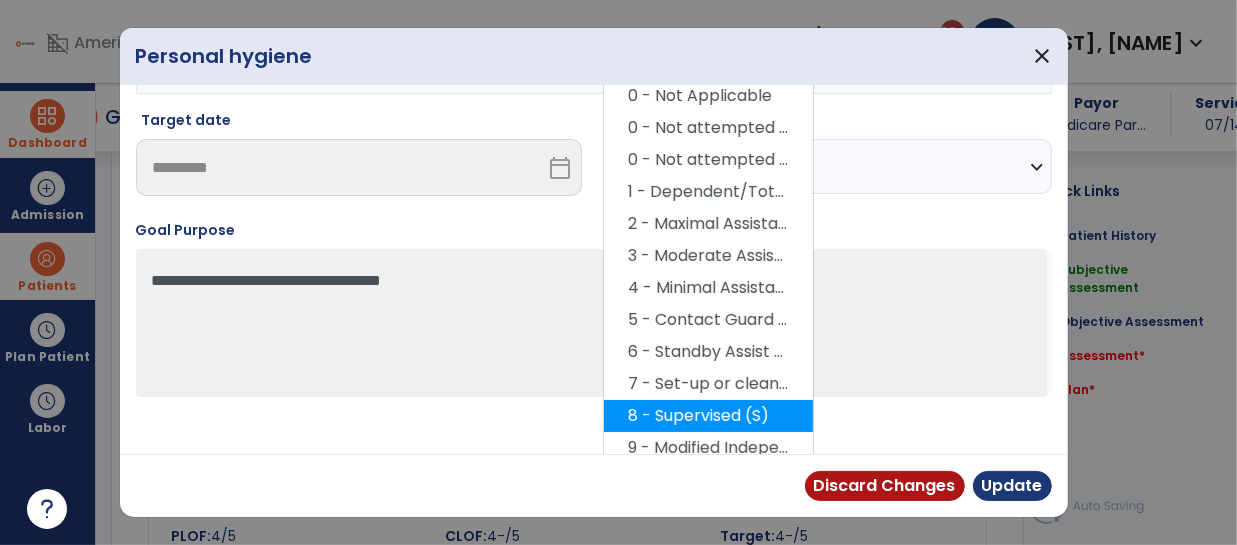 click on "8 - Supervised (S)" at bounding box center (708, 416) 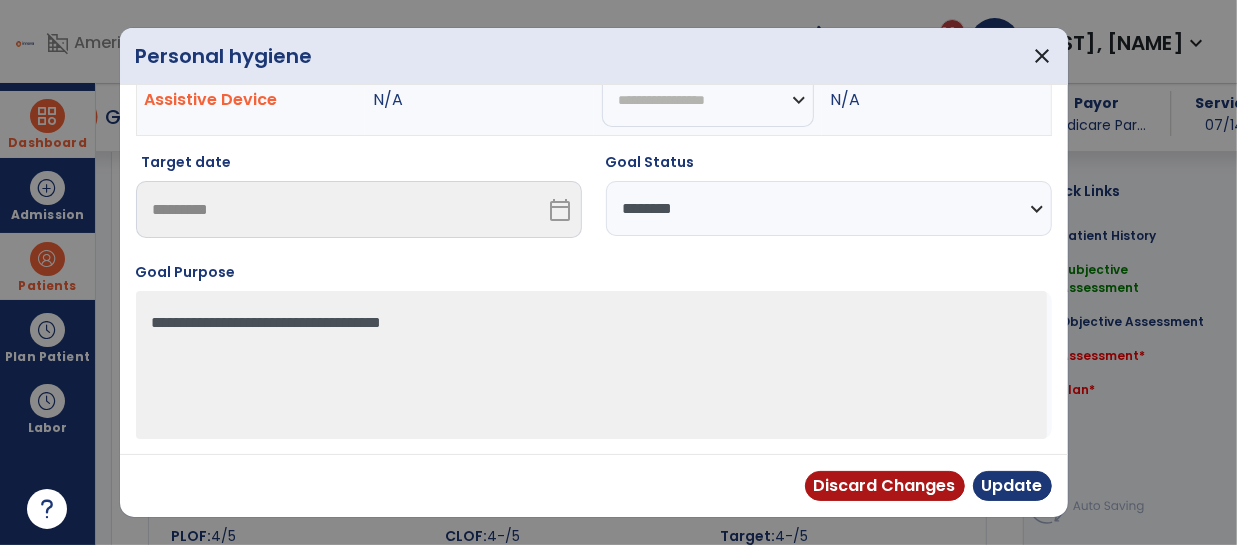 click on "**********" at bounding box center (829, 208) 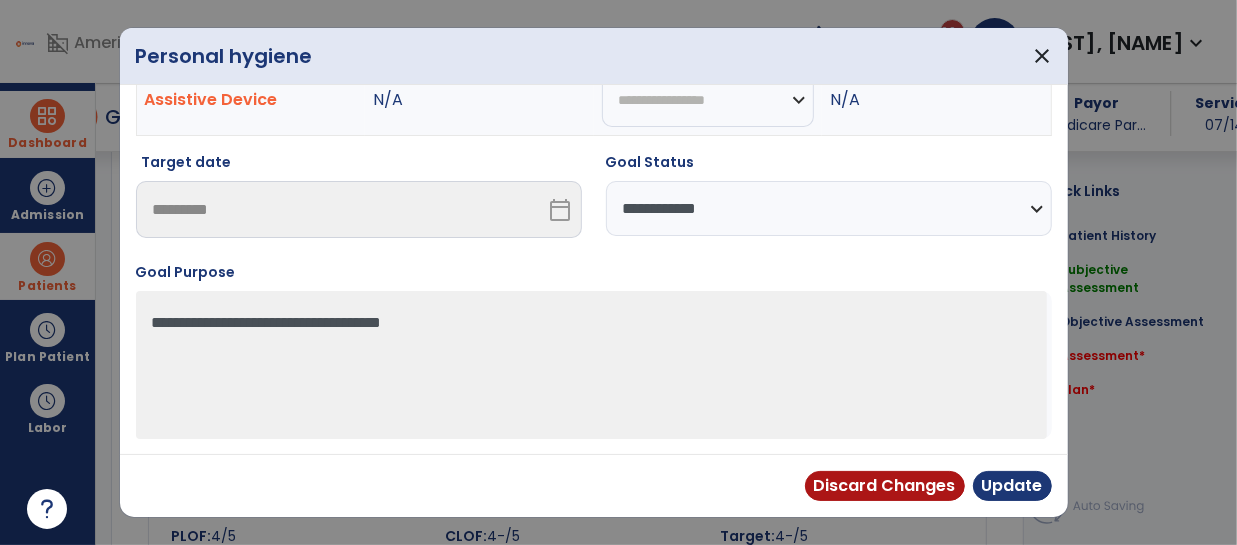 click on "**********" at bounding box center [829, 208] 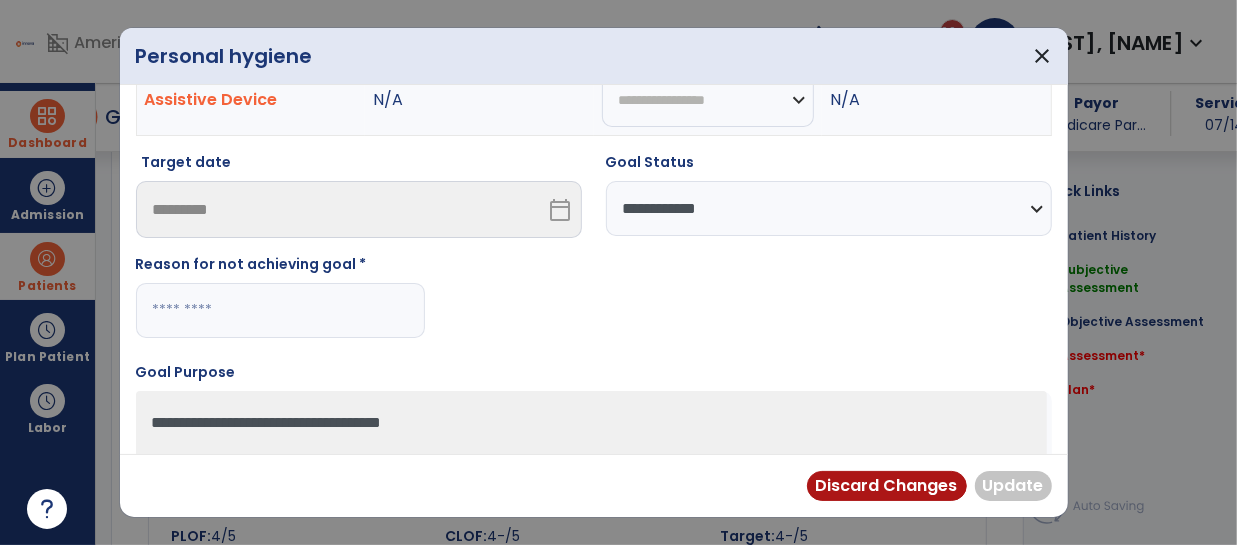 scroll, scrollTop: 0, scrollLeft: 0, axis: both 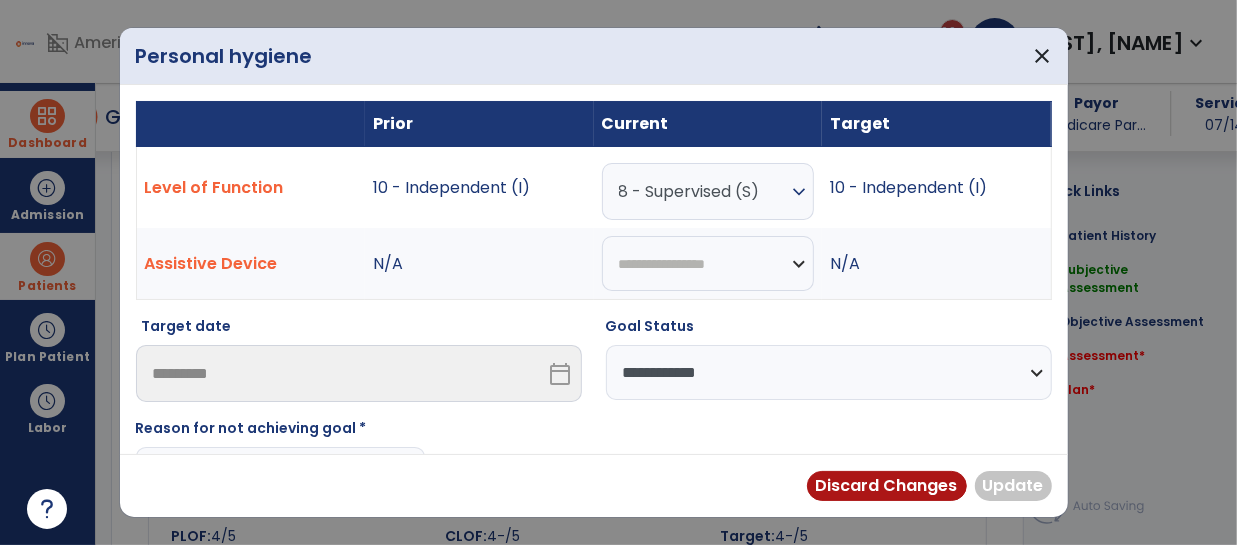 click on "expand_more" at bounding box center [799, 192] 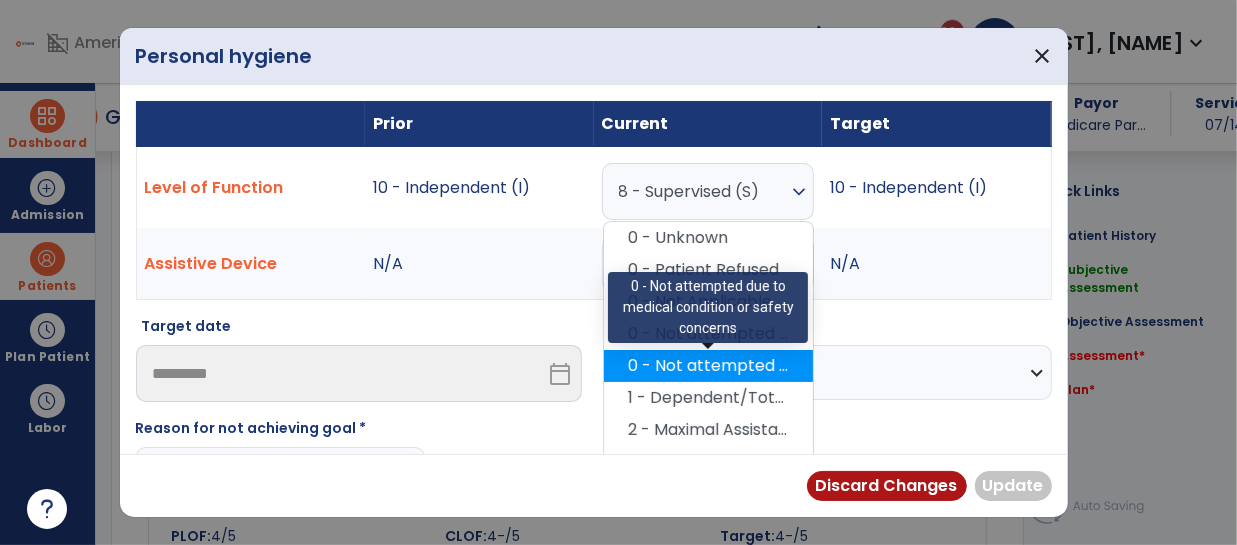 scroll, scrollTop: 264, scrollLeft: 0, axis: vertical 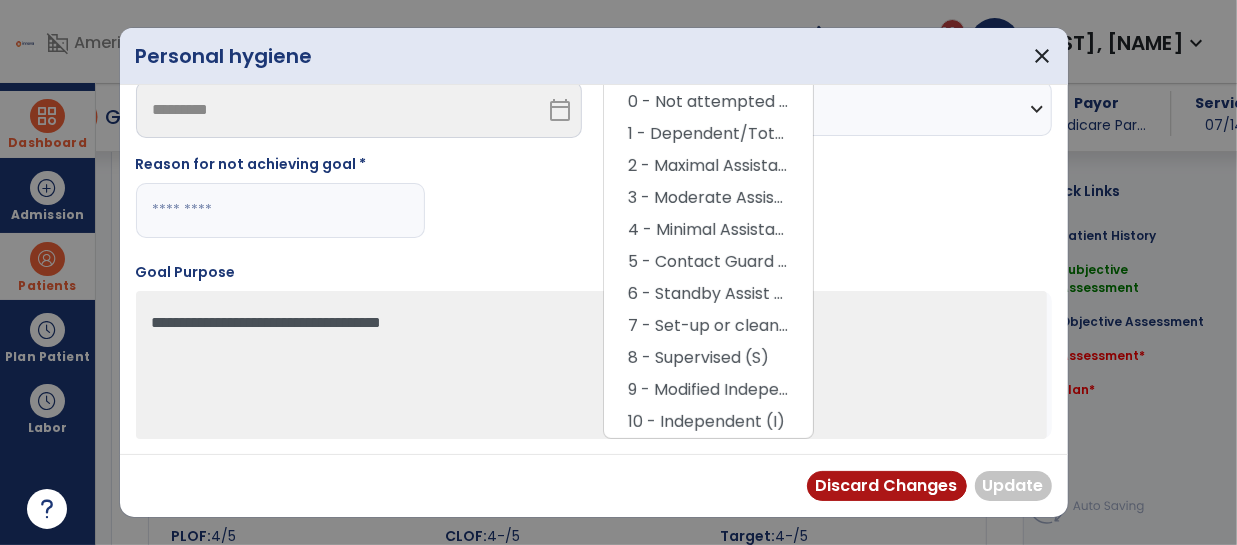 click on "**********" at bounding box center [594, 153] 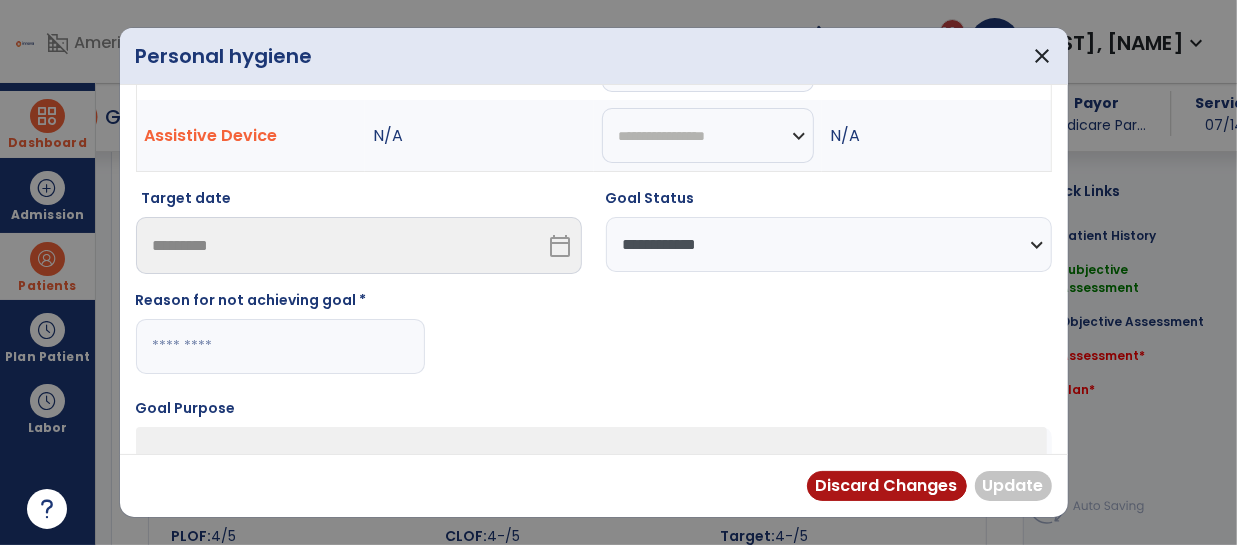 scroll, scrollTop: 127, scrollLeft: 0, axis: vertical 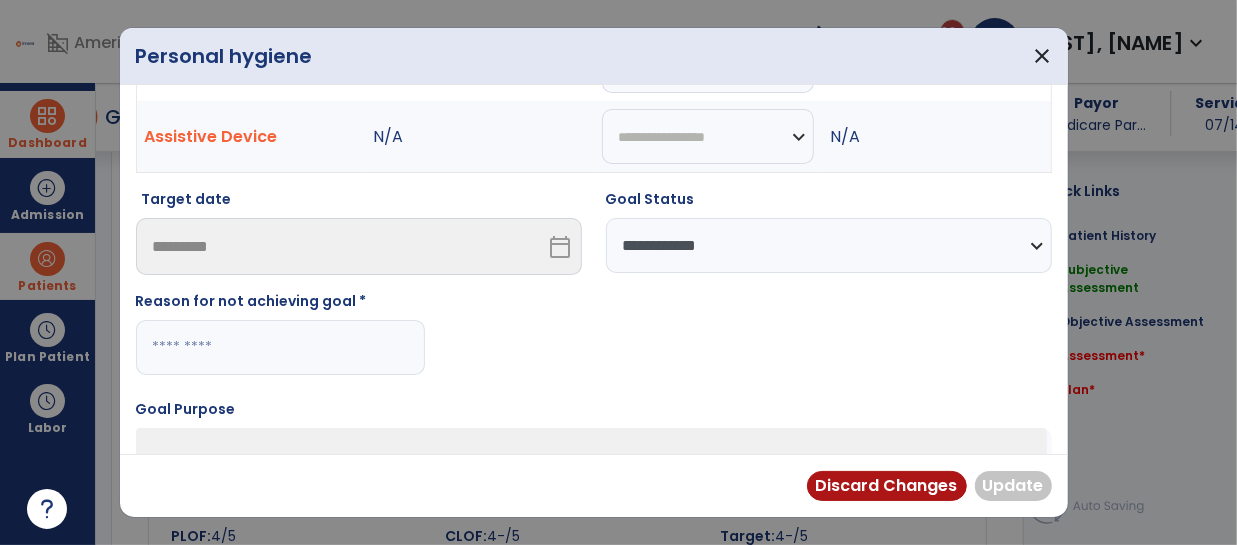 click at bounding box center (280, 347) 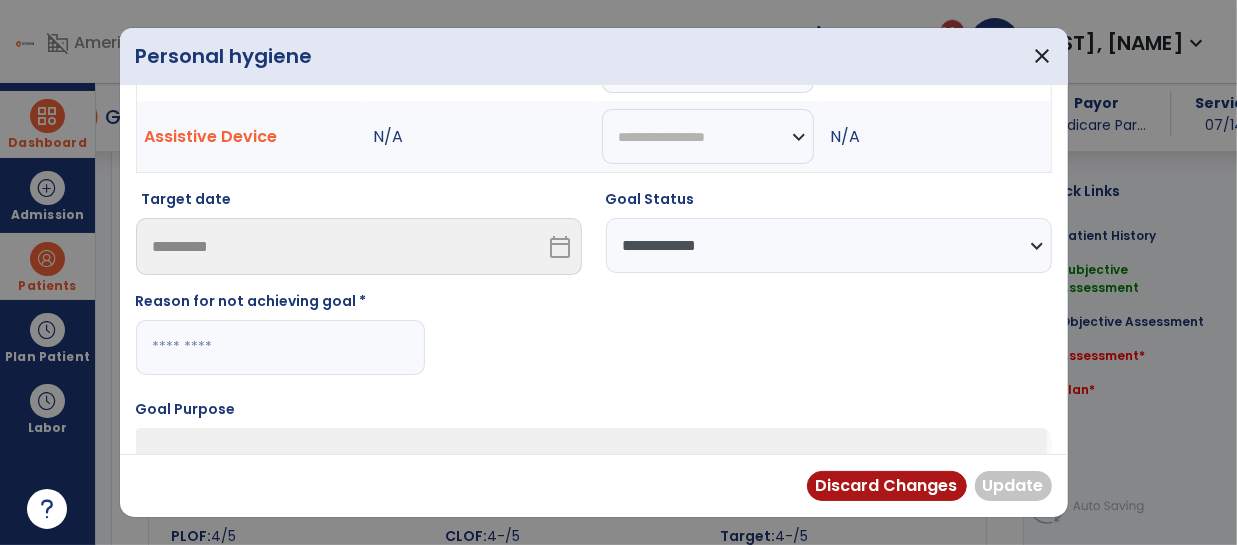 paste on "**********" 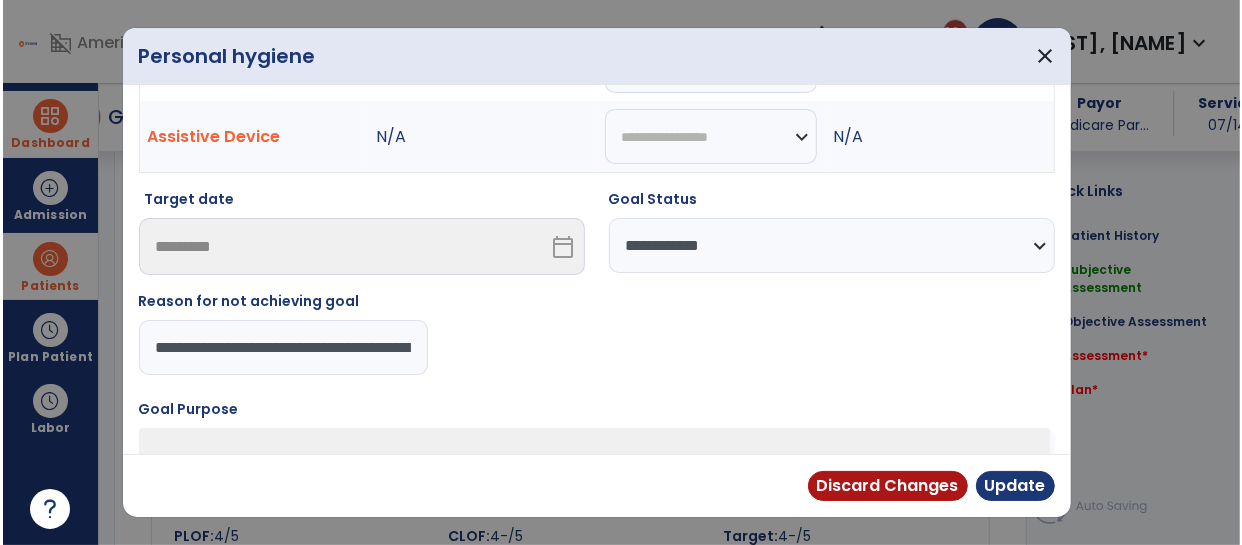 scroll, scrollTop: 0, scrollLeft: 140, axis: horizontal 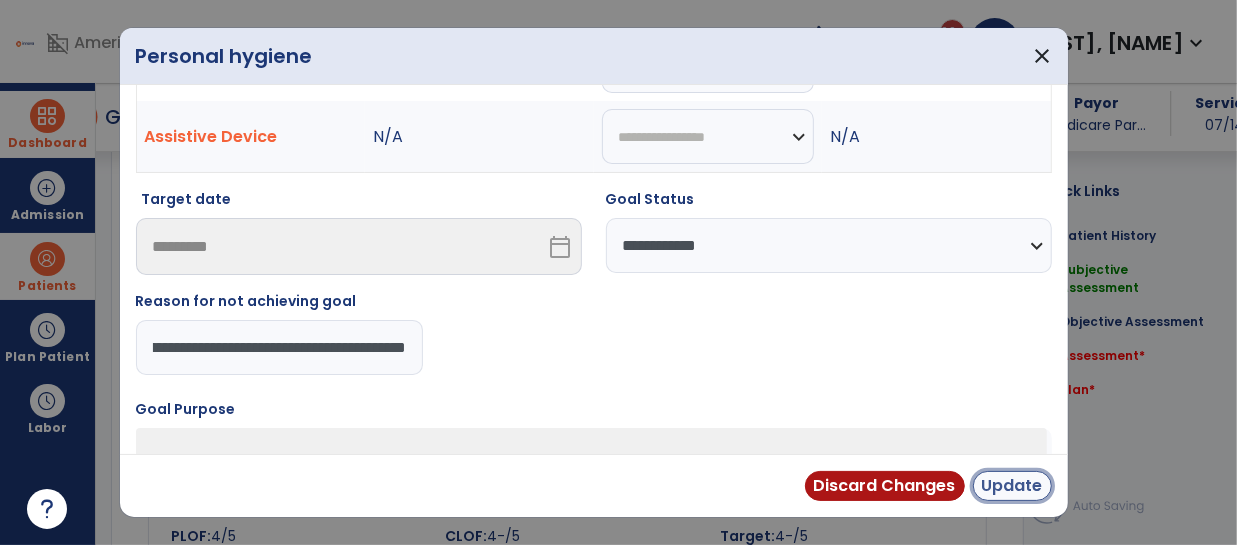 click on "Update" at bounding box center [1012, 486] 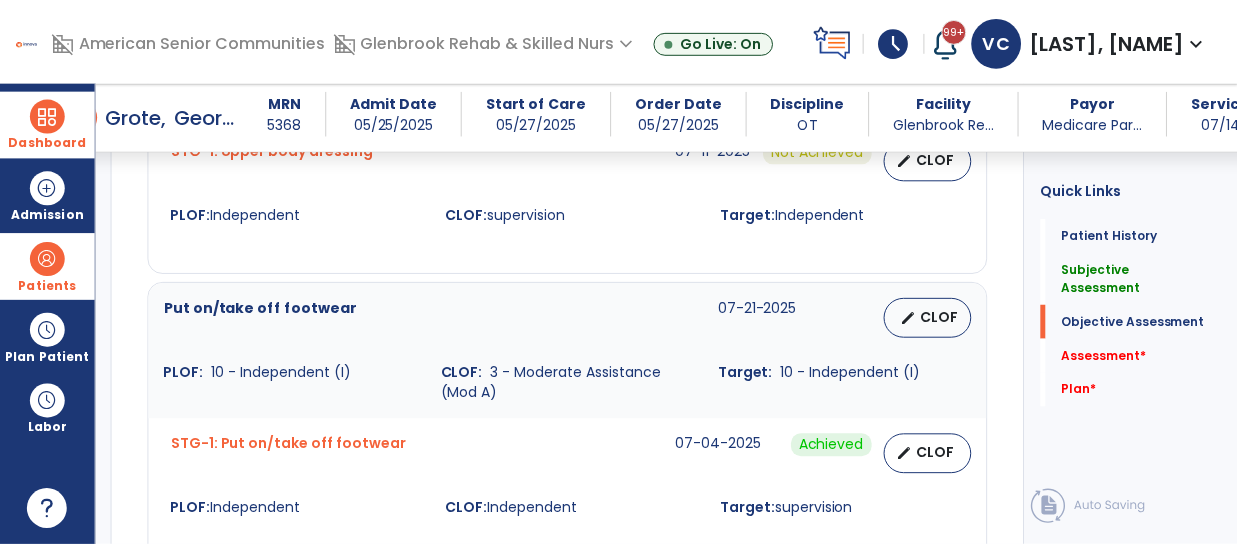 scroll, scrollTop: 1902, scrollLeft: 0, axis: vertical 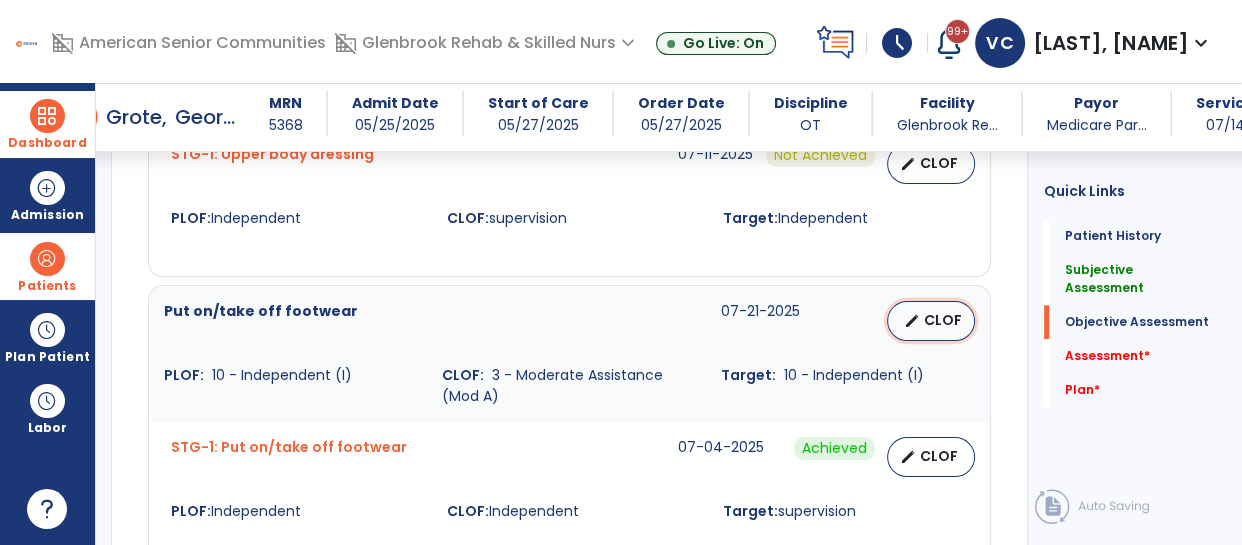 click on "edit   CLOF" at bounding box center (931, 321) 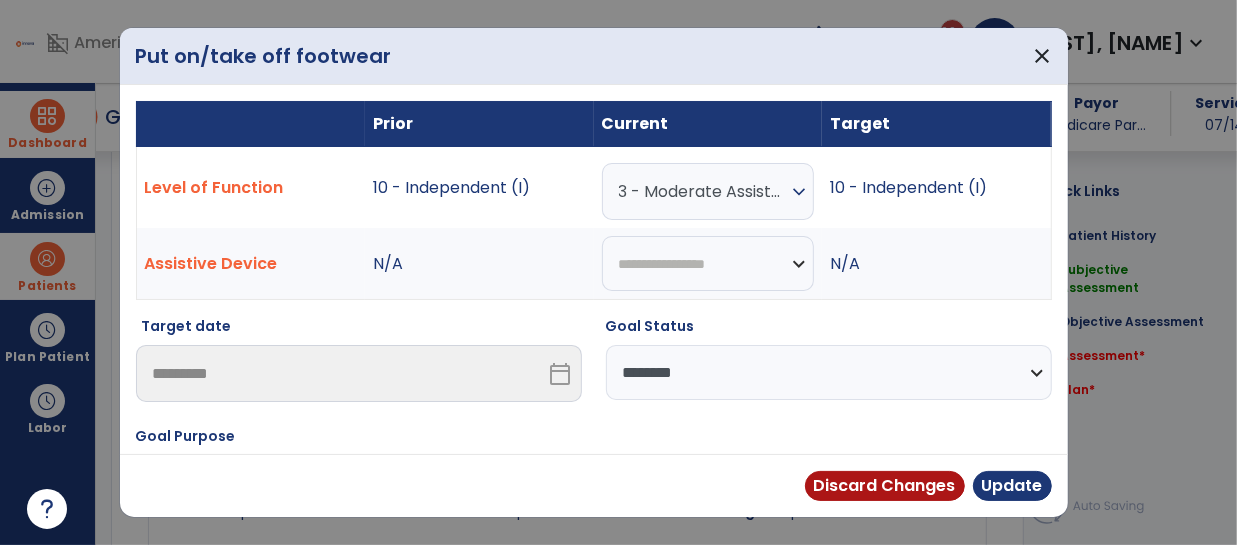scroll, scrollTop: 1902, scrollLeft: 0, axis: vertical 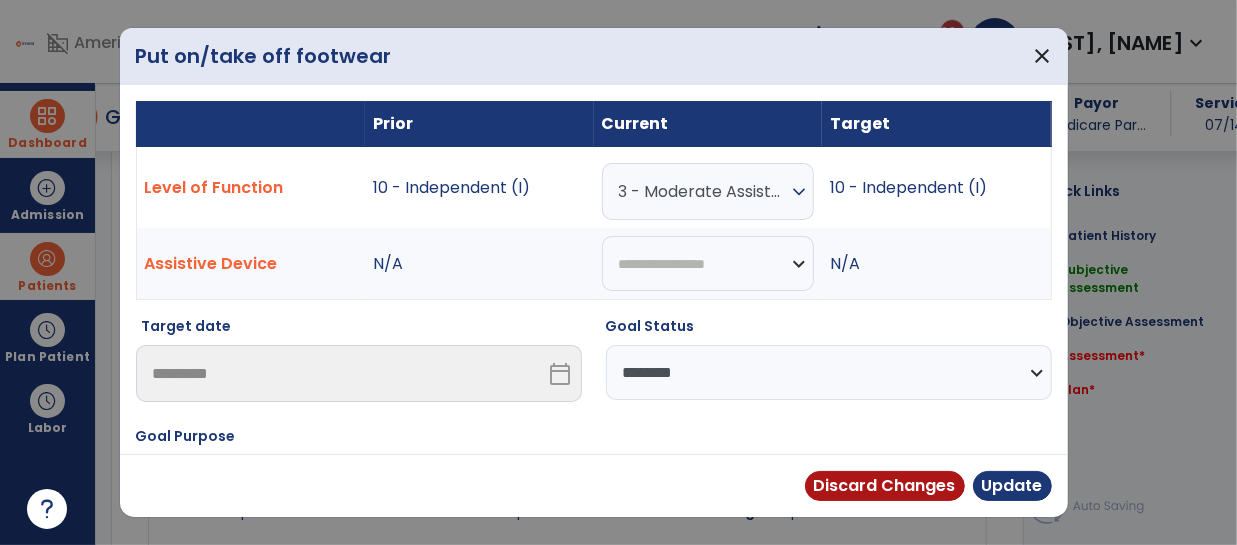 click on "**********" at bounding box center [829, 372] 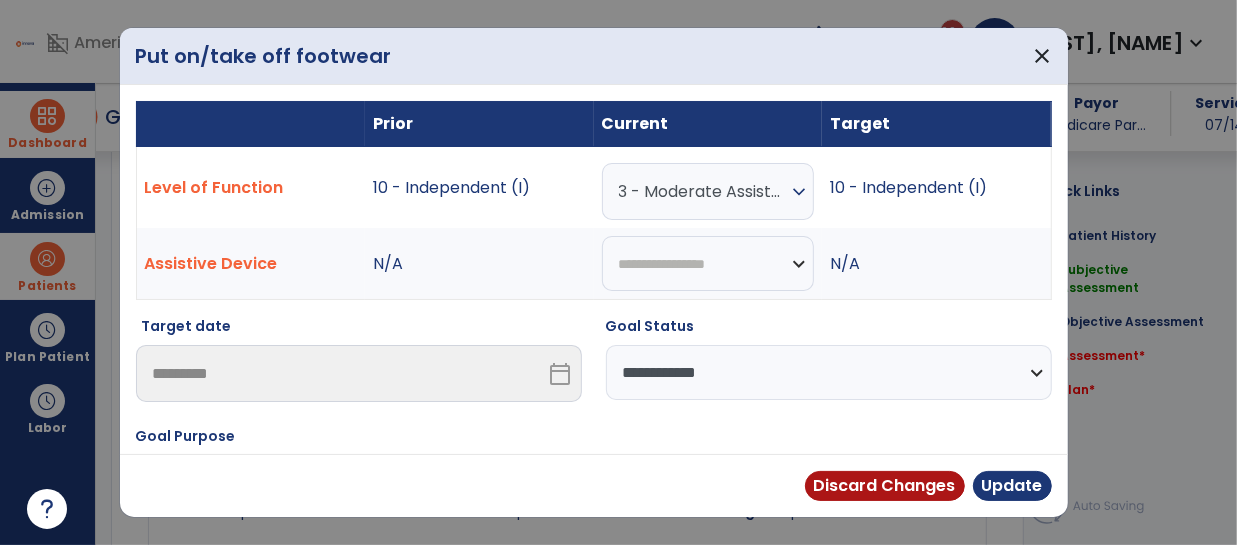 click on "**********" at bounding box center (829, 372) 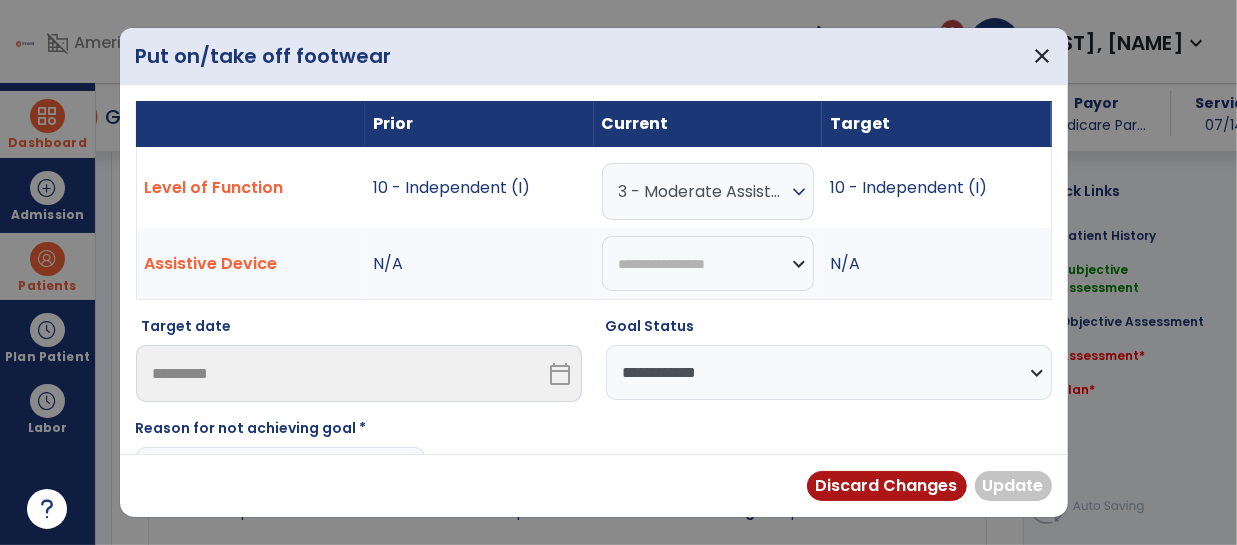 click on "**********" at bounding box center [829, 372] 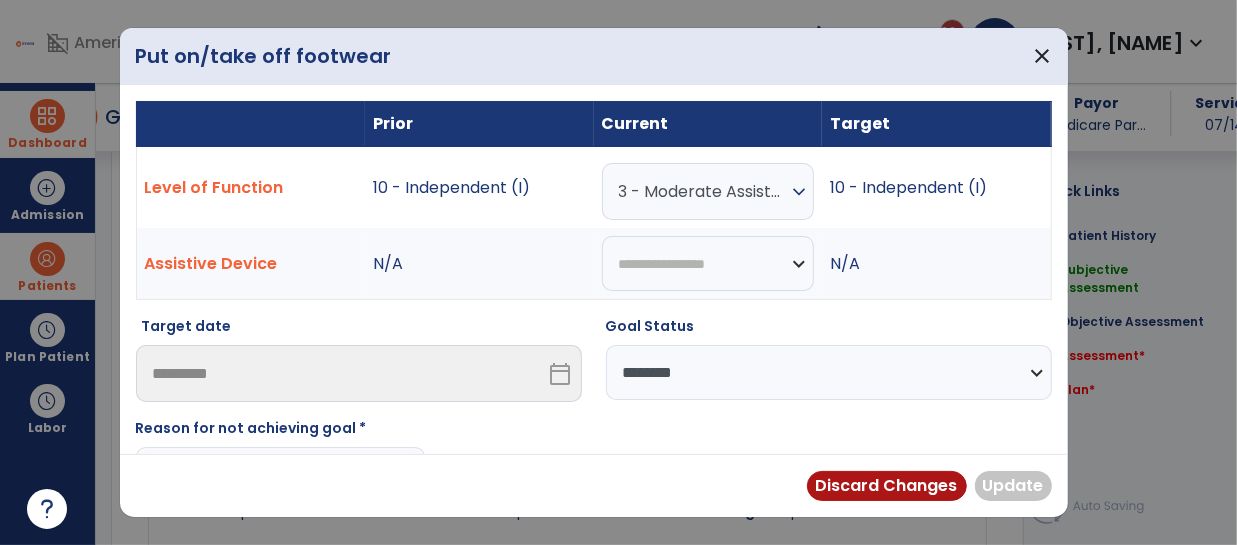 click on "**********" at bounding box center [829, 372] 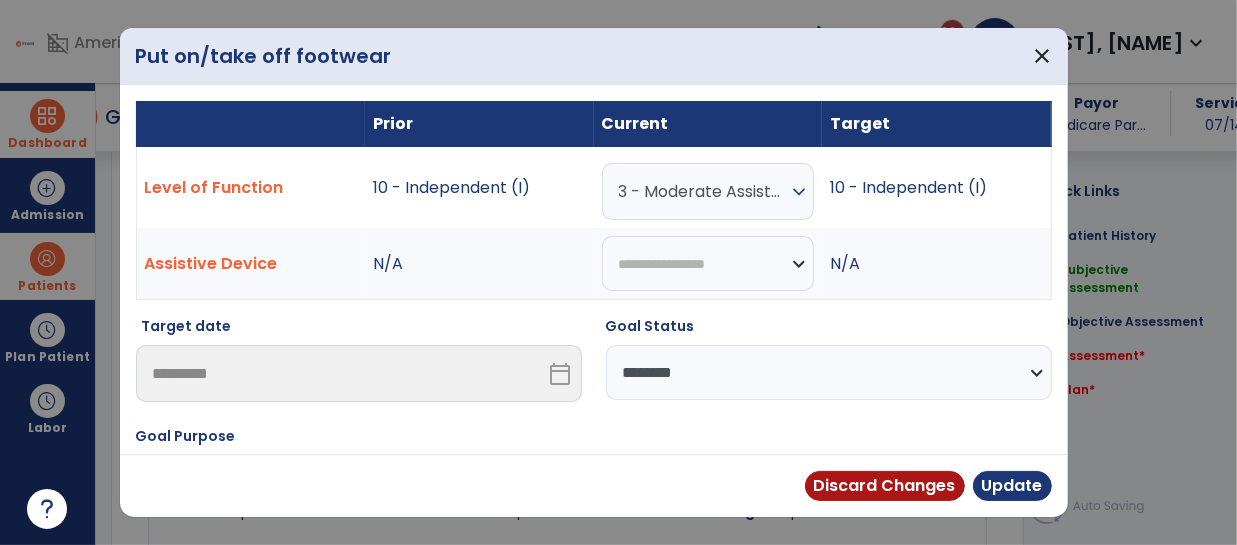 click on "expand_more" at bounding box center (799, 192) 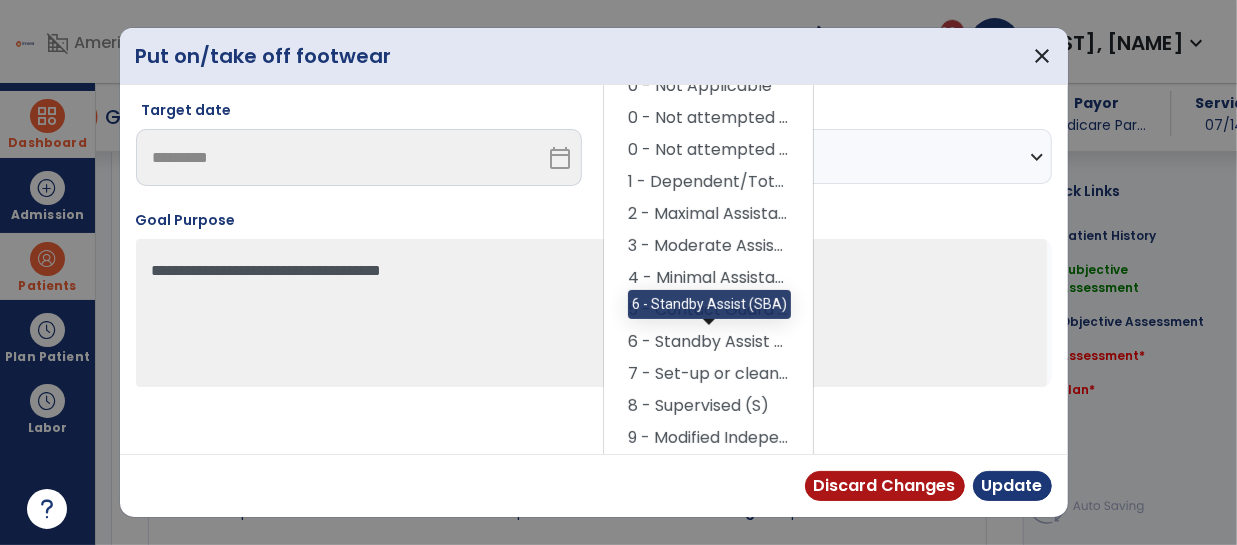 scroll, scrollTop: 175, scrollLeft: 0, axis: vertical 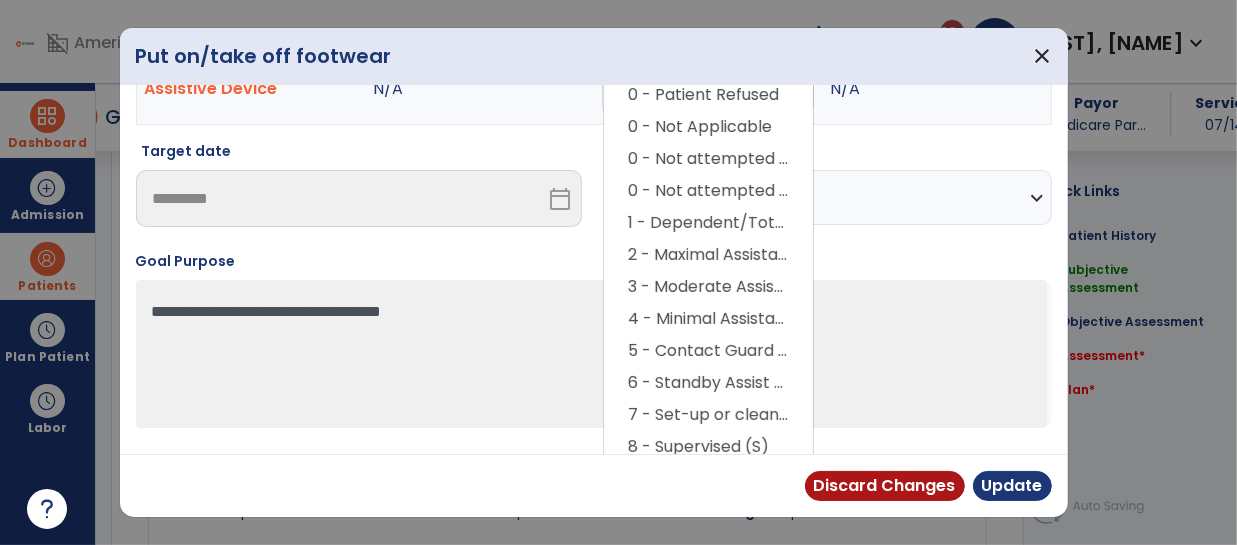 click on "Goal Status" at bounding box center (829, 155) 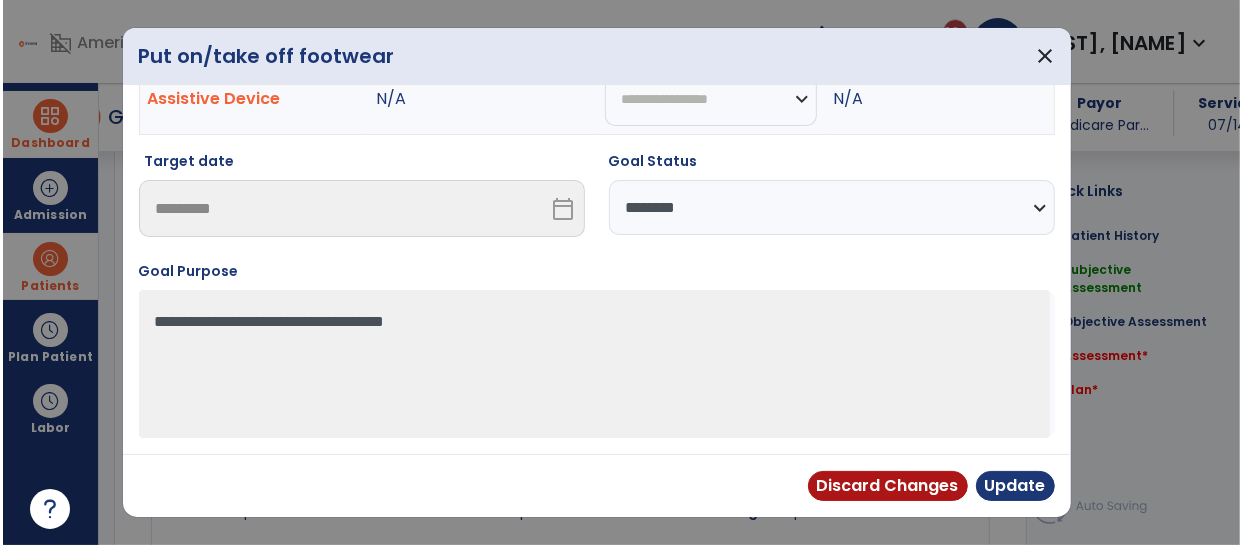 scroll, scrollTop: 164, scrollLeft: 0, axis: vertical 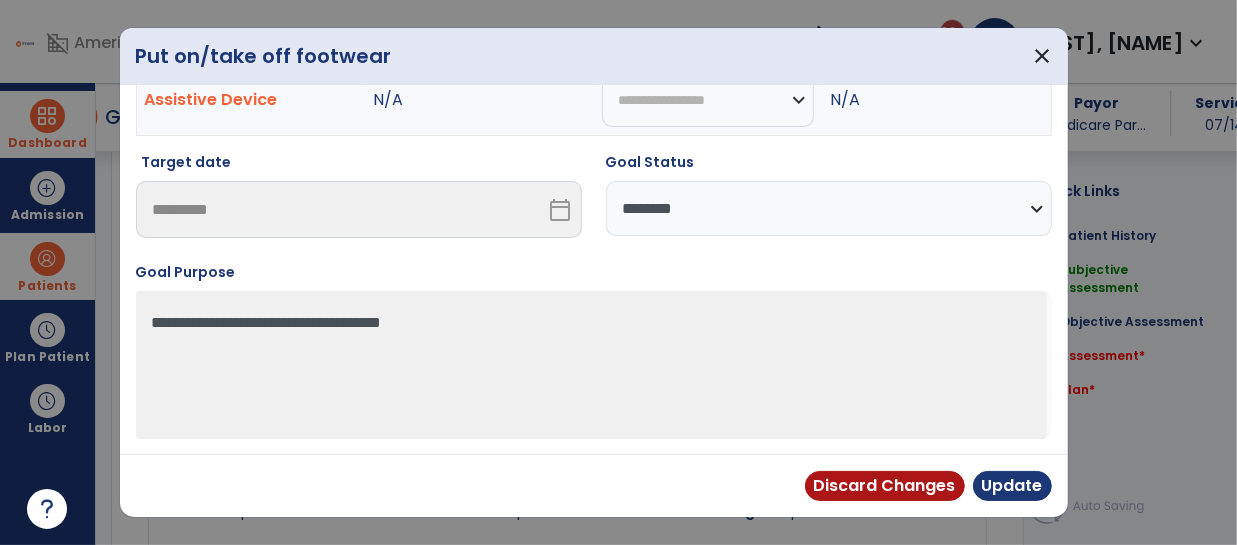 click on "**********" at bounding box center [829, 208] 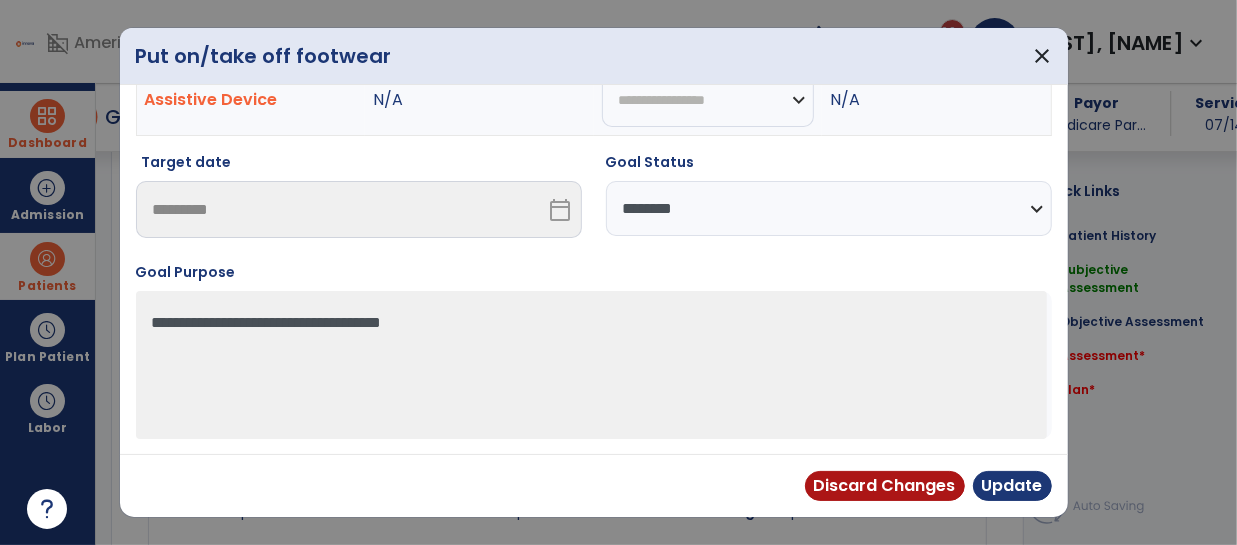 select on "********" 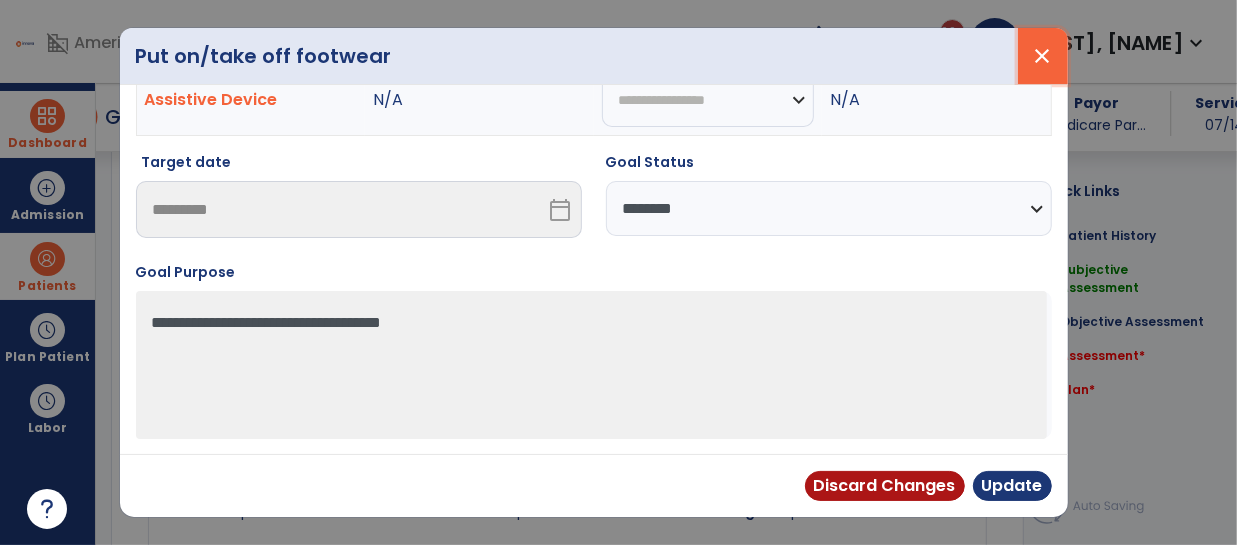 click on "close" at bounding box center [1043, 56] 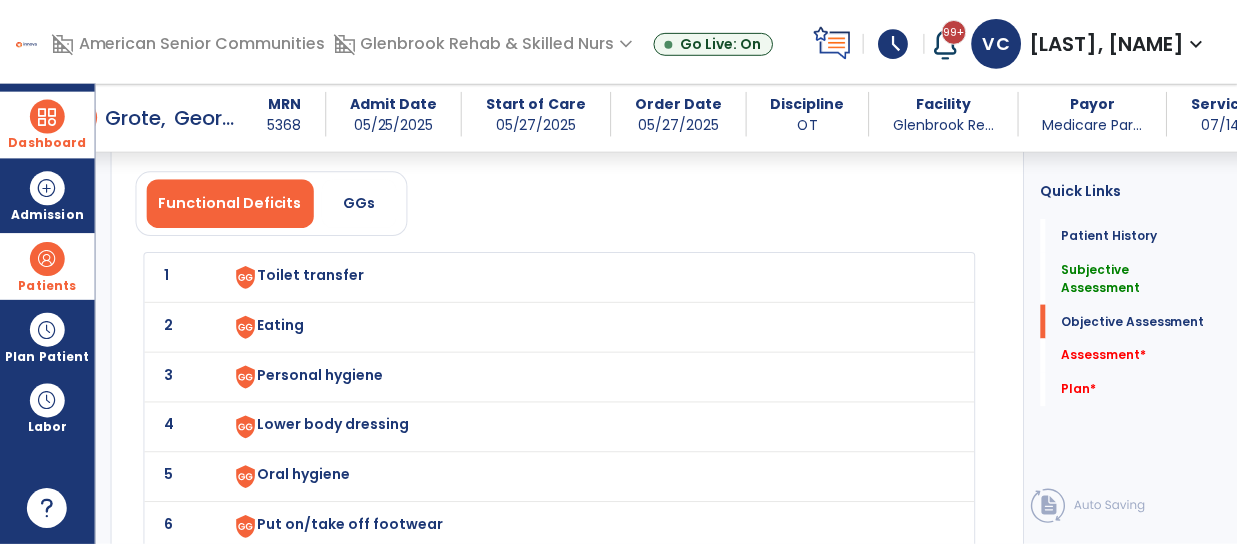 scroll, scrollTop: 2460, scrollLeft: 0, axis: vertical 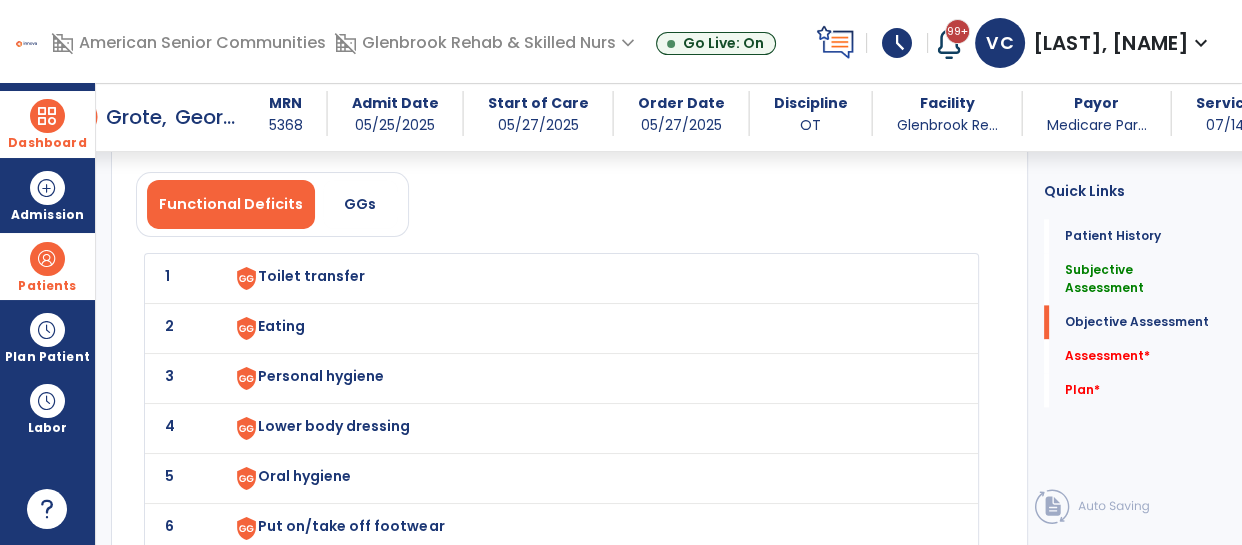 click on "Toilet transfer" at bounding box center [311, 276] 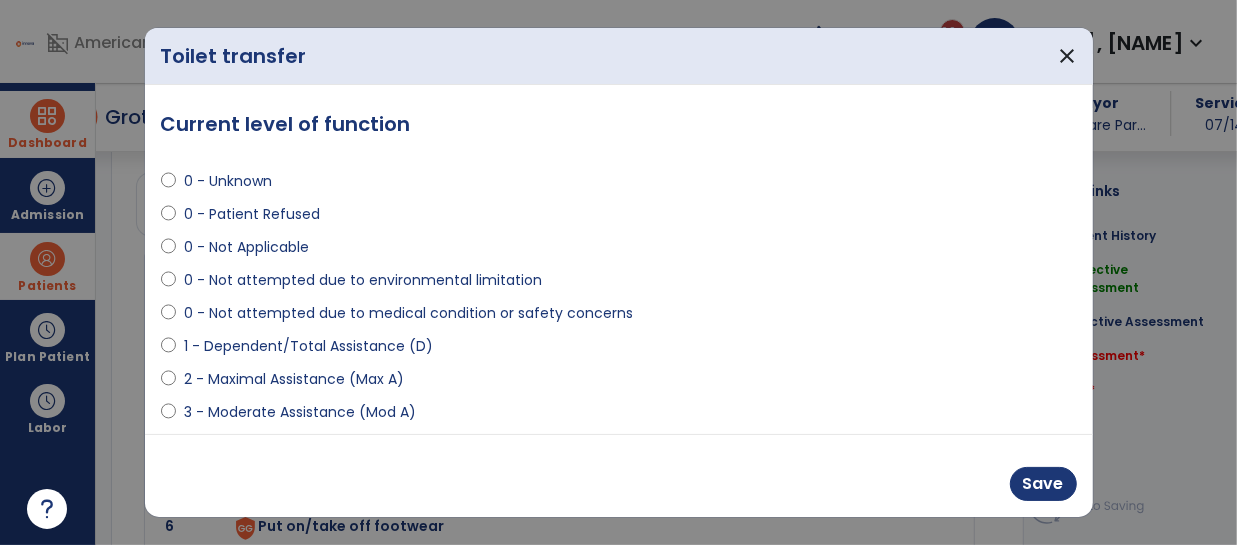 scroll, scrollTop: 2460, scrollLeft: 0, axis: vertical 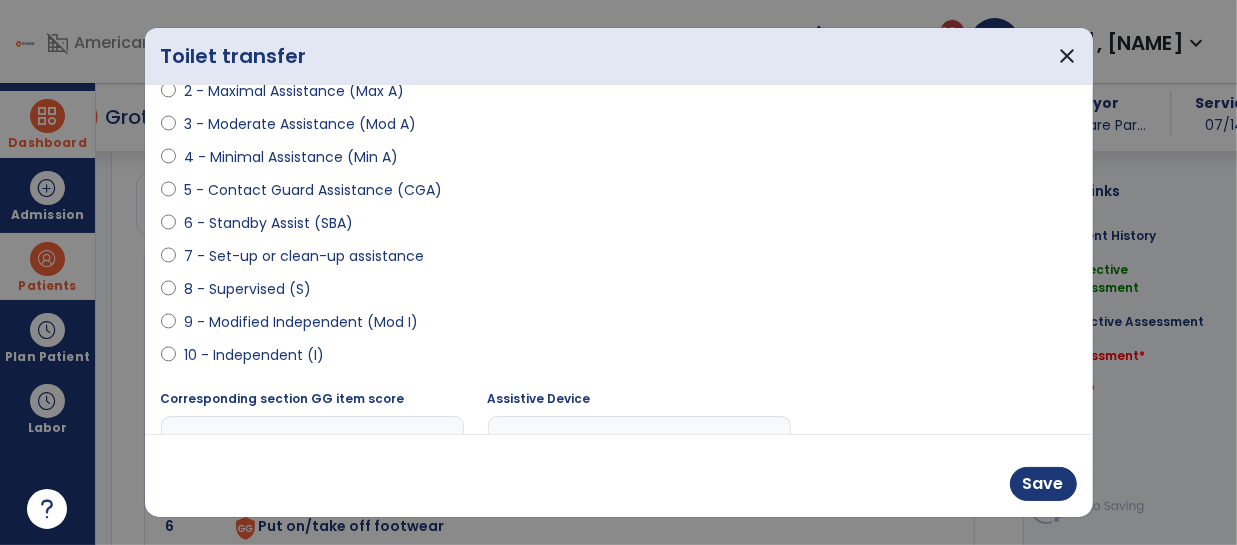 click on "9 - Modified Independent (Mod I)" at bounding box center [301, 322] 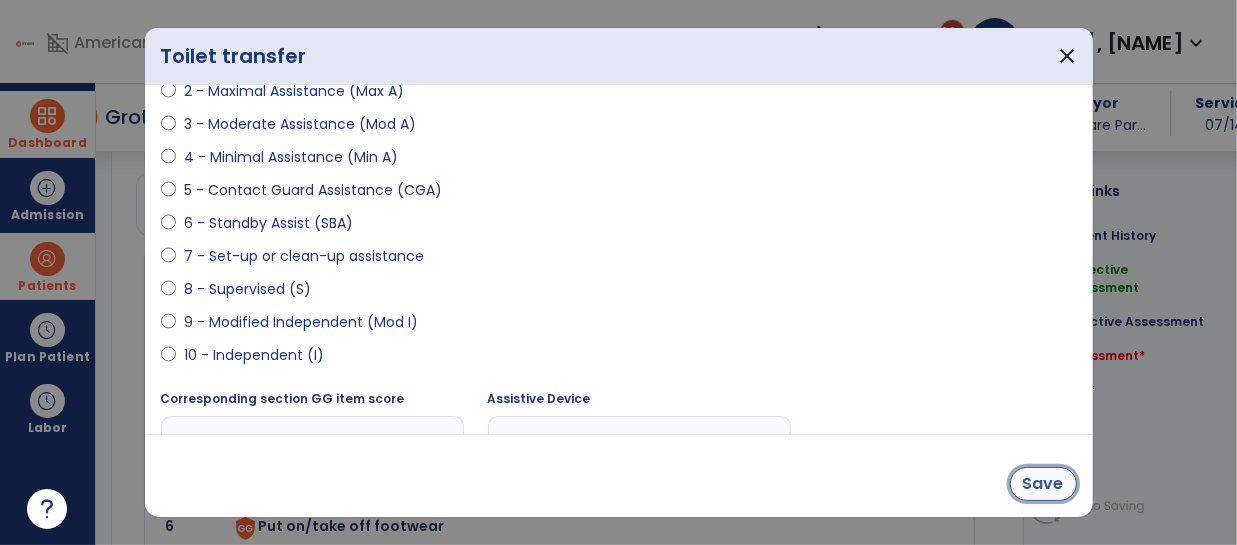 click on "Save" at bounding box center (1043, 484) 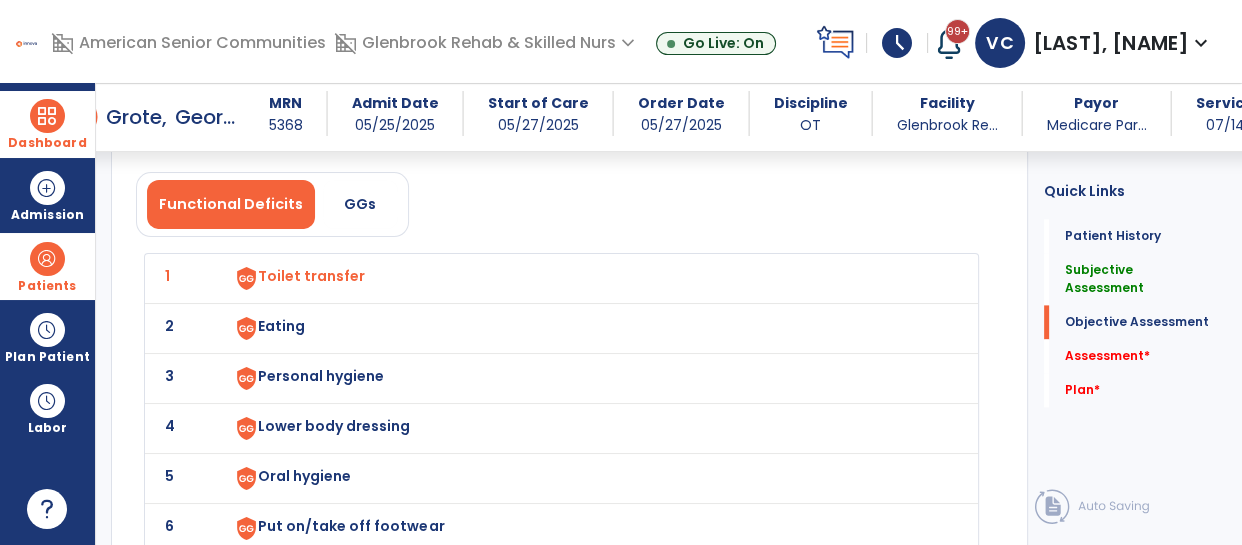 click on "Eating" at bounding box center [311, 276] 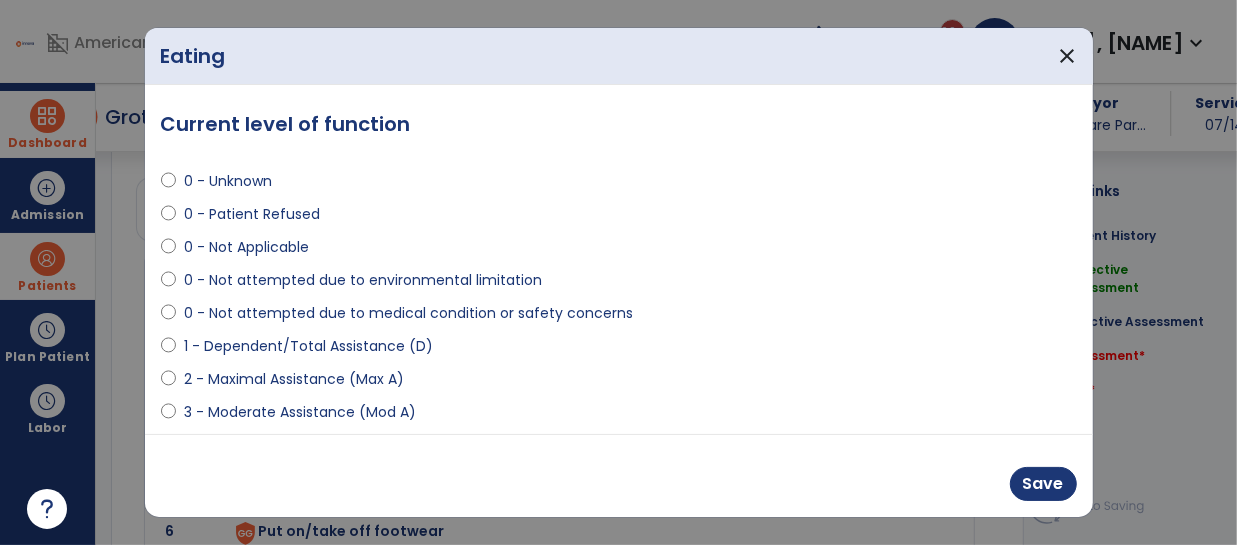 scroll, scrollTop: 2460, scrollLeft: 0, axis: vertical 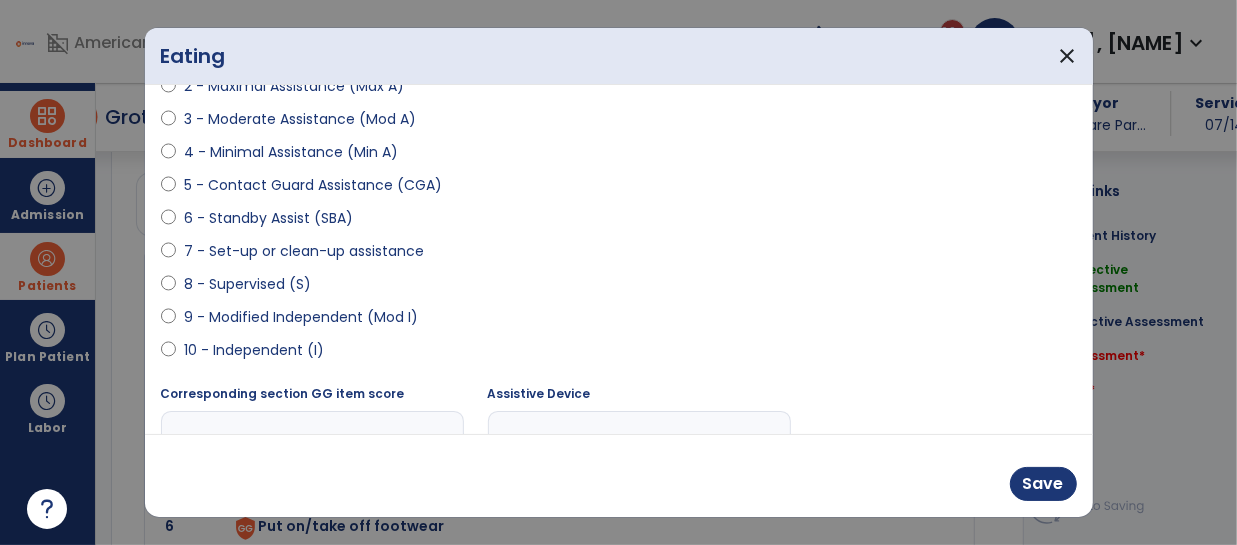click on "10 - Independent (I)" at bounding box center [254, 350] 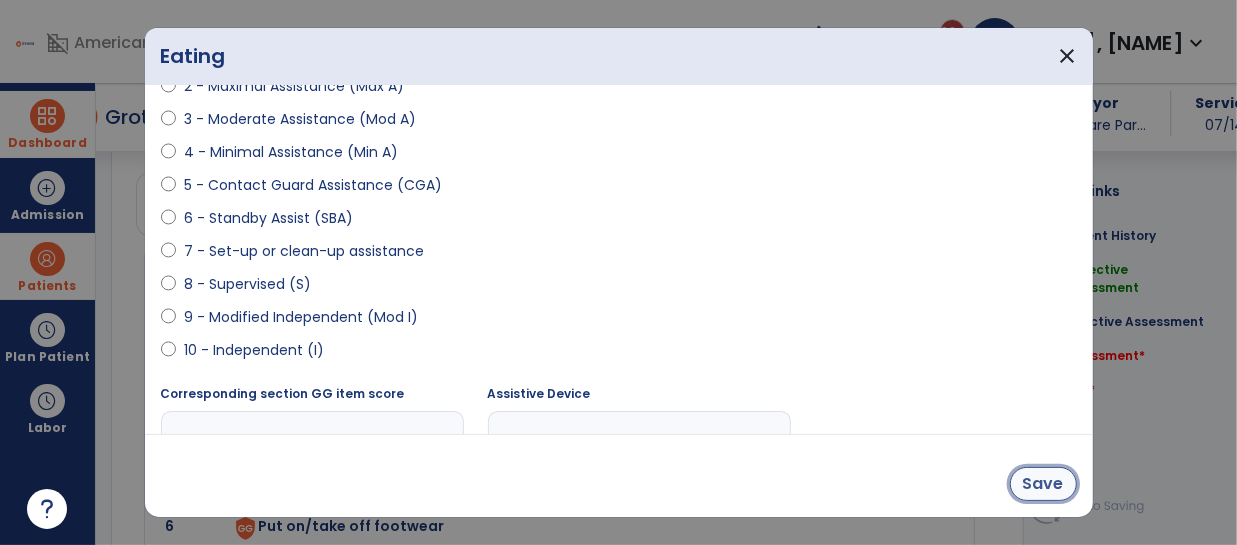 click on "Save" at bounding box center [1043, 484] 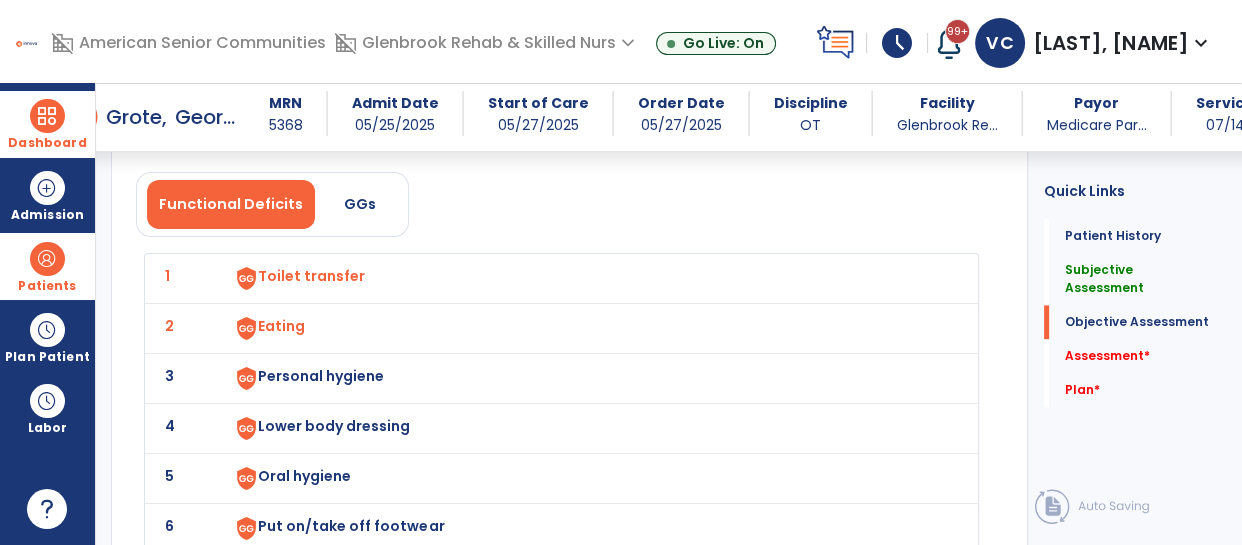 click on "Personal hygiene" at bounding box center (311, 276) 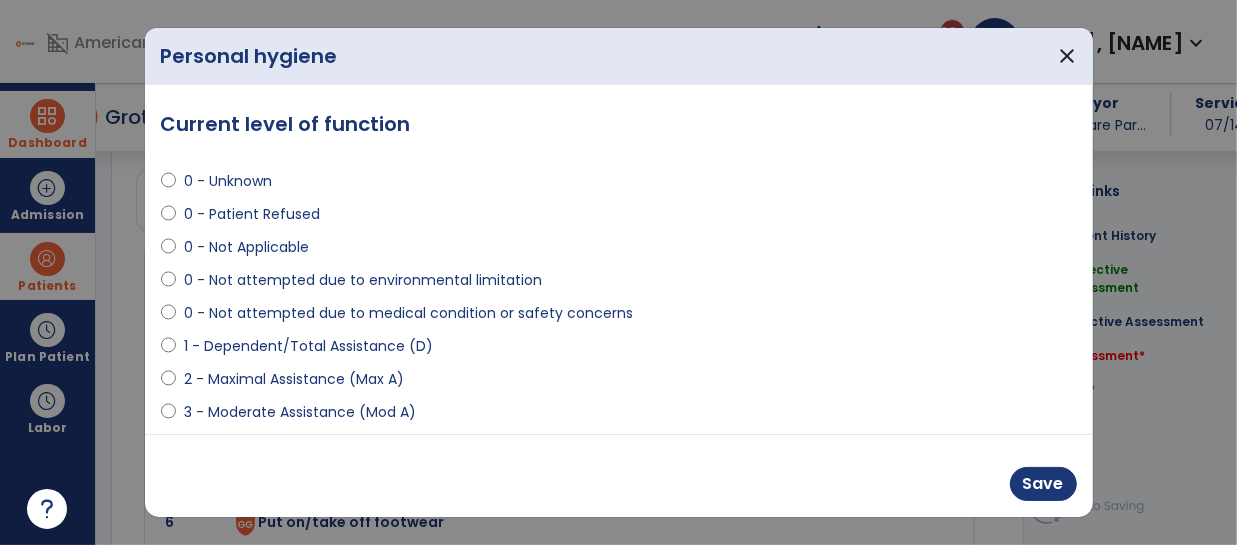 scroll, scrollTop: 2460, scrollLeft: 0, axis: vertical 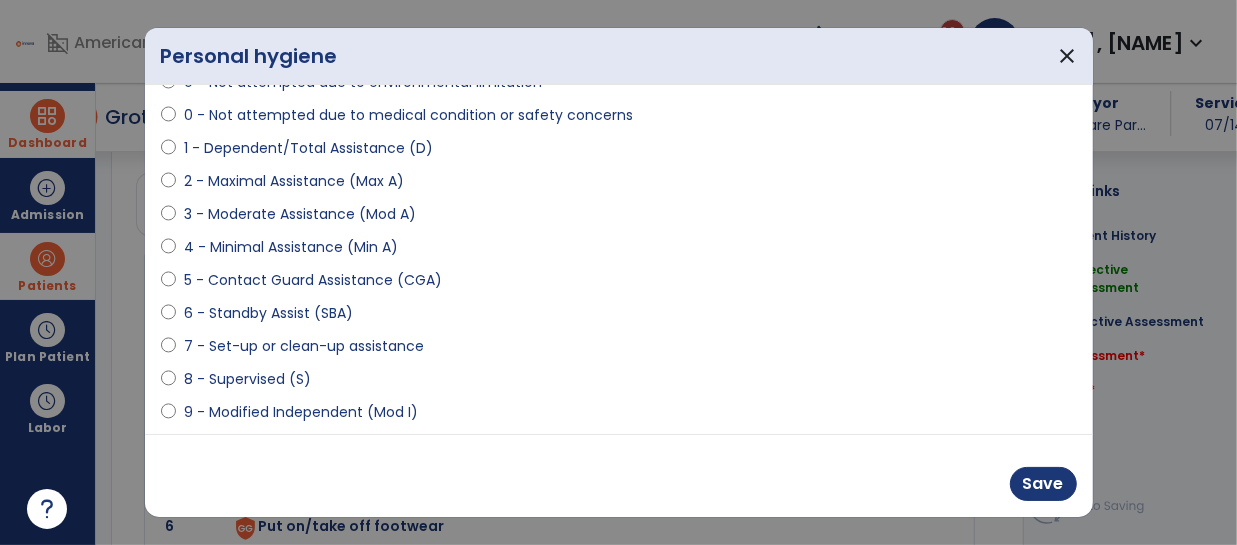 click on "8 - Supervised (S)" at bounding box center (247, 379) 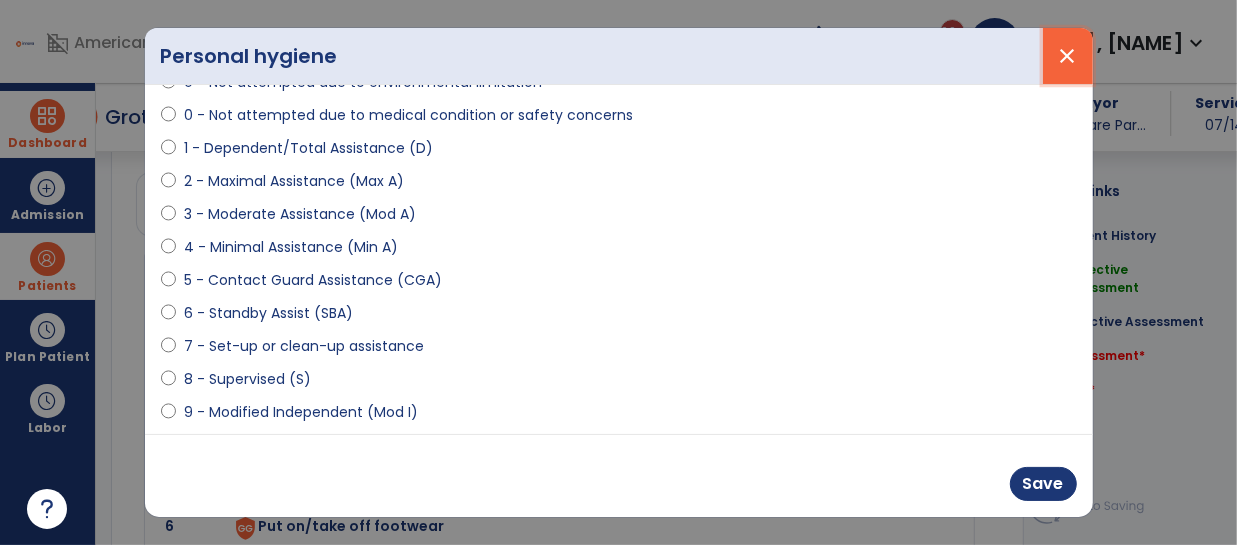 click on "close" at bounding box center [1068, 56] 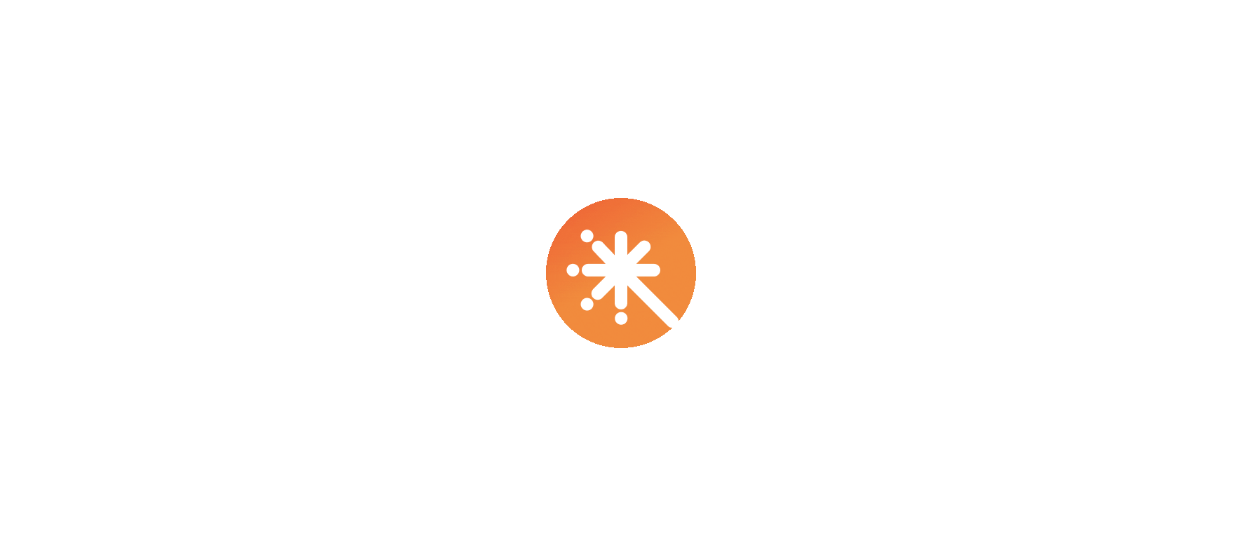 scroll, scrollTop: 0, scrollLeft: 0, axis: both 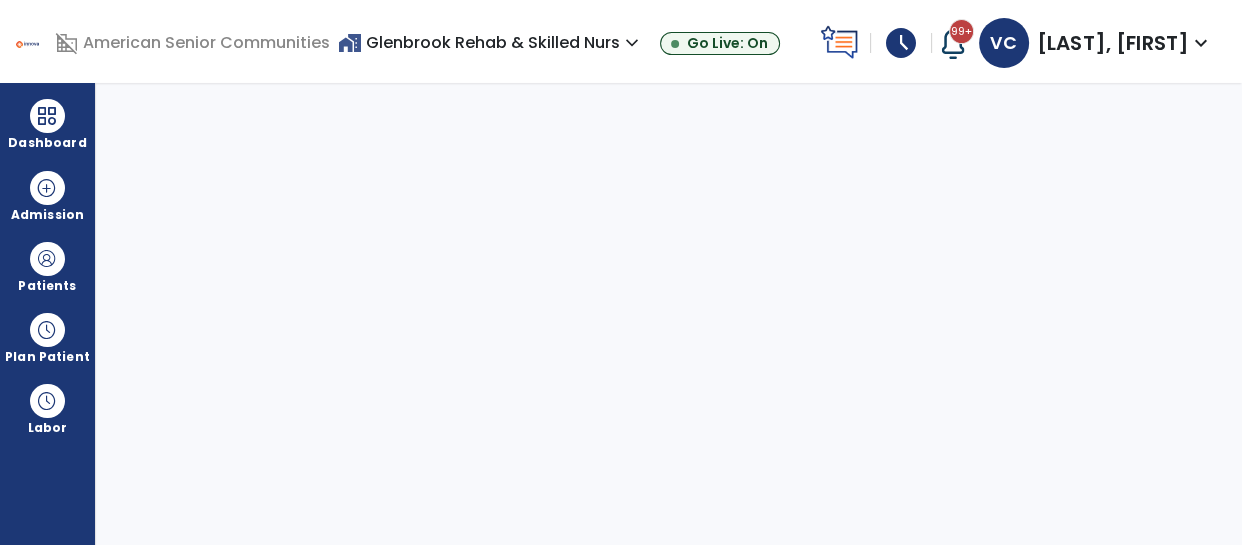 select on "****" 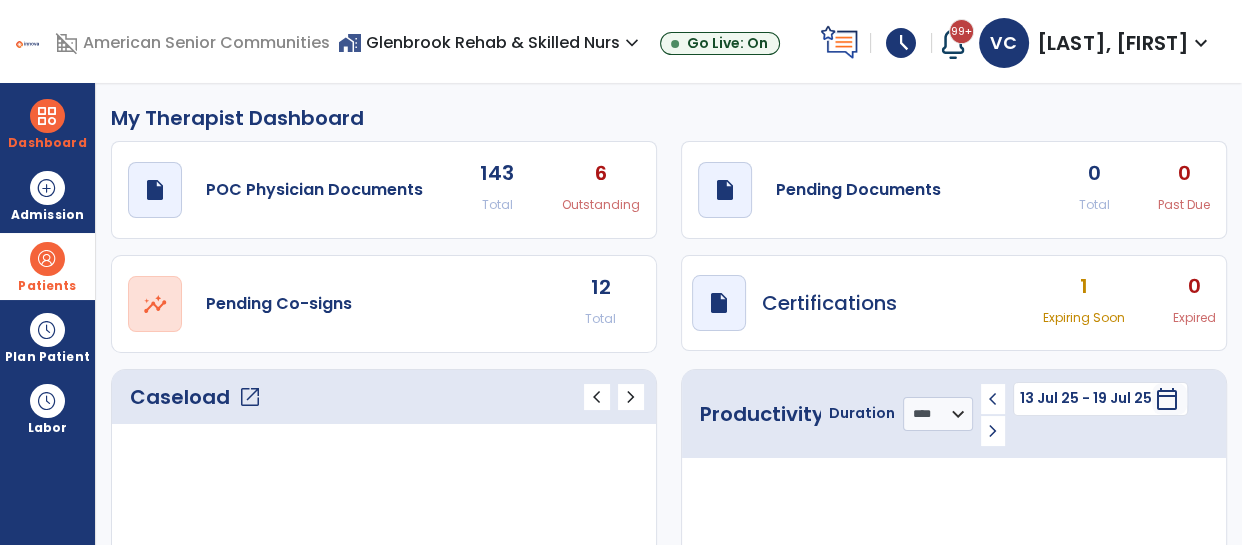 click at bounding box center (47, 259) 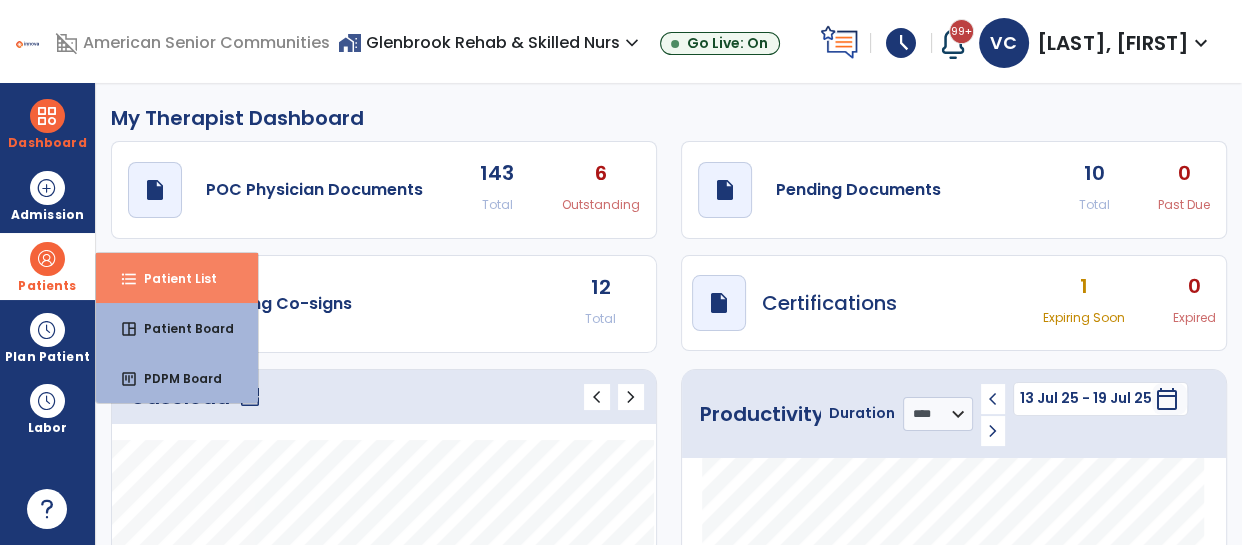 click on "Patient List" at bounding box center [172, 278] 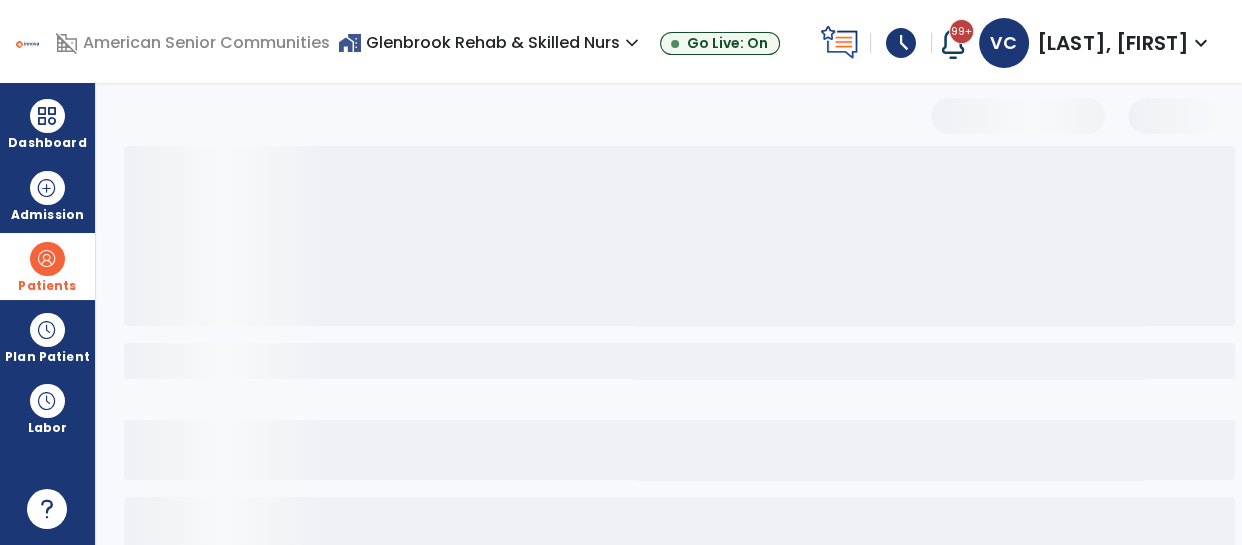 select on "***" 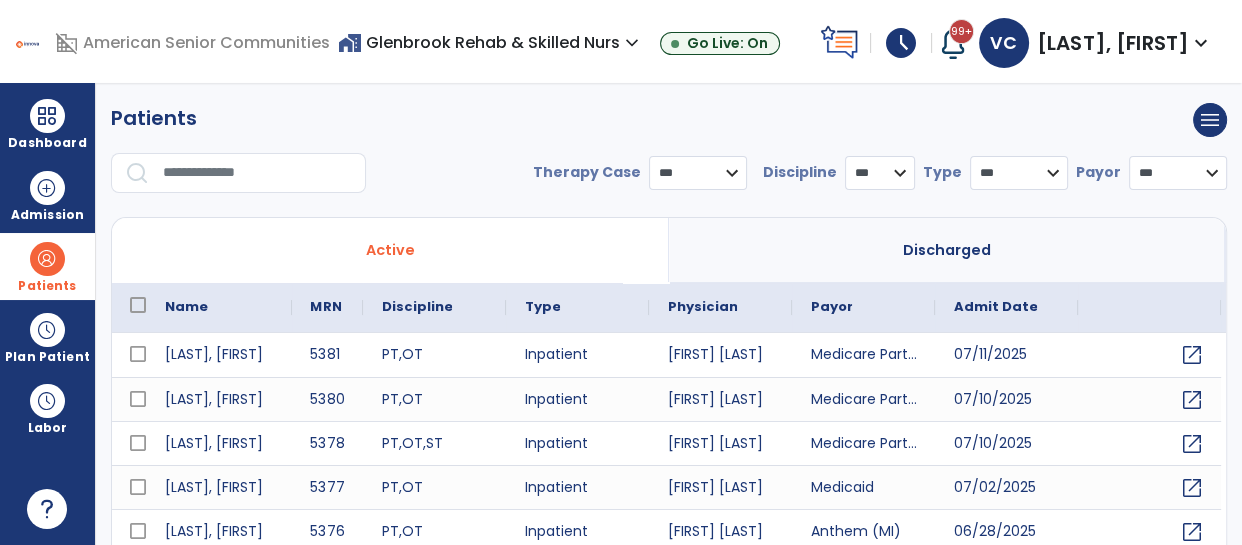 click at bounding box center (257, 173) 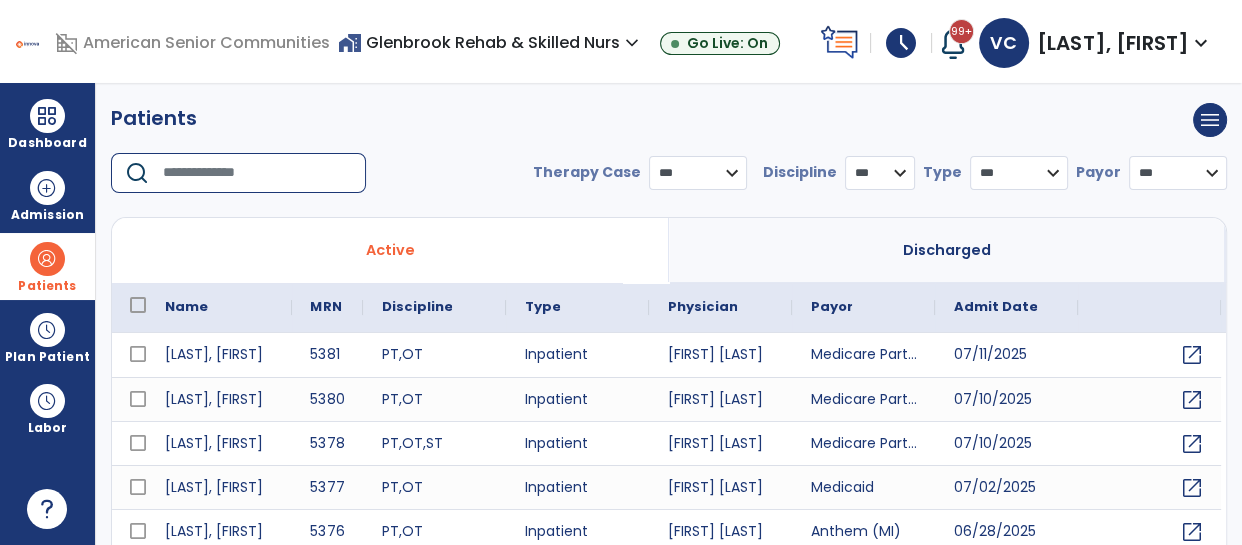 click at bounding box center (257, 173) 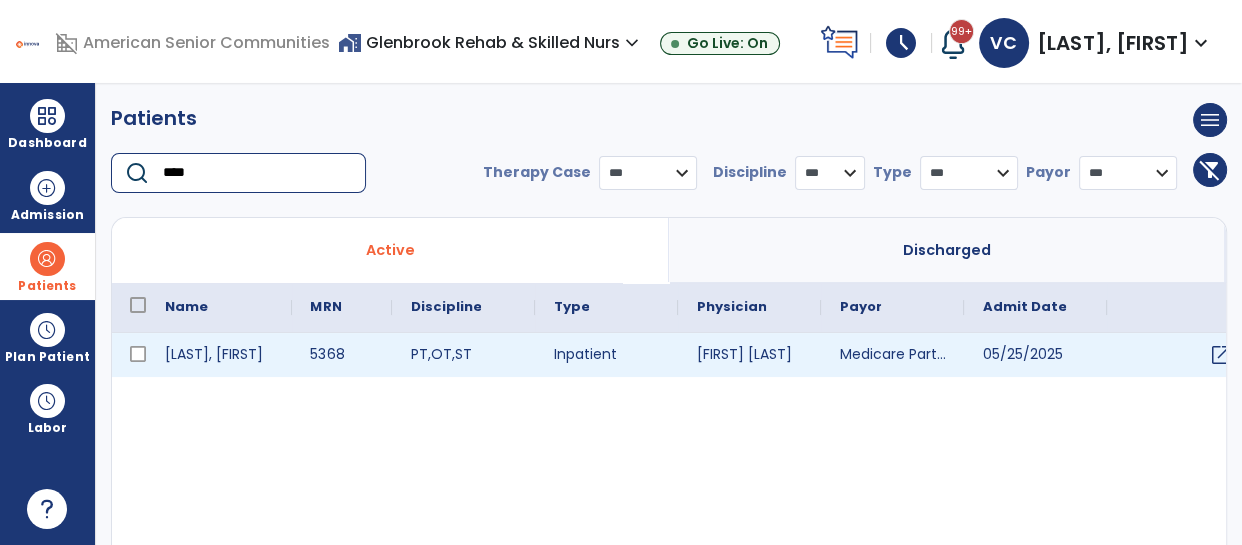 type on "****" 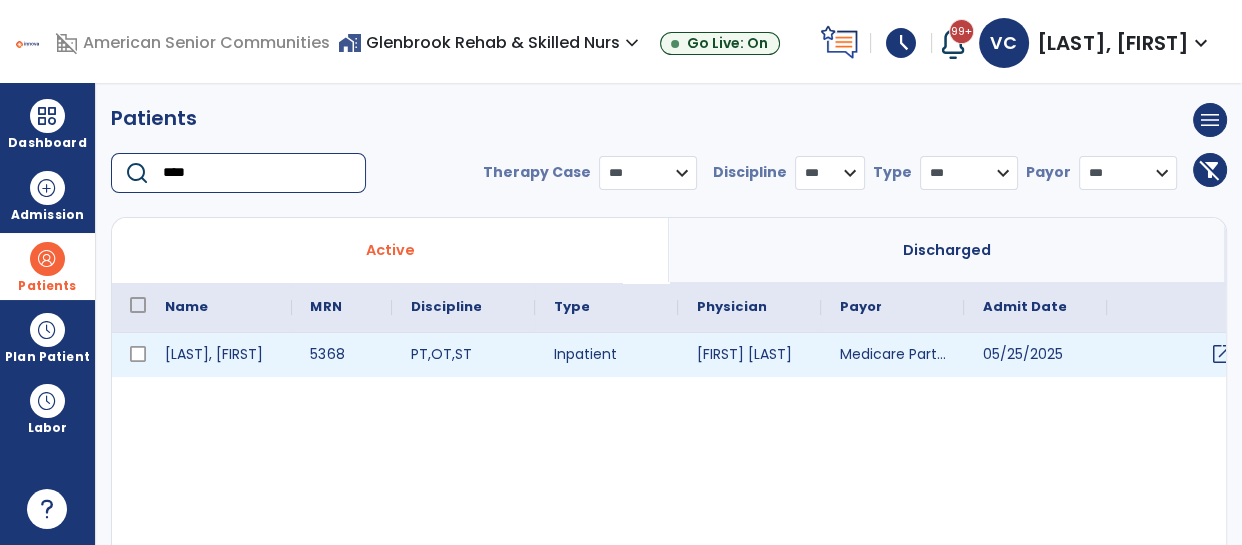 click on "open_in_new" at bounding box center [1221, 354] 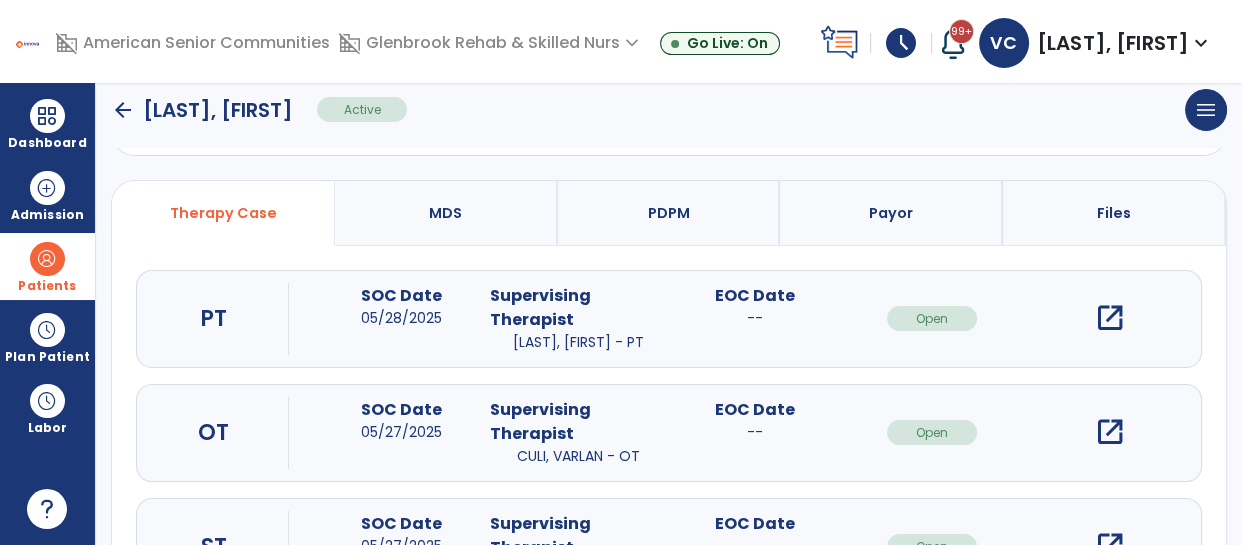 scroll, scrollTop: 117, scrollLeft: 0, axis: vertical 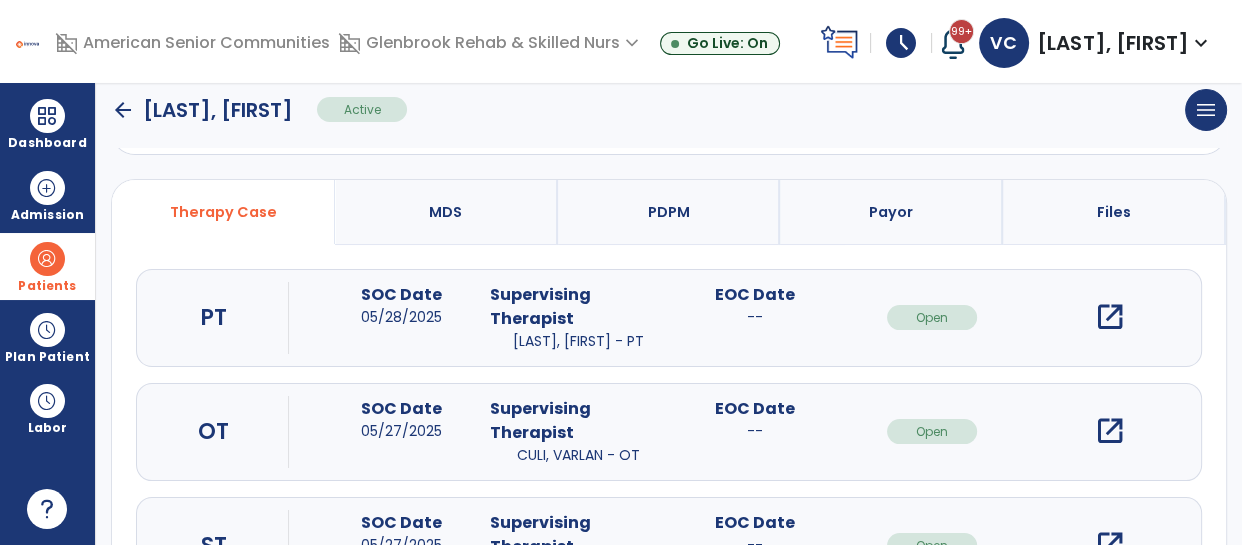 click on "open_in_new" at bounding box center [1109, 431] 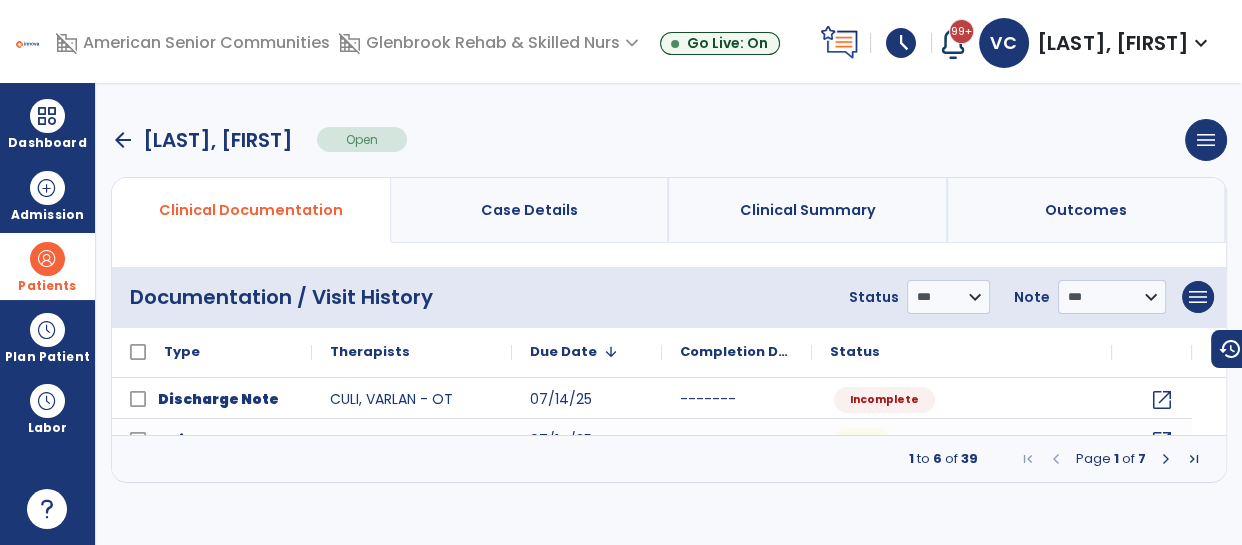 scroll, scrollTop: 0, scrollLeft: 0, axis: both 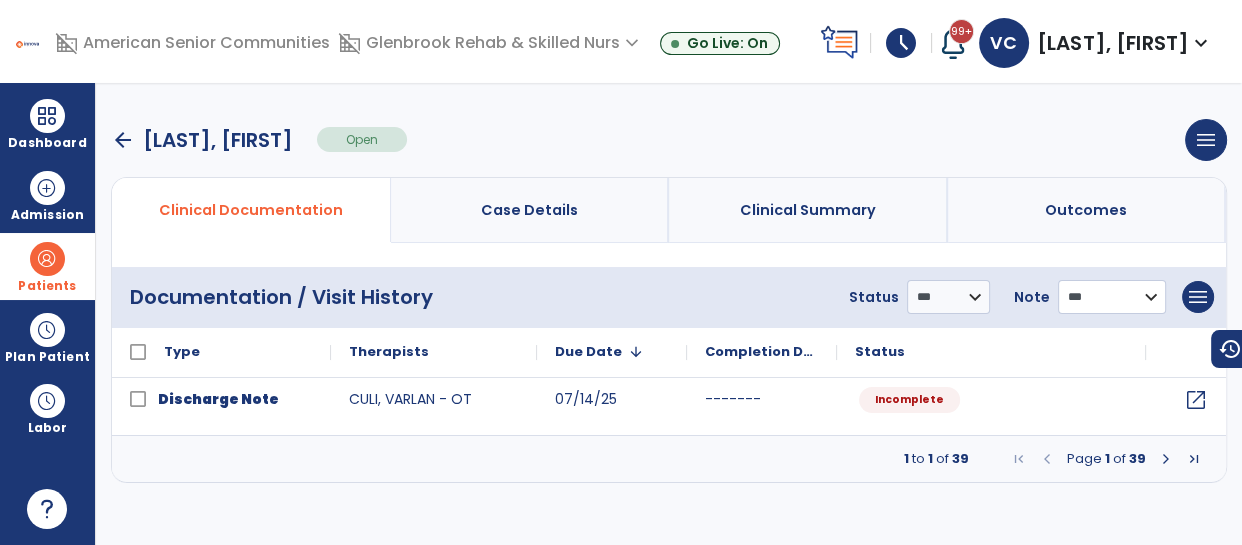 click on "**********" at bounding box center (948, 297) 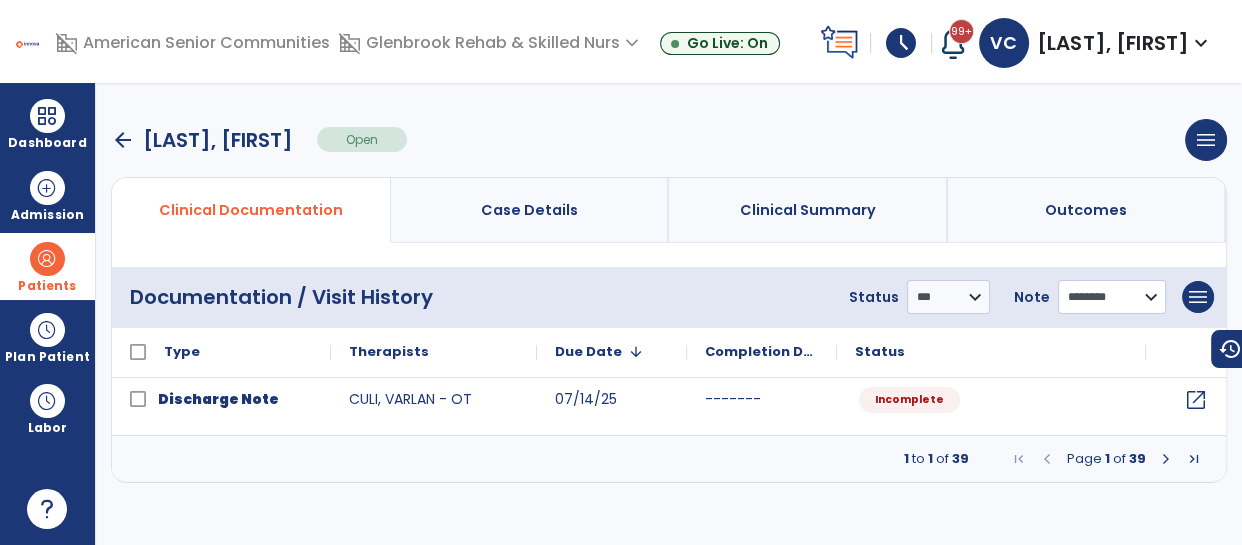click on "**********" at bounding box center [948, 297] 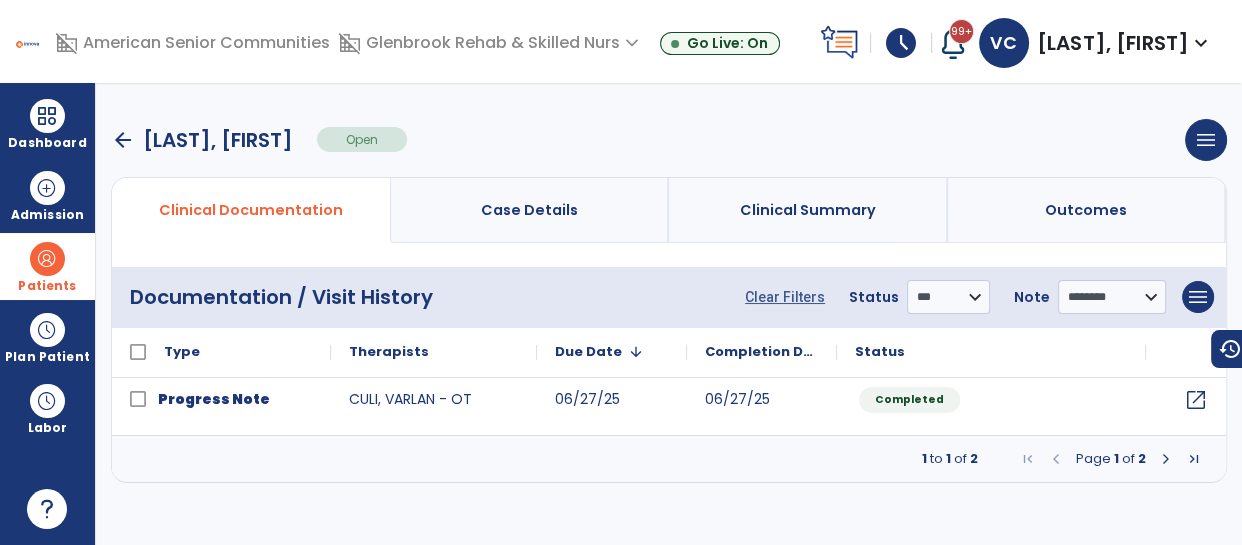 click at bounding box center [1166, 459] 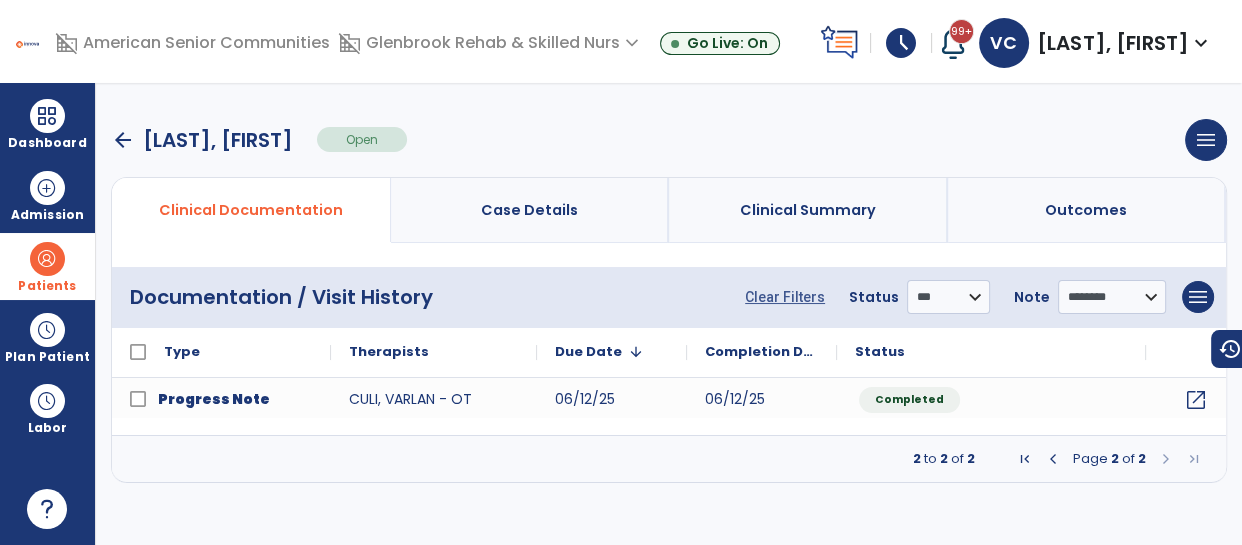click at bounding box center (1053, 459) 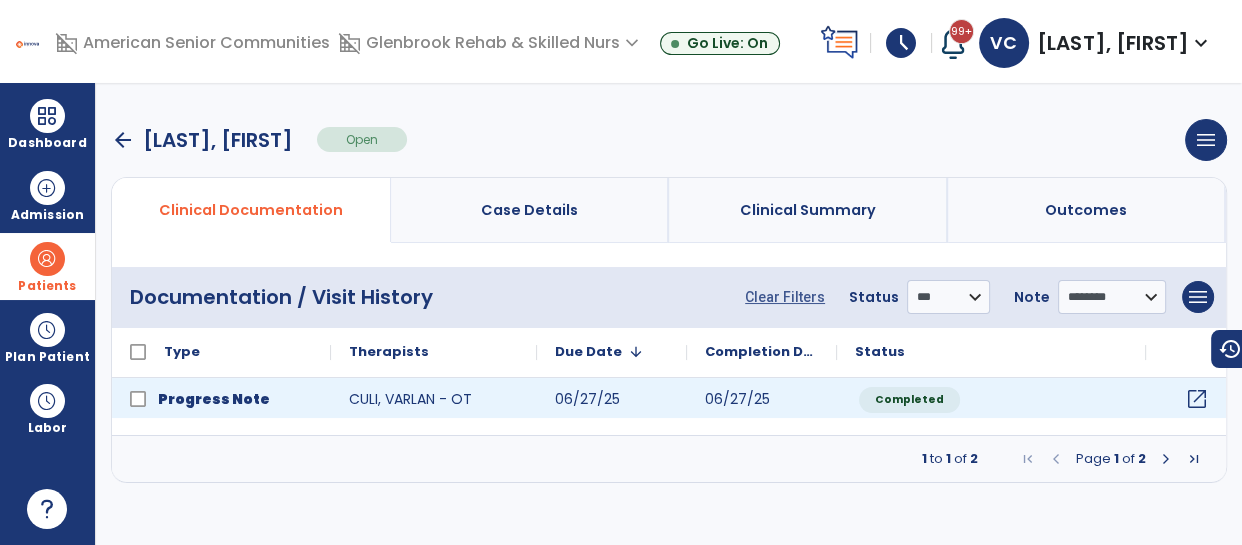 click on "open_in_new" 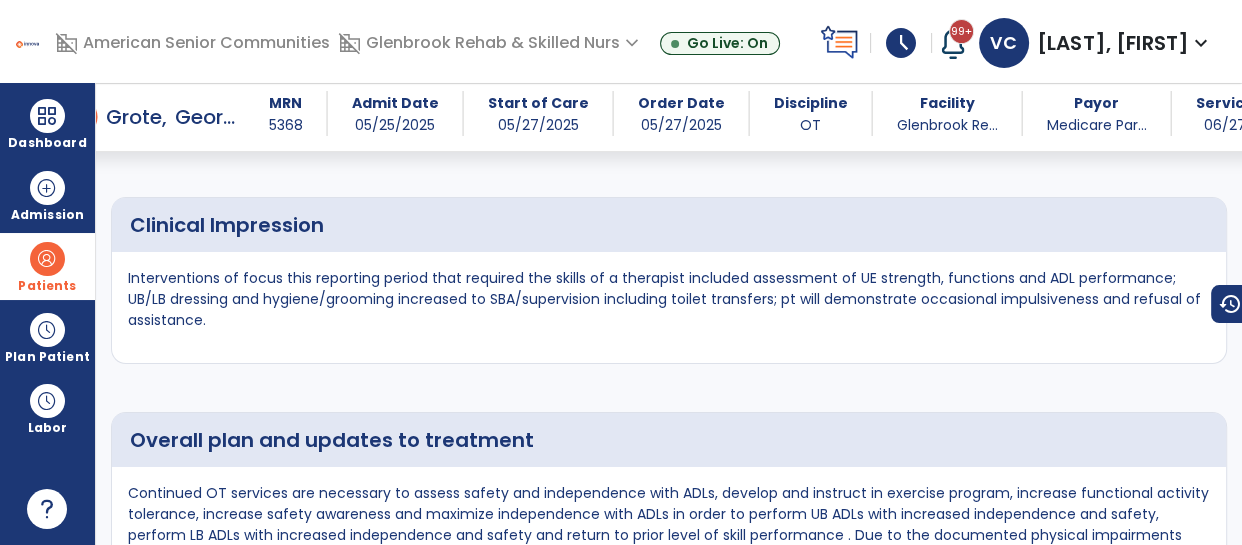 scroll, scrollTop: 3201, scrollLeft: 0, axis: vertical 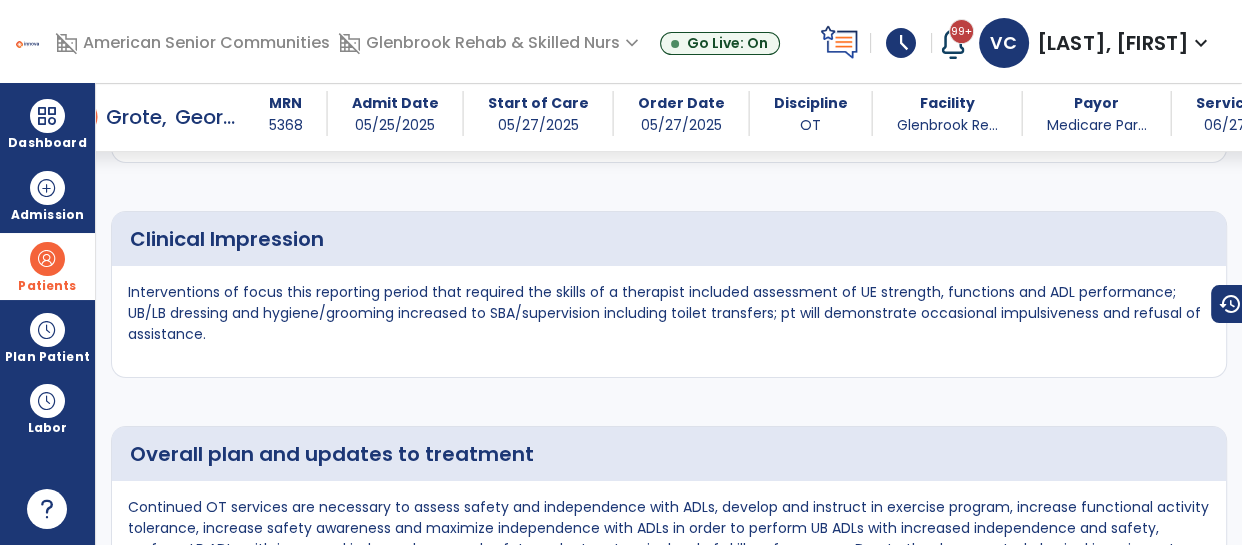 click on "Interventions of focus this reporting period that required the skills of a therapist included assessment of UE strength, functions and ADL performance; UB/LB dressing and hygiene/grooming increased to SBA/supervision including toilet transfers; pt will demonstrate occasional impulsiveness and refusal of assistance." at bounding box center (669, 313) 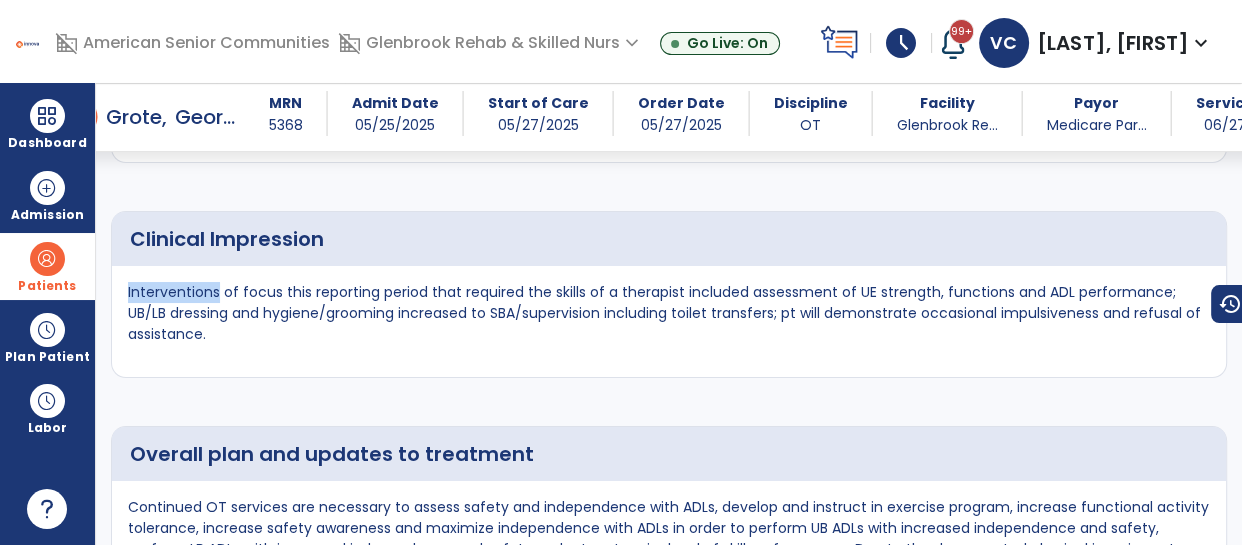 click on "Interventions of focus this reporting period that required the skills of a therapist included assessment of UE strength, functions and ADL performance; UB/LB dressing and hygiene/grooming increased to SBA/supervision including toilet transfers; pt will demonstrate occasional impulsiveness and refusal of assistance." at bounding box center [669, 313] 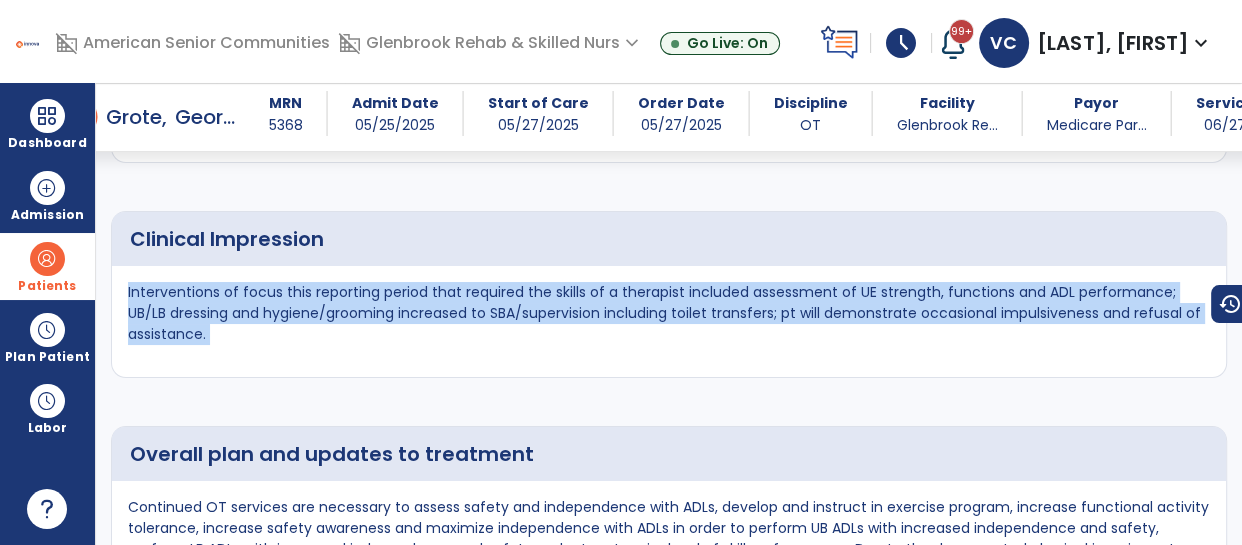 copy on "Interventions of focus this reporting period that required the skills of a therapist included assessment of UE strength, functions and ADL performance; UB/LB dressing and hygiene/grooming increased to SBA/supervision including toilet transfers; pt will demonstrate occasional impulsiveness and refusal of assistance." 